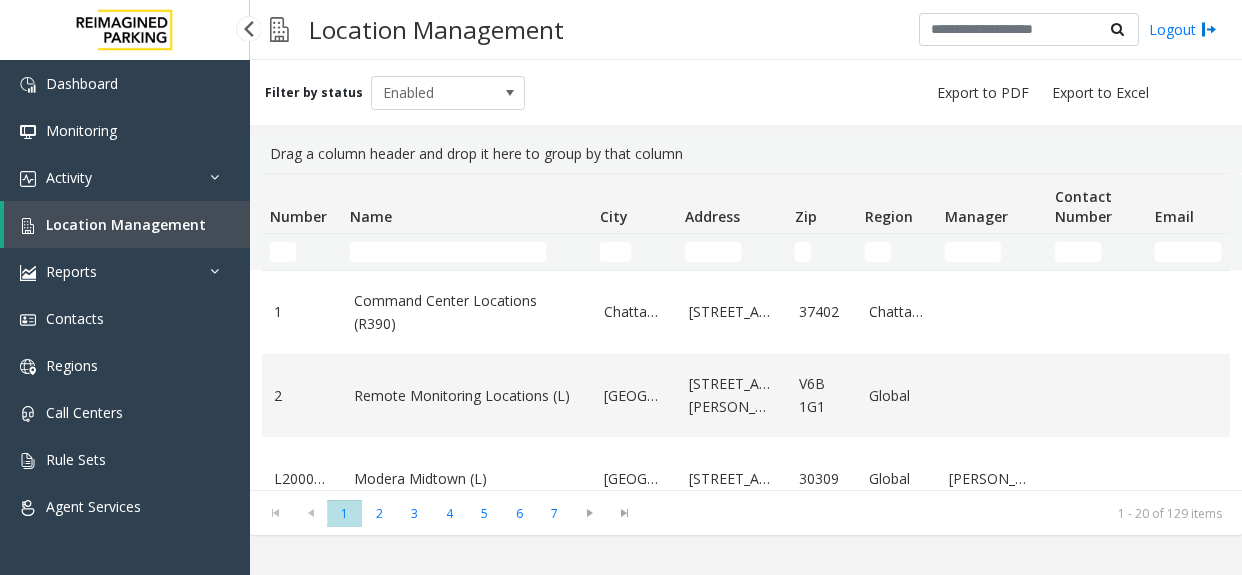 scroll, scrollTop: 0, scrollLeft: 0, axis: both 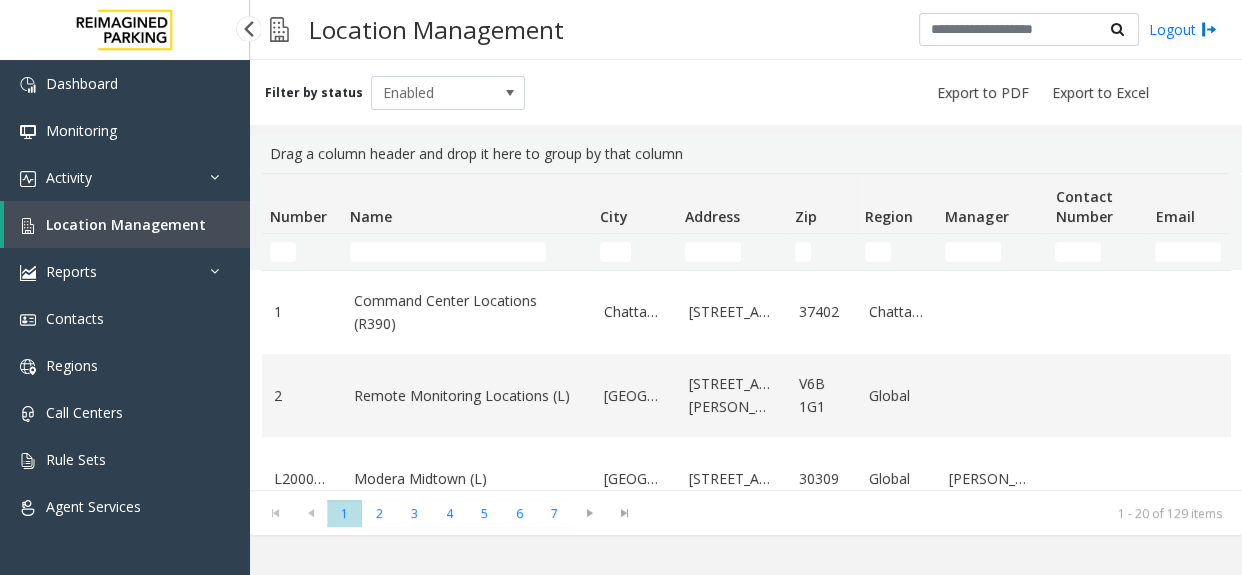 click on "Location Management" at bounding box center [126, 224] 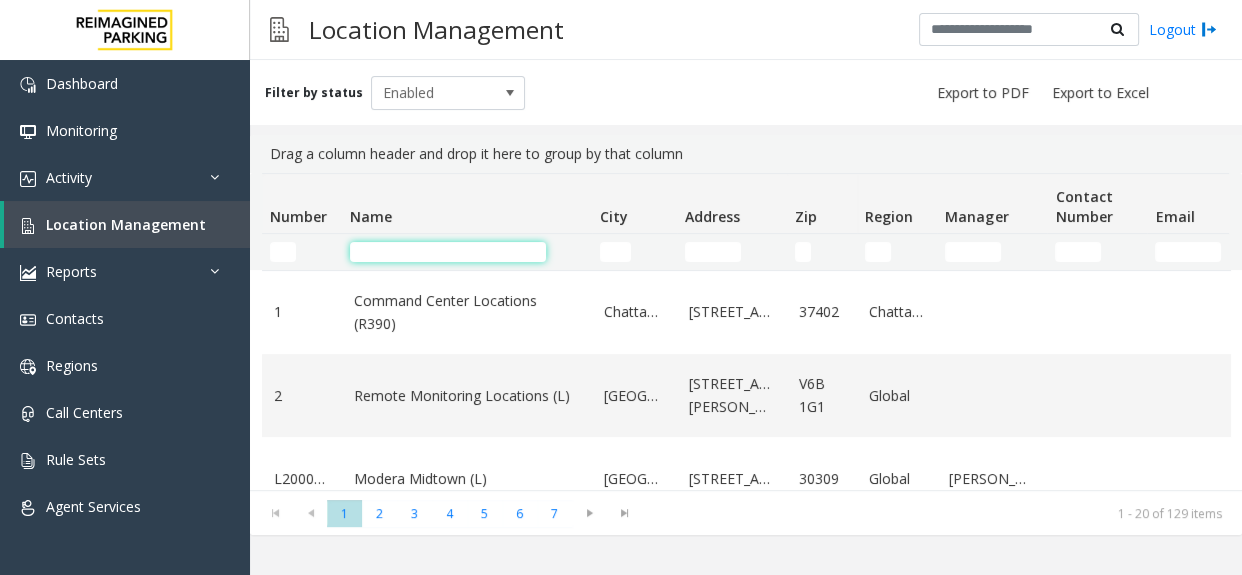 click 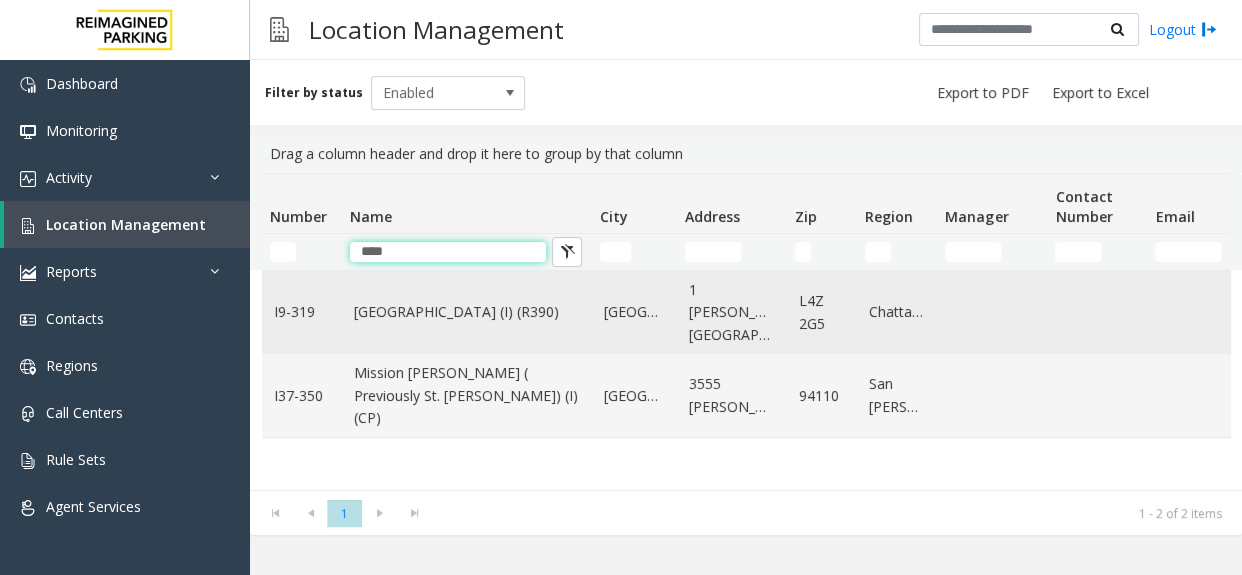 type on "****" 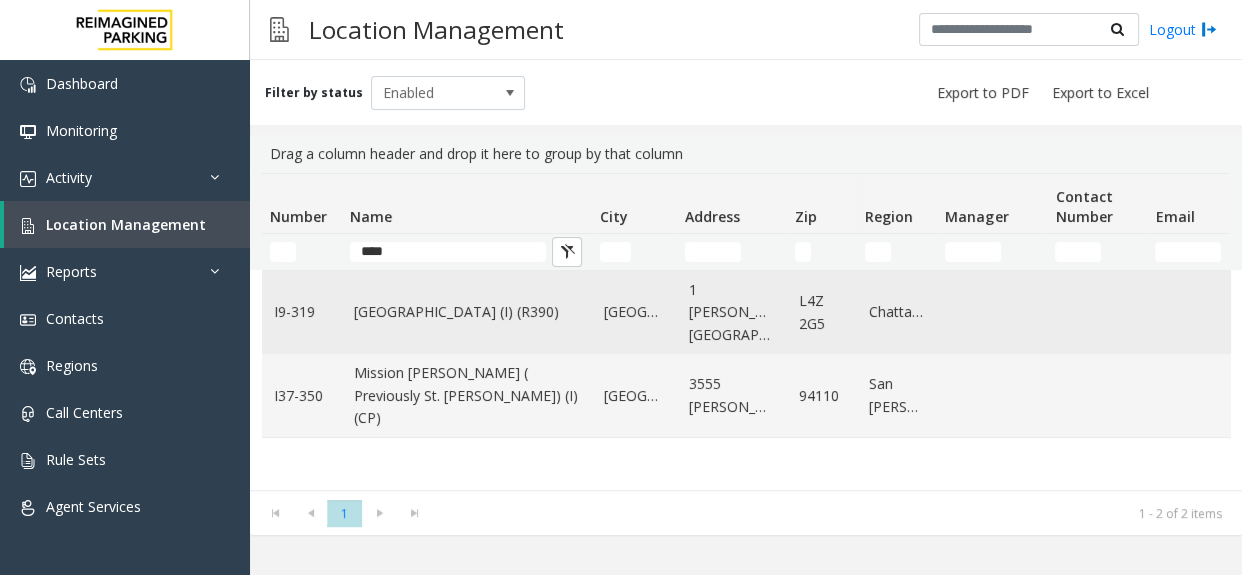 click on "[GEOGRAPHIC_DATA] (I) (R390)" 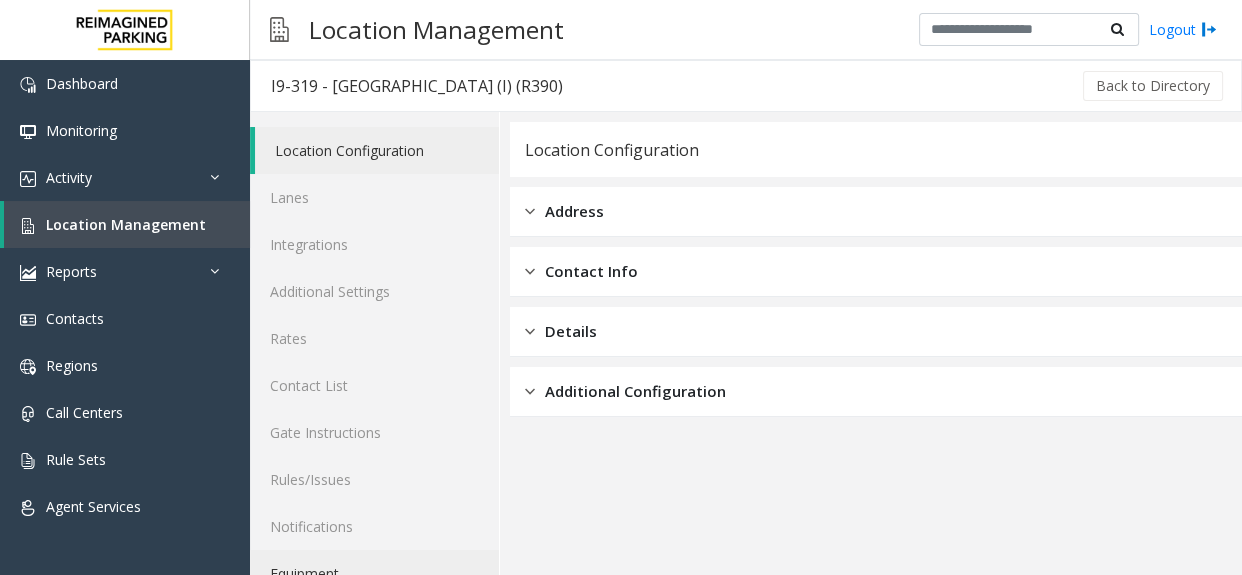 click on "Equipment" 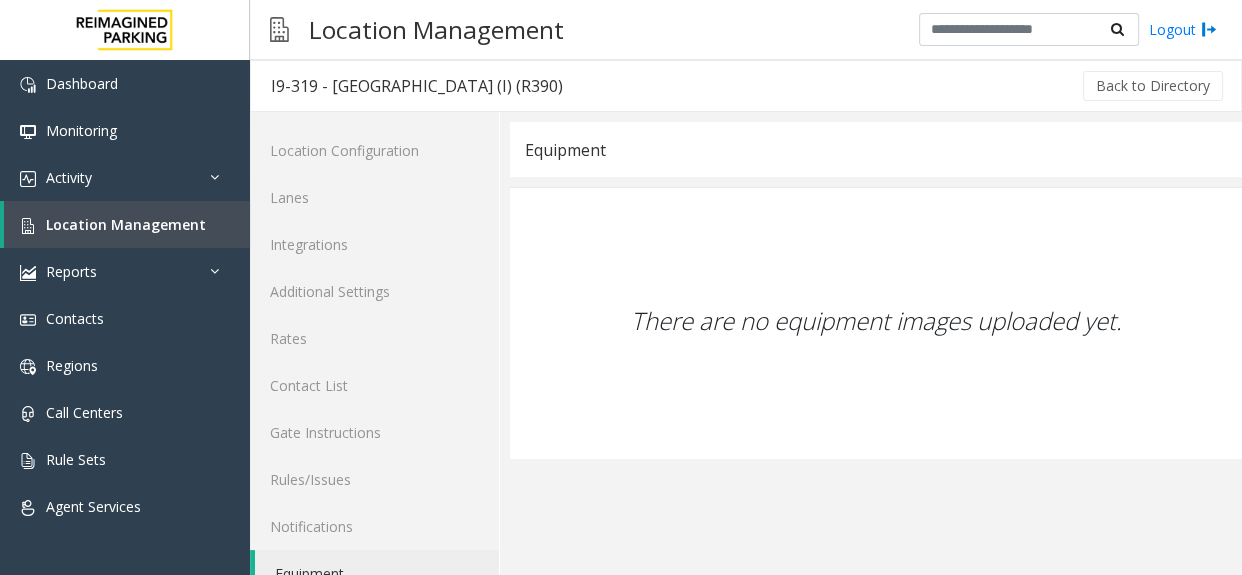 click on "Equipment" 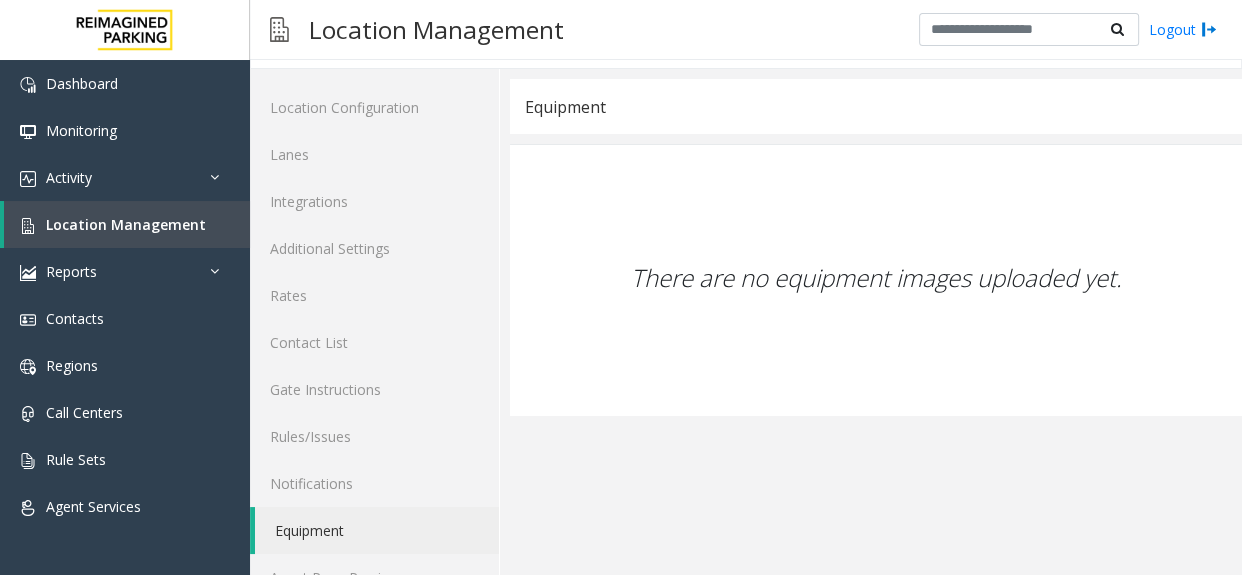 scroll, scrollTop: 83, scrollLeft: 0, axis: vertical 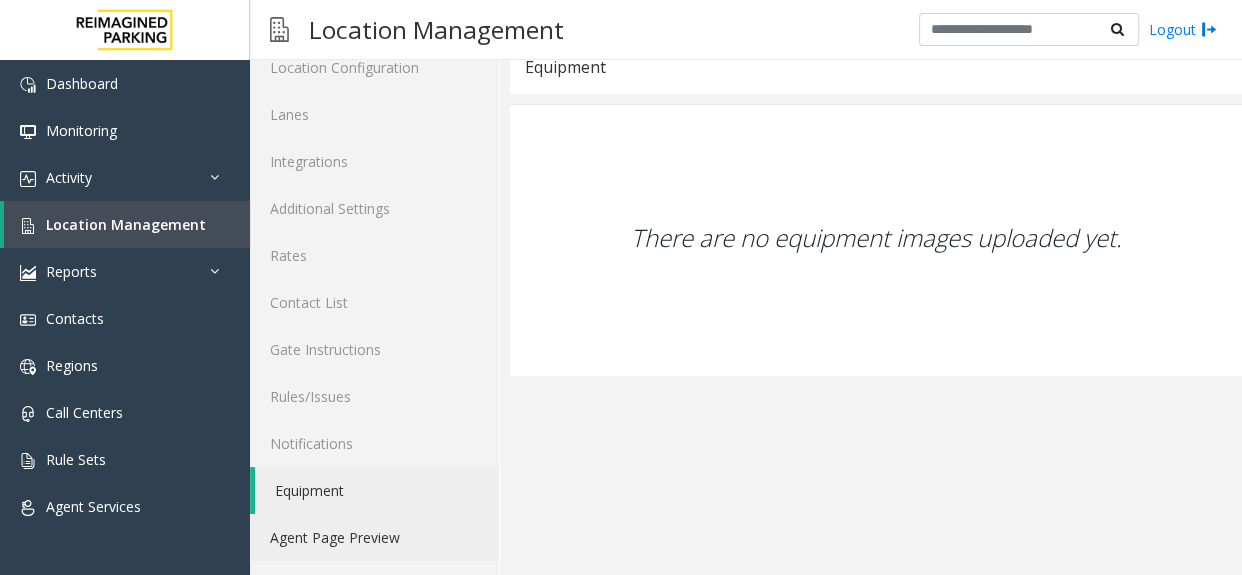 click on "Agent Page Preview" 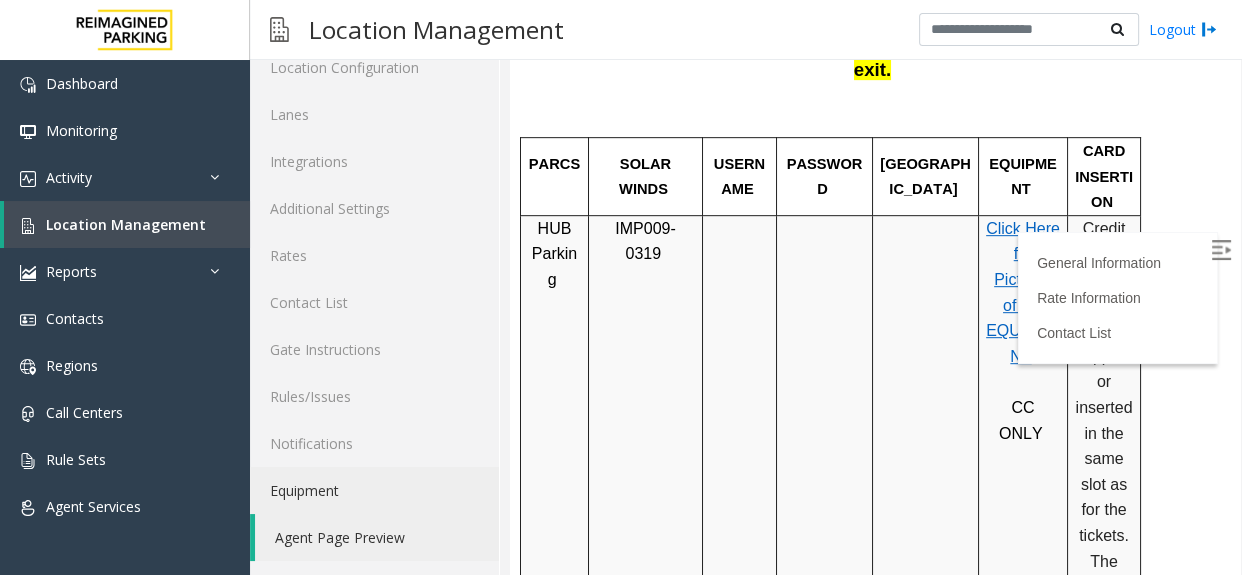 scroll, scrollTop: 4341, scrollLeft: 0, axis: vertical 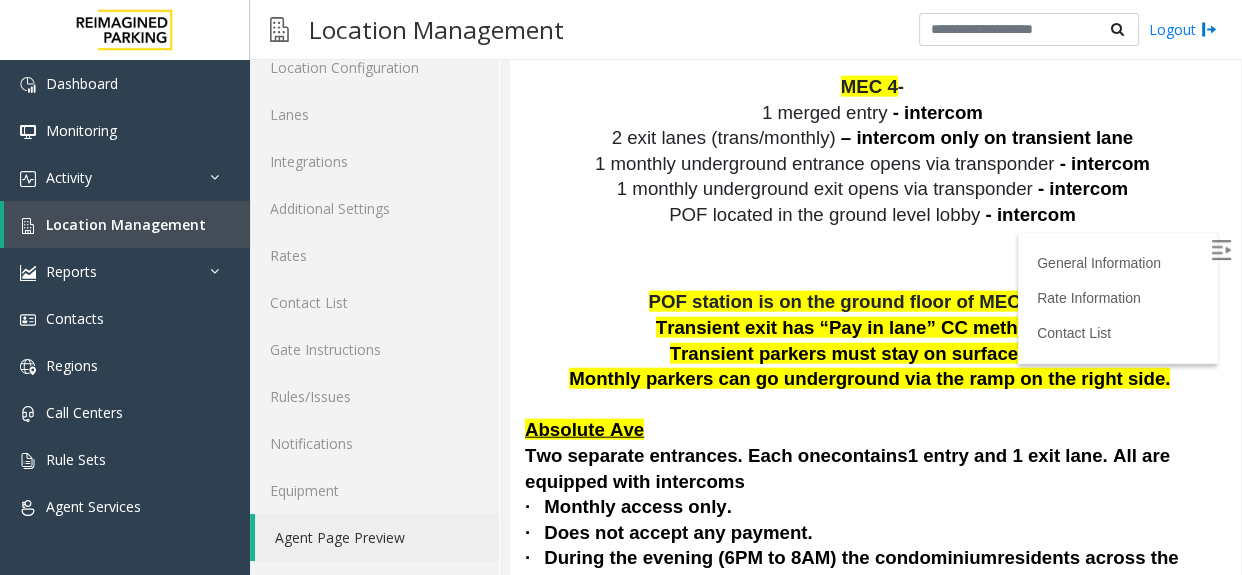 click at bounding box center [1221, 250] 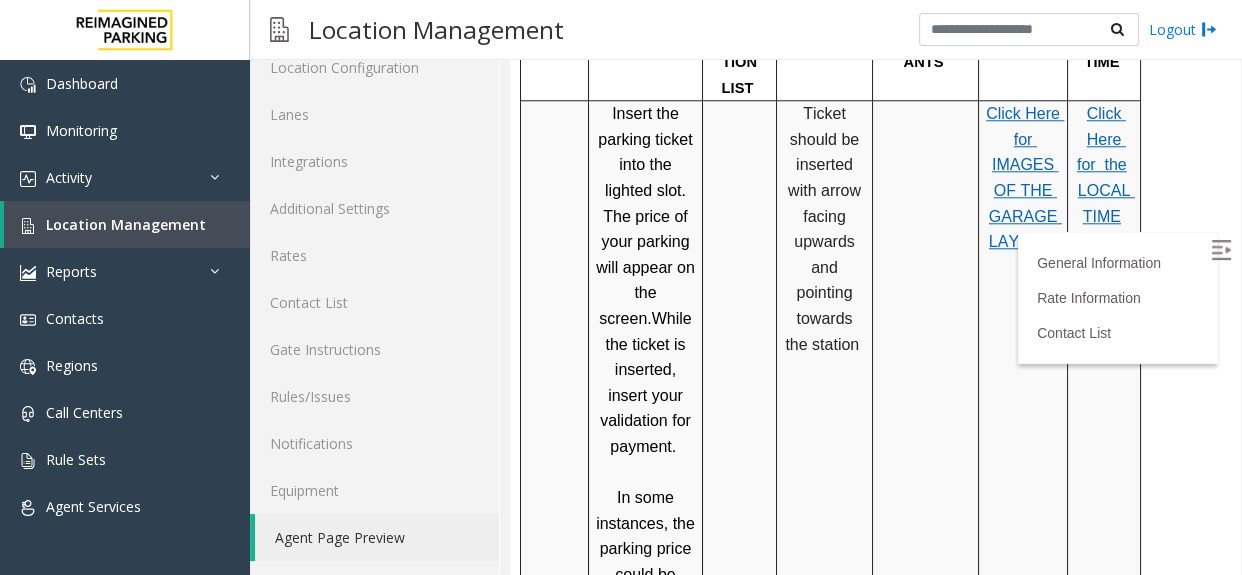 scroll, scrollTop: 2483, scrollLeft: 0, axis: vertical 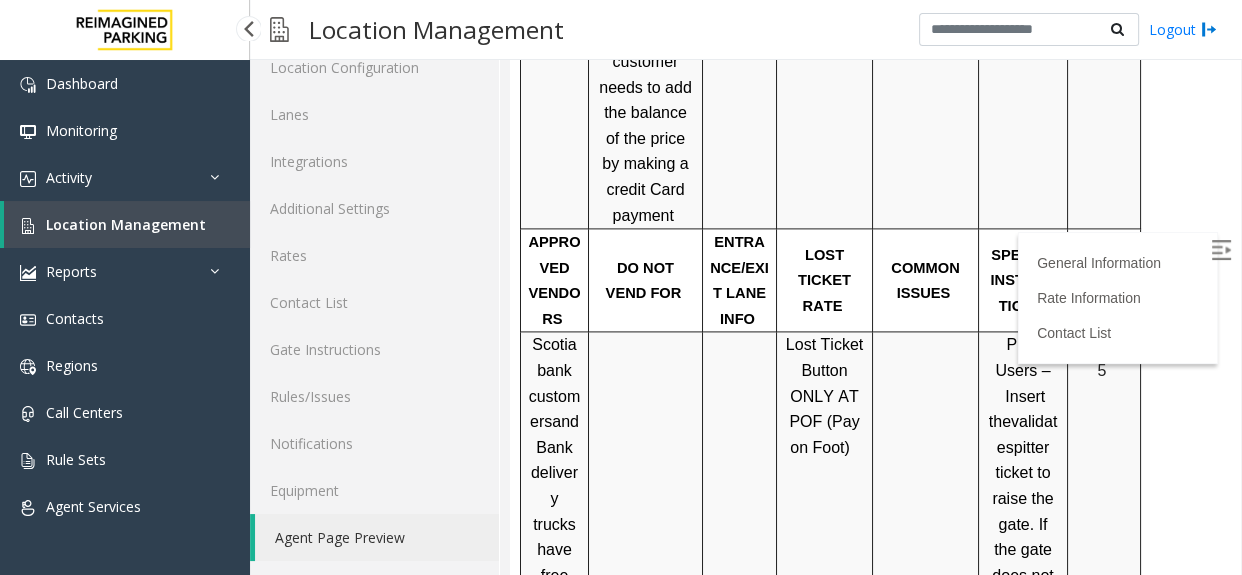 click on "Location Management" at bounding box center [127, 224] 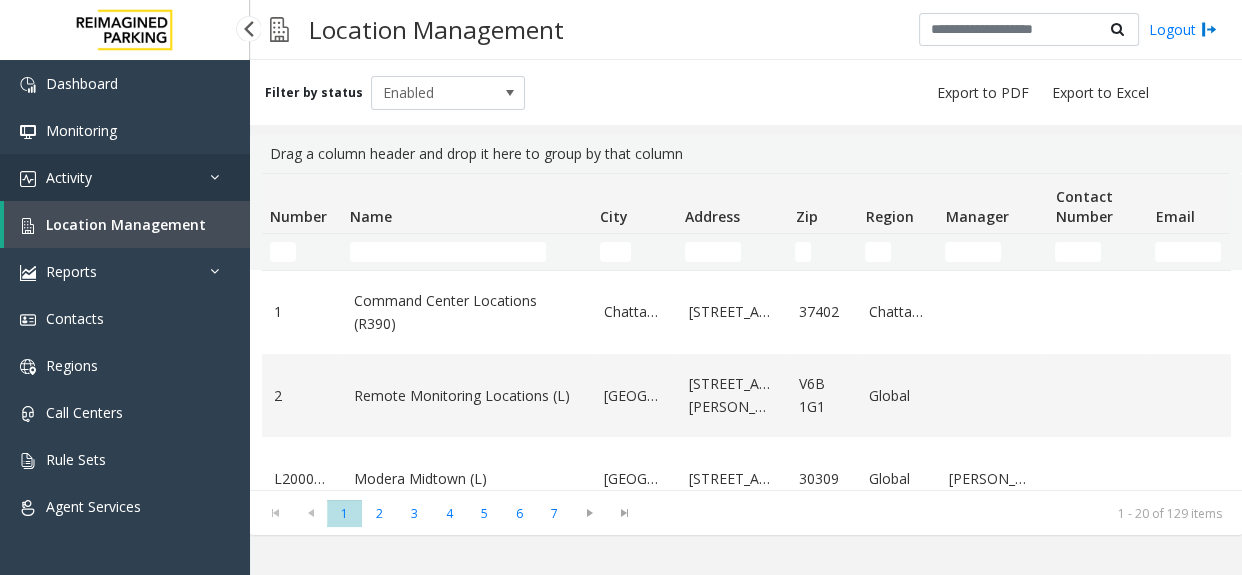 click on "Activity" at bounding box center (125, 177) 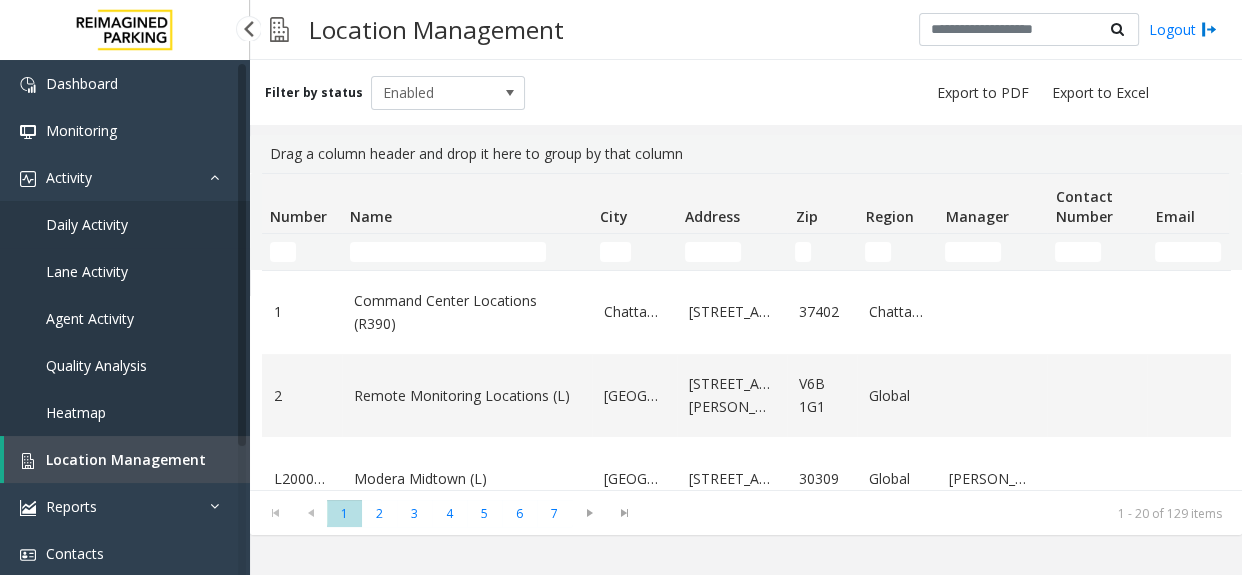 click on "Lane Activity" at bounding box center [125, 271] 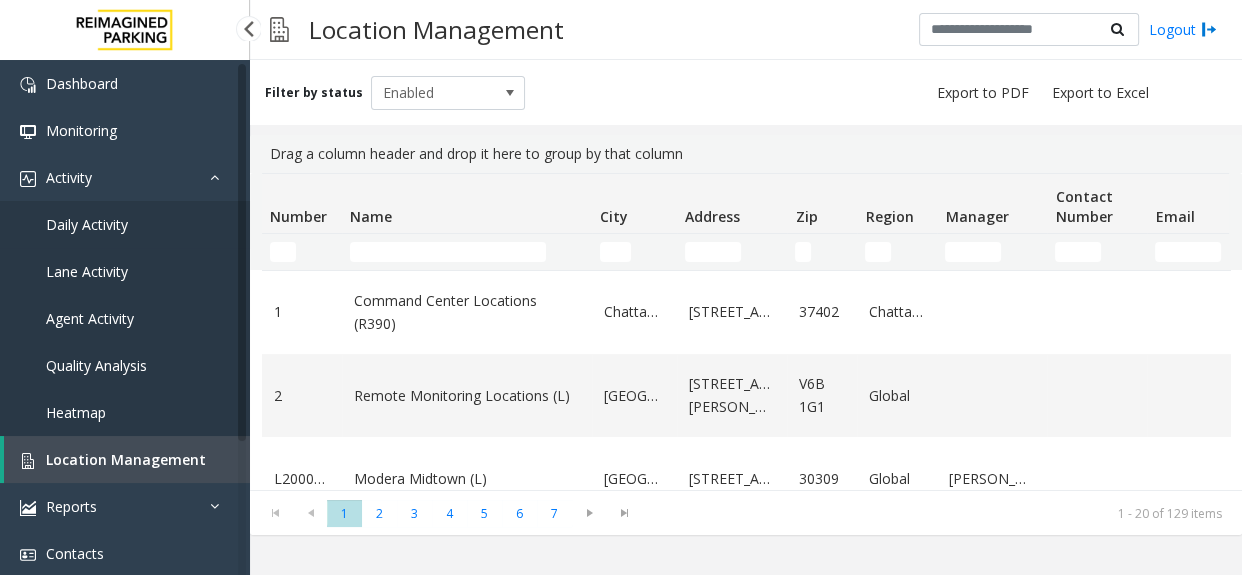click on "Daily Activity" at bounding box center [125, 224] 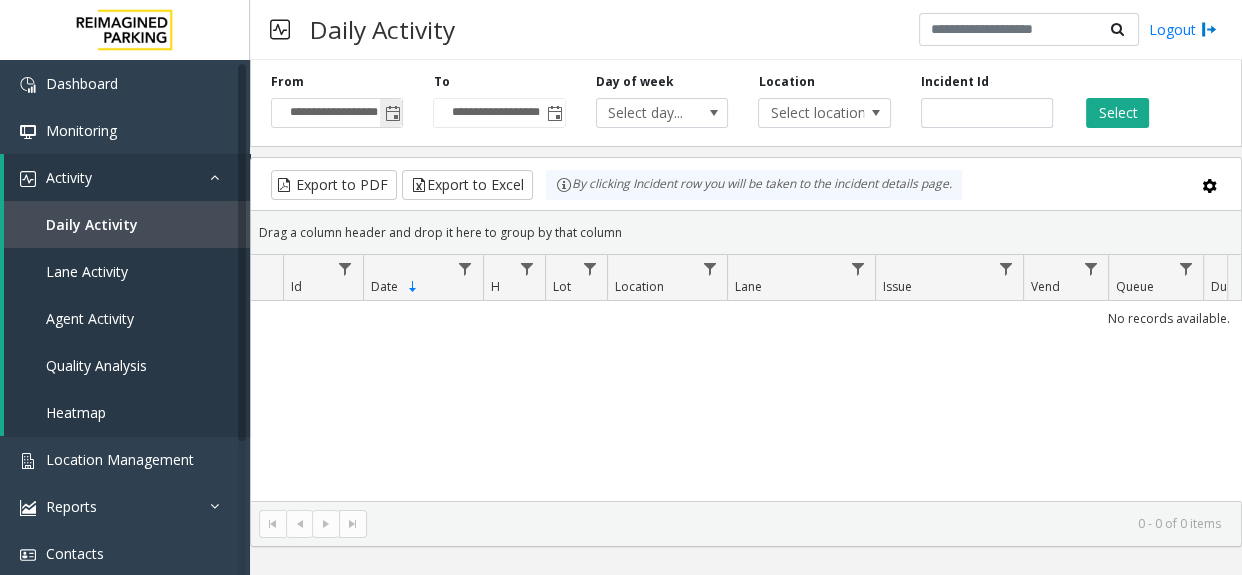 click 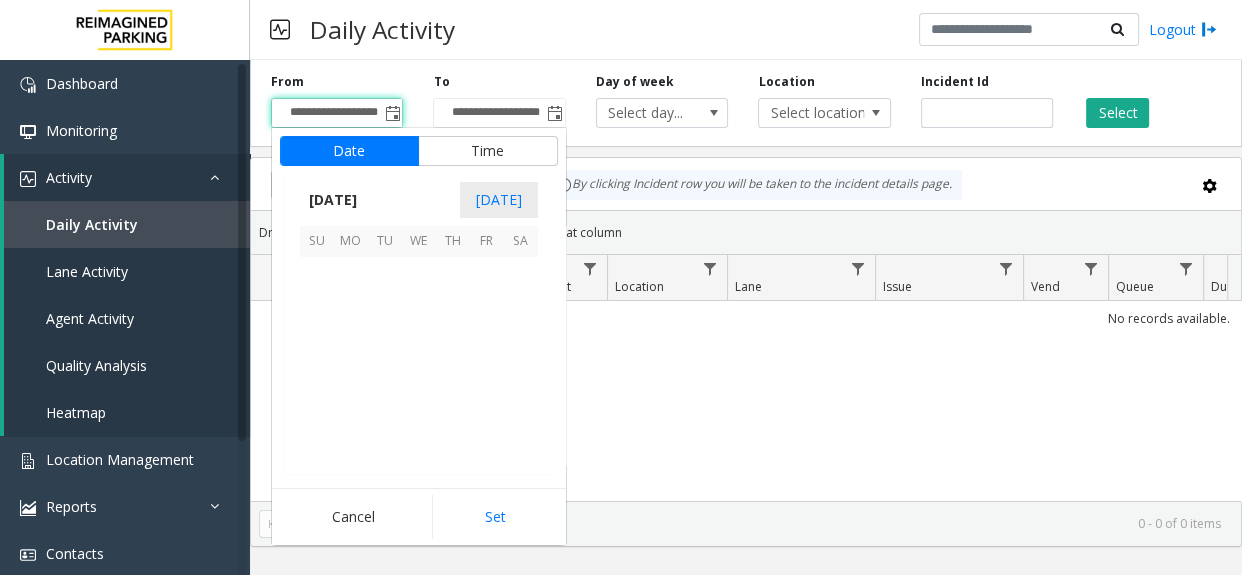 scroll, scrollTop: 358337, scrollLeft: 0, axis: vertical 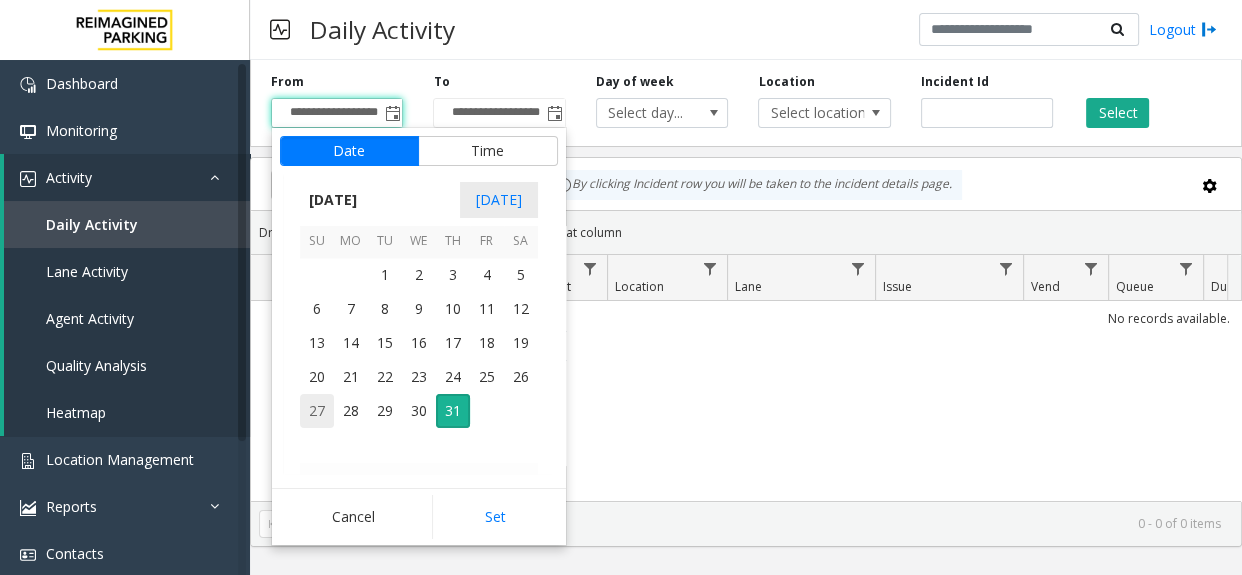 click on "27" at bounding box center [317, 411] 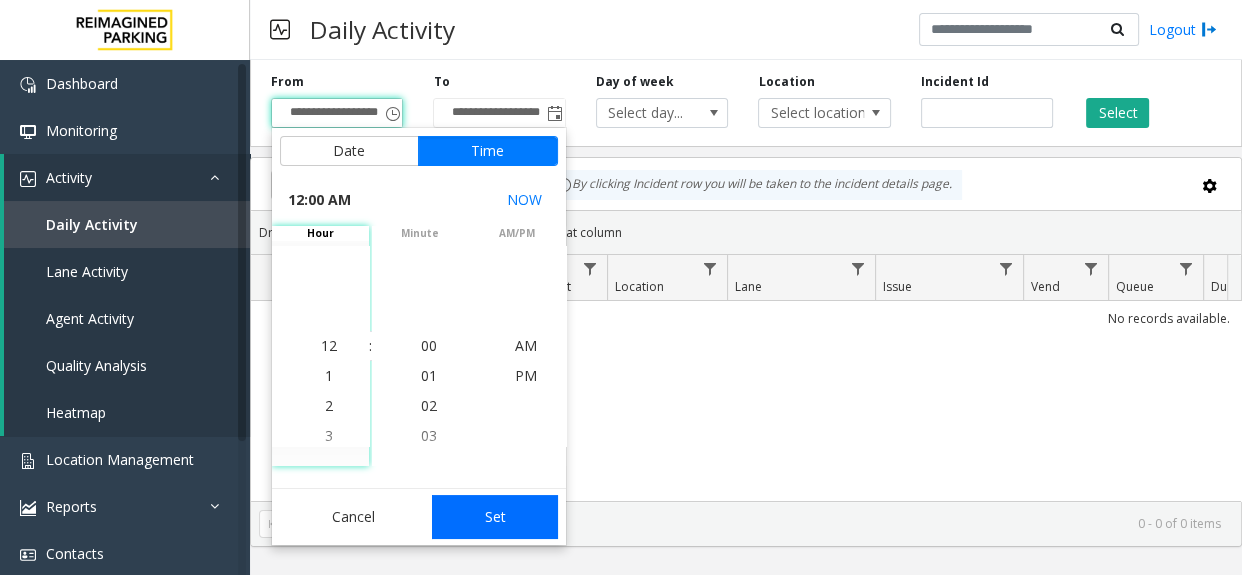 click on "Set" 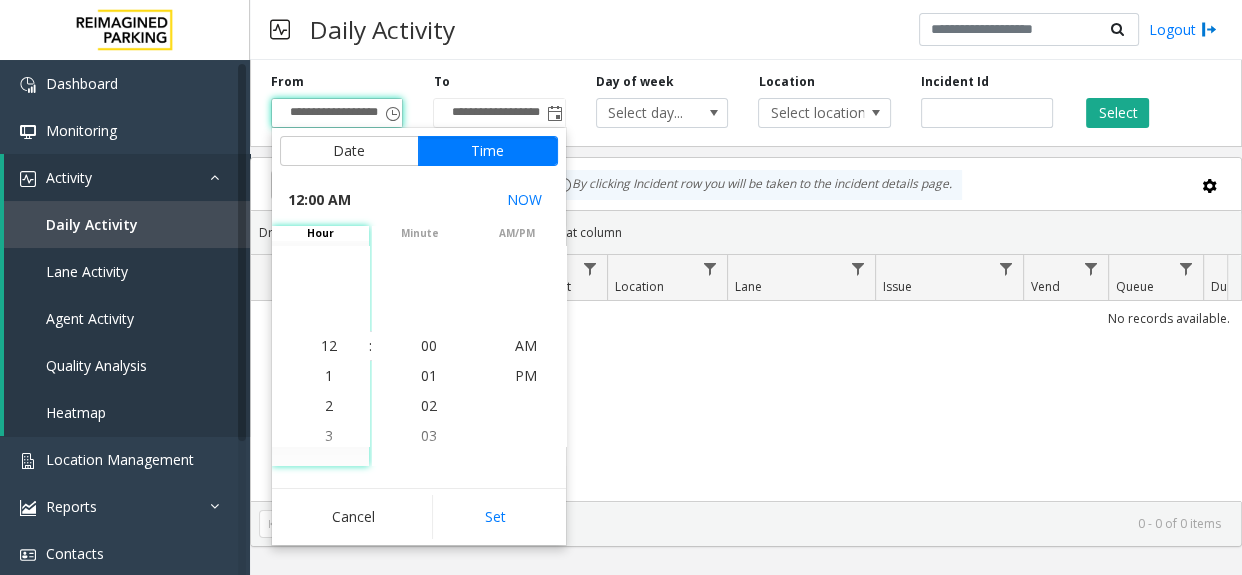 scroll, scrollTop: 0, scrollLeft: 7, axis: horizontal 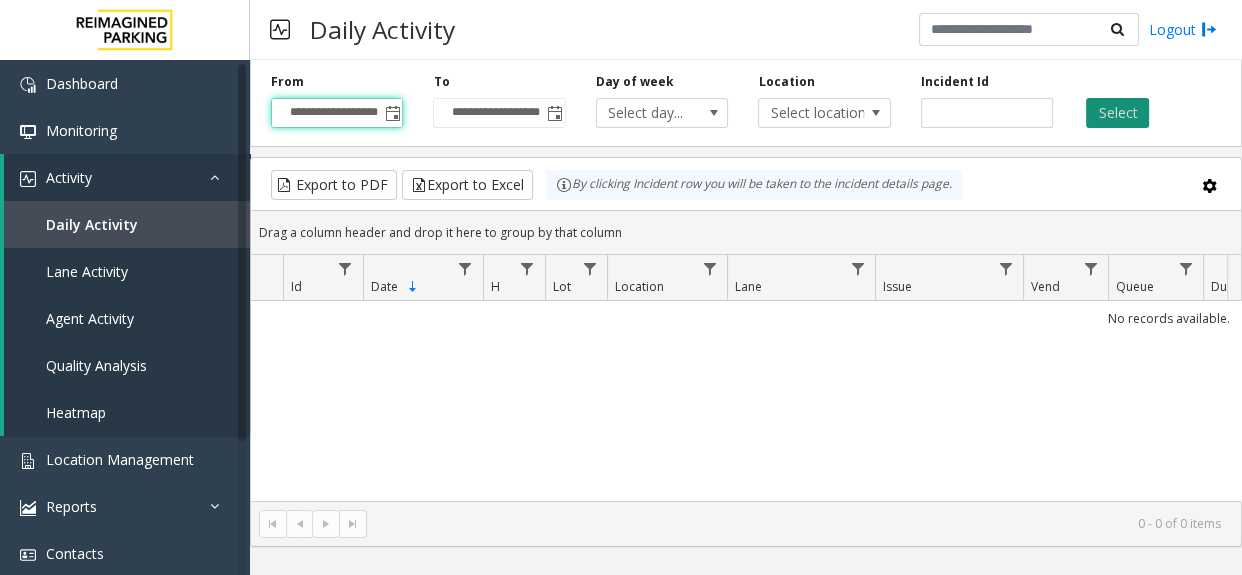 click on "Select" 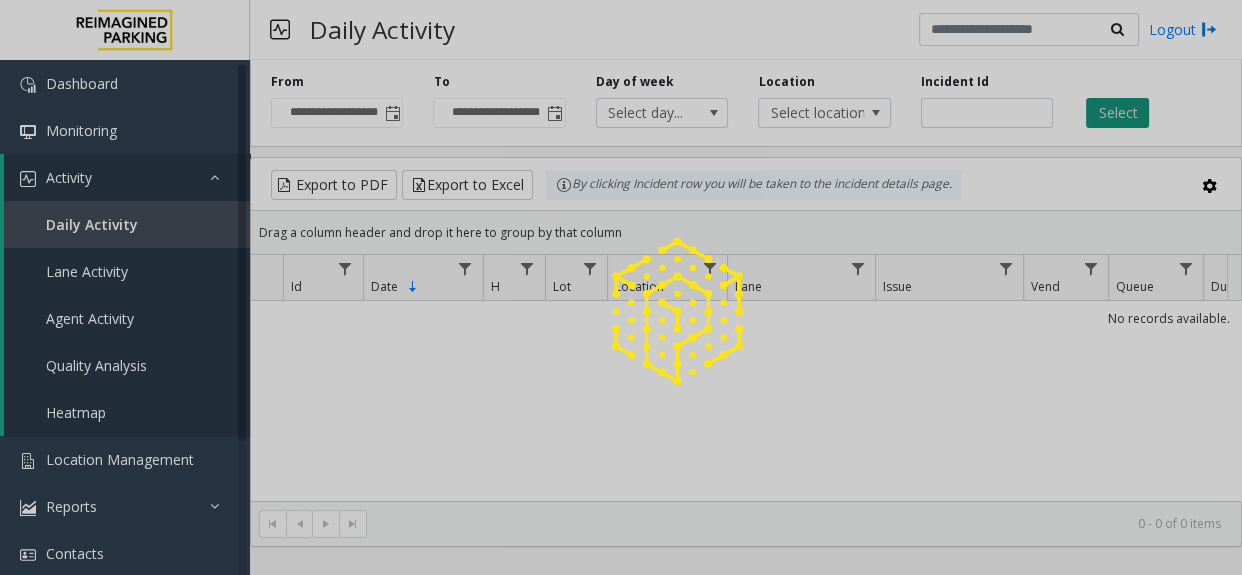 scroll, scrollTop: 0, scrollLeft: 0, axis: both 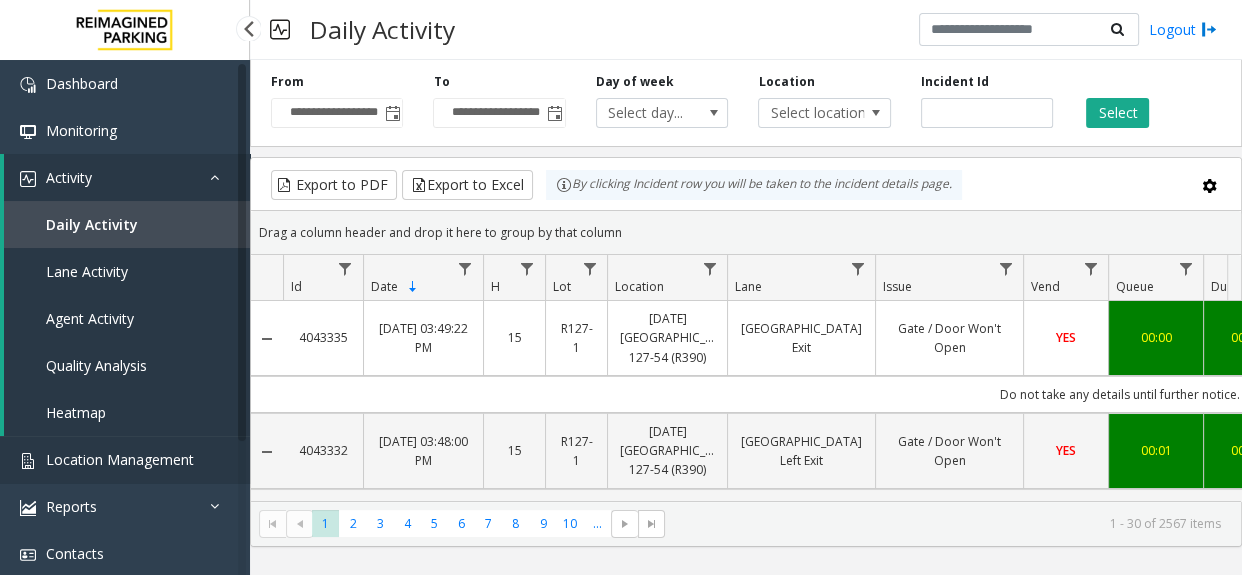 click on "Location Management" at bounding box center (120, 459) 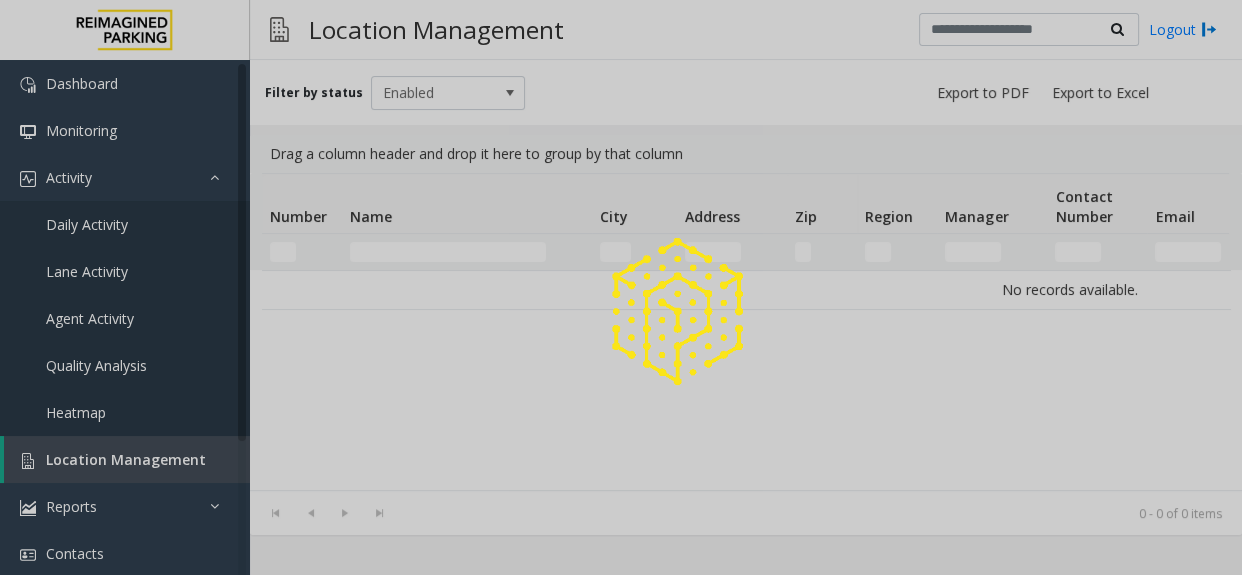 click 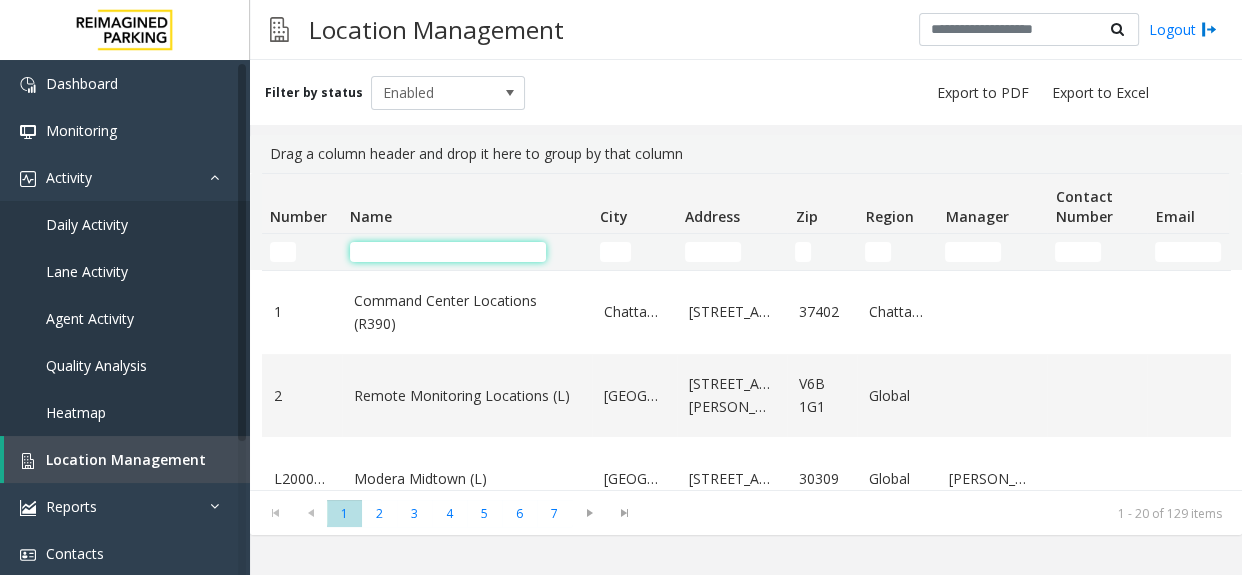 click 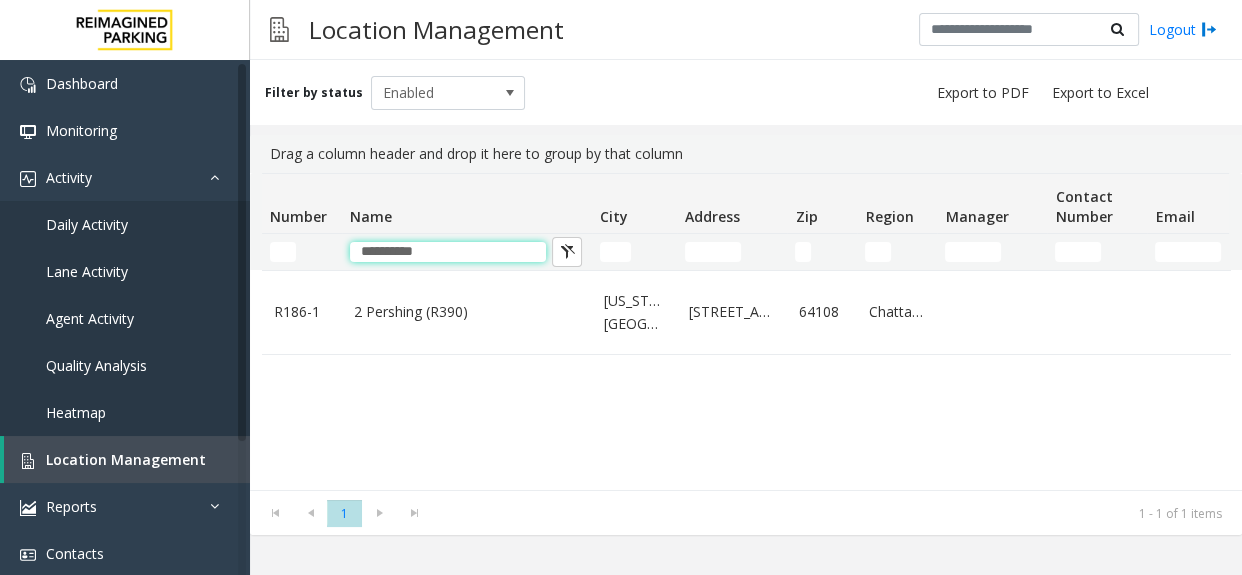 type on "**********" 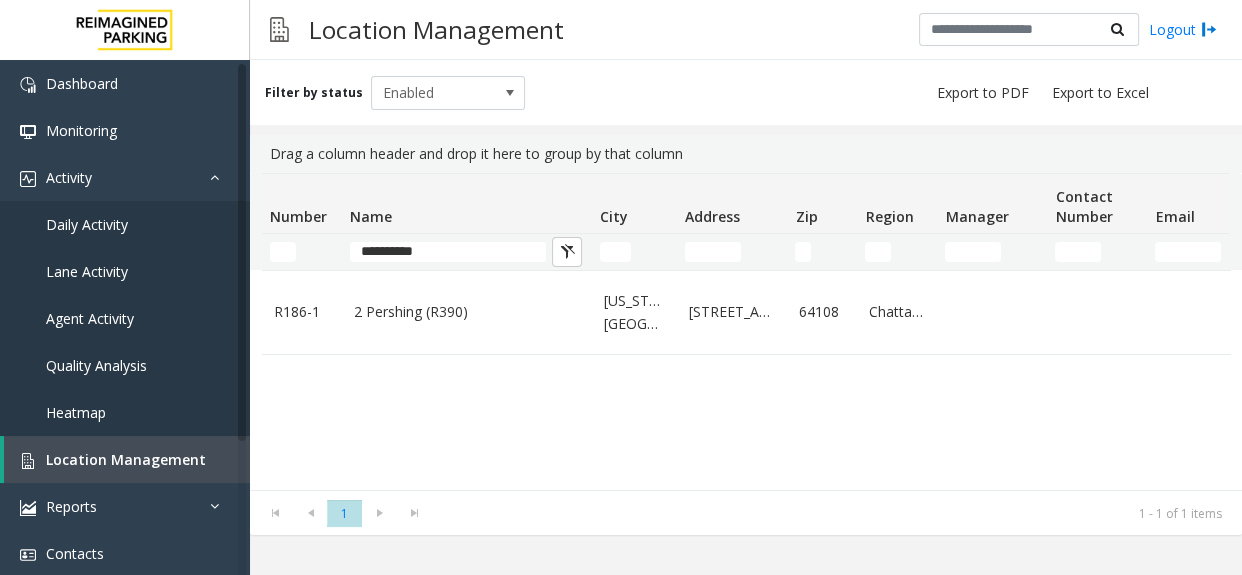 click on "2 Pershing (R390)" 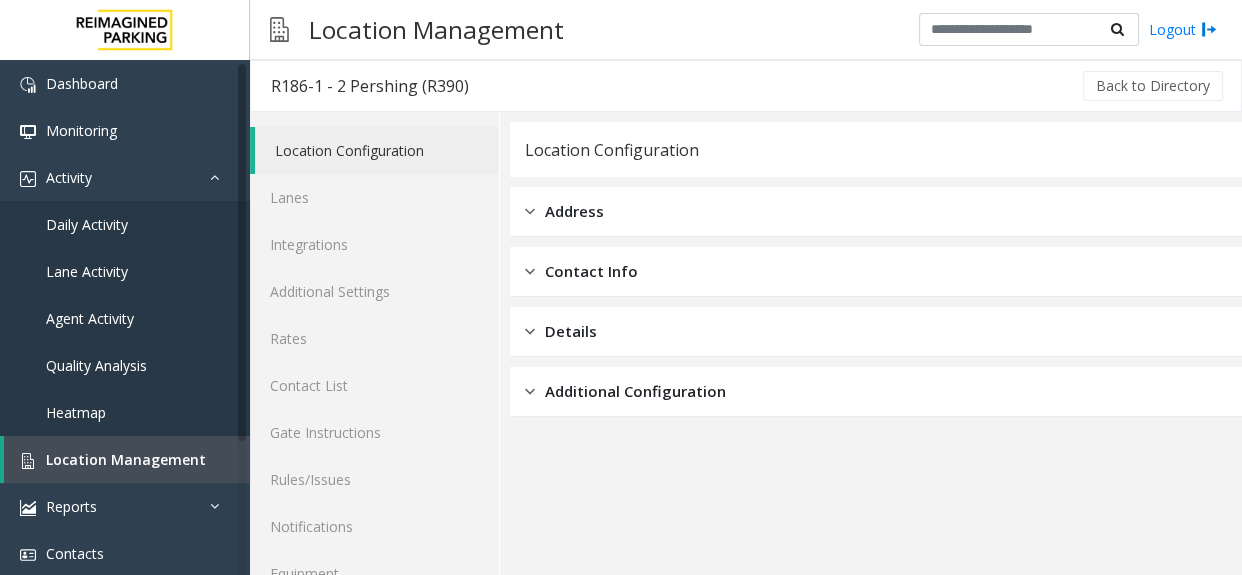click on "Additional Configuration" 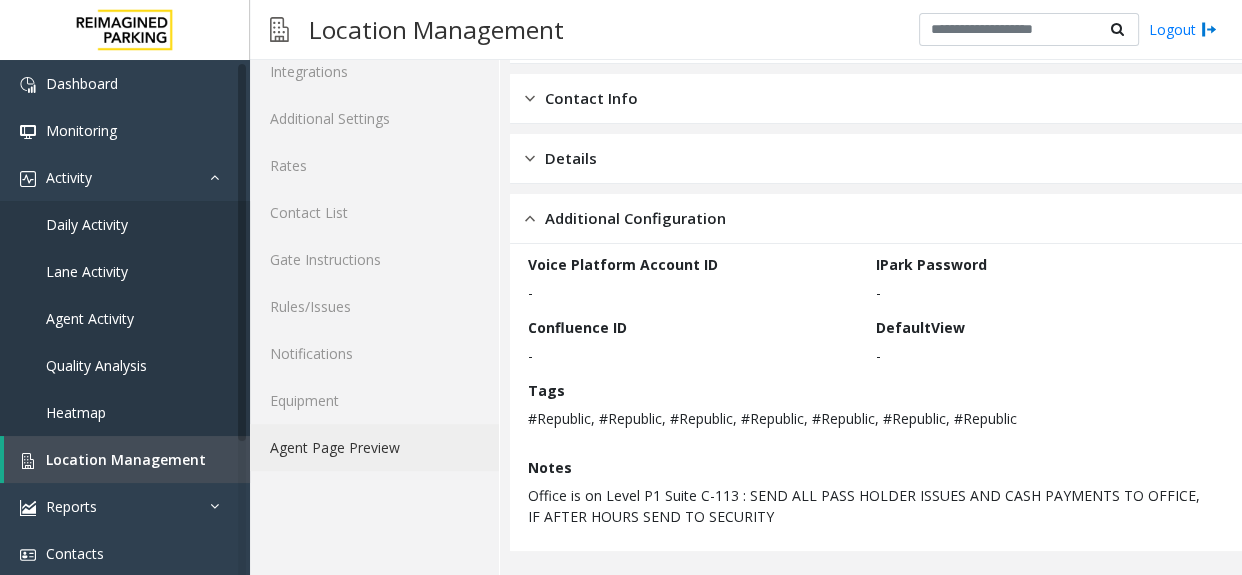 click on "Agent Page Preview" 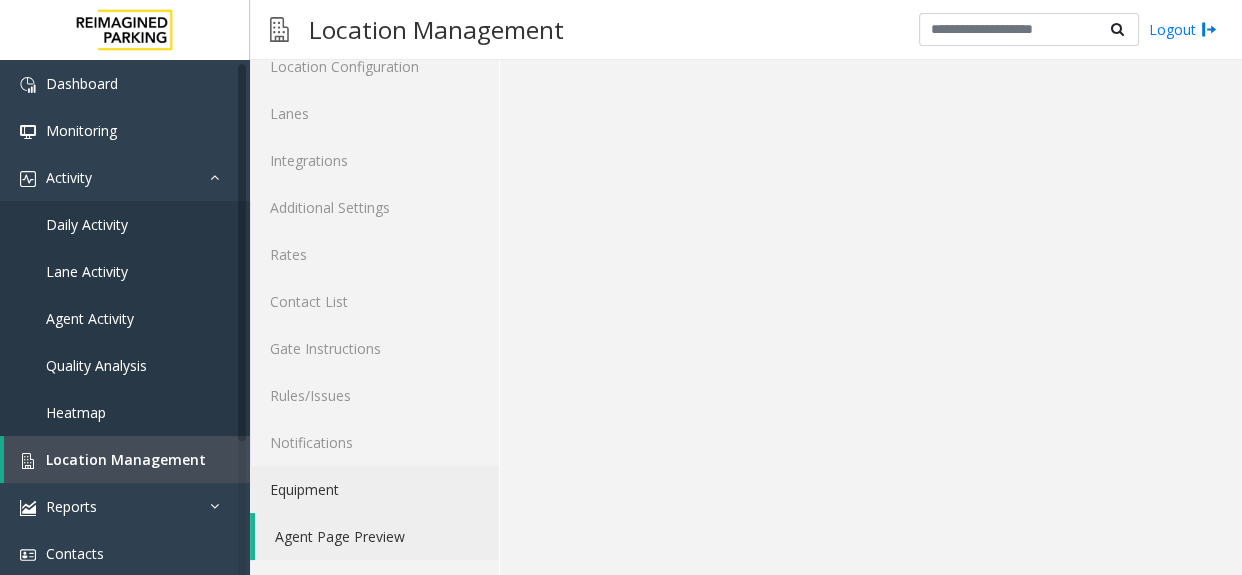 scroll, scrollTop: 83, scrollLeft: 0, axis: vertical 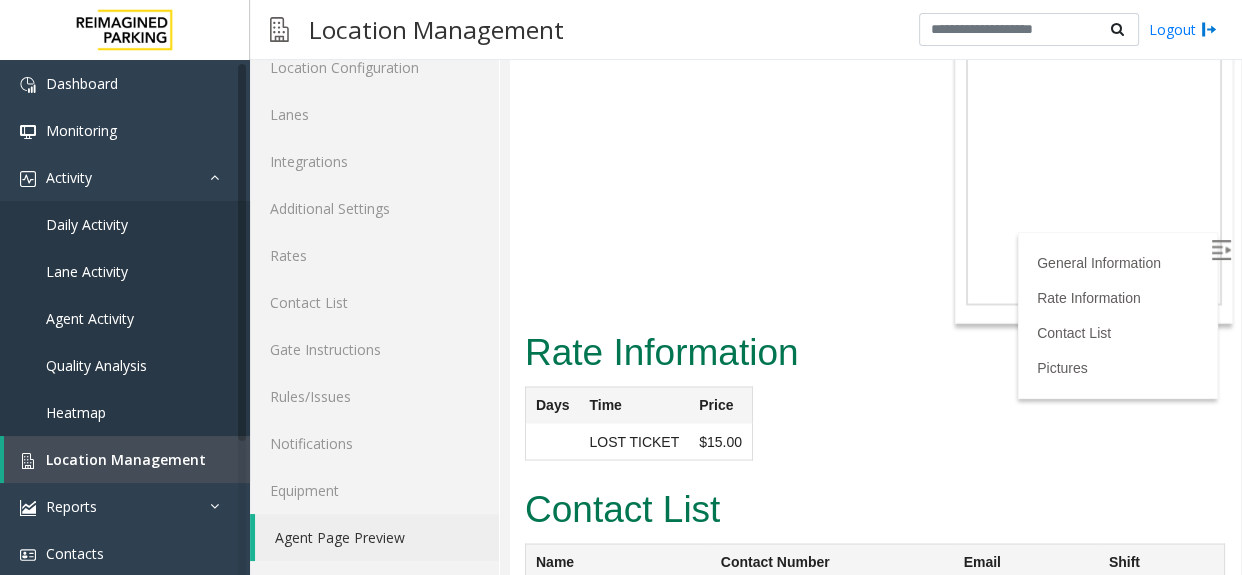 click at bounding box center [1223, 253] 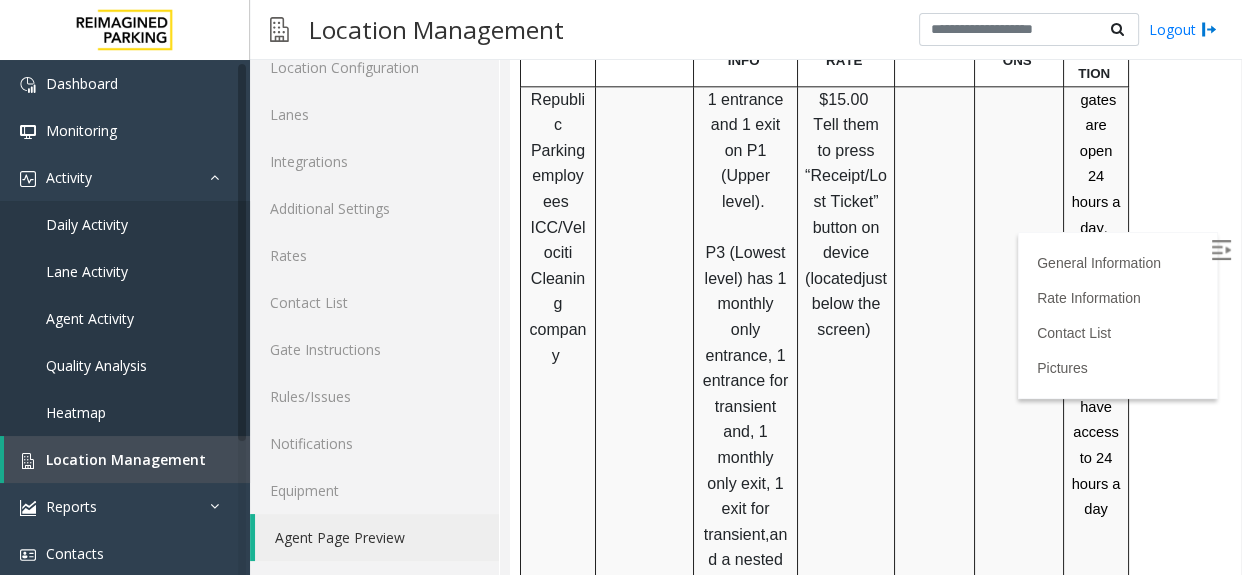 scroll, scrollTop: 2077, scrollLeft: 0, axis: vertical 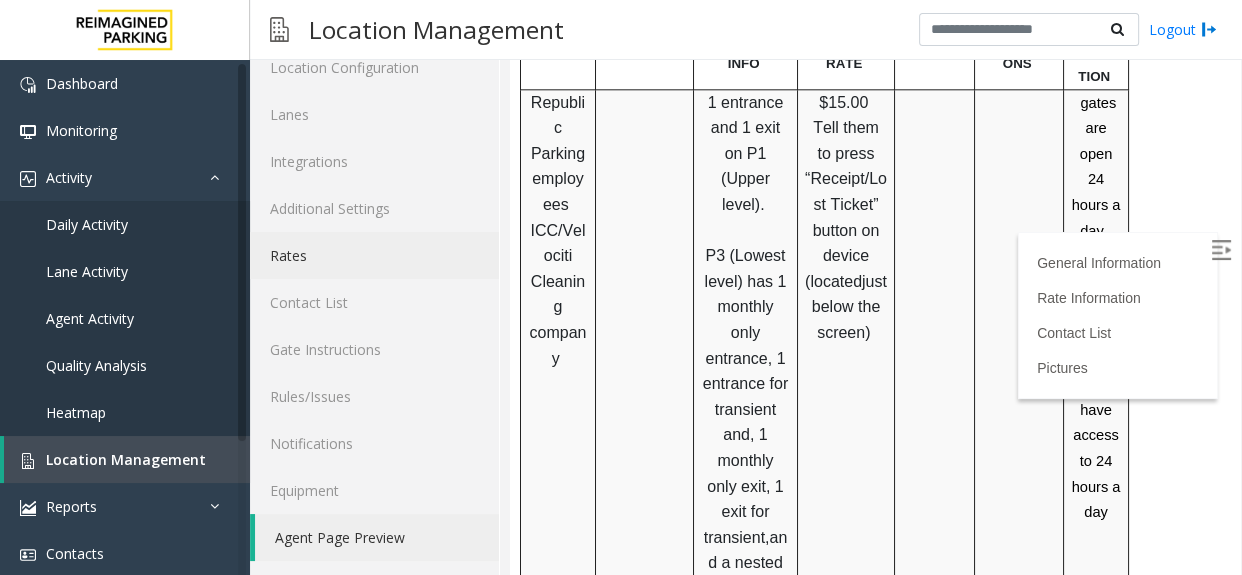 click on "Rates" 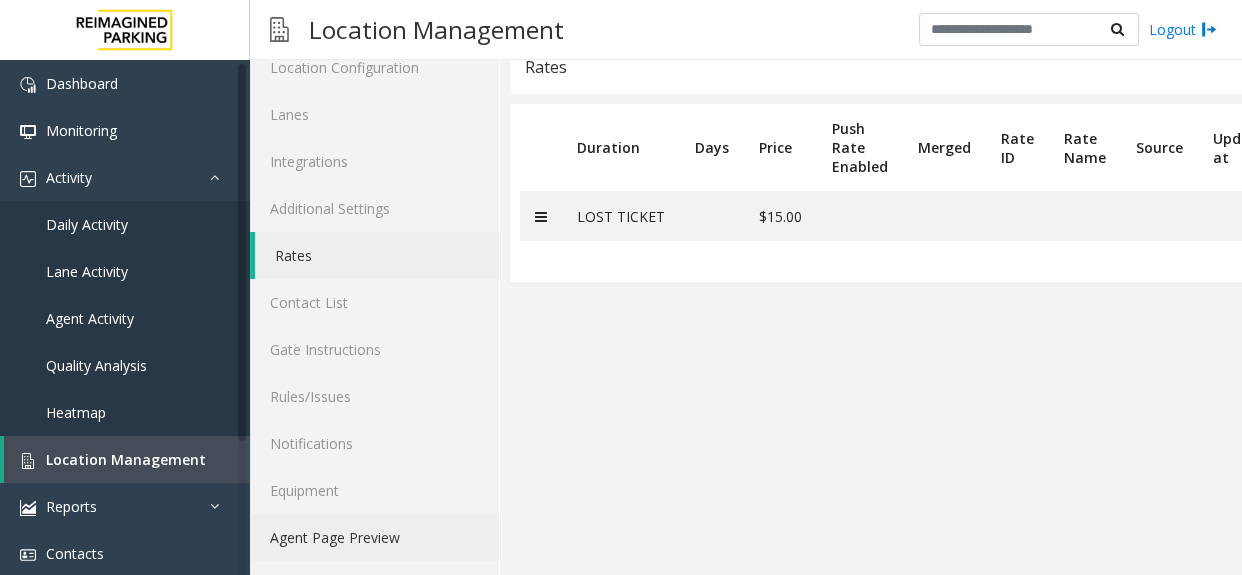 click on "Agent Page Preview" 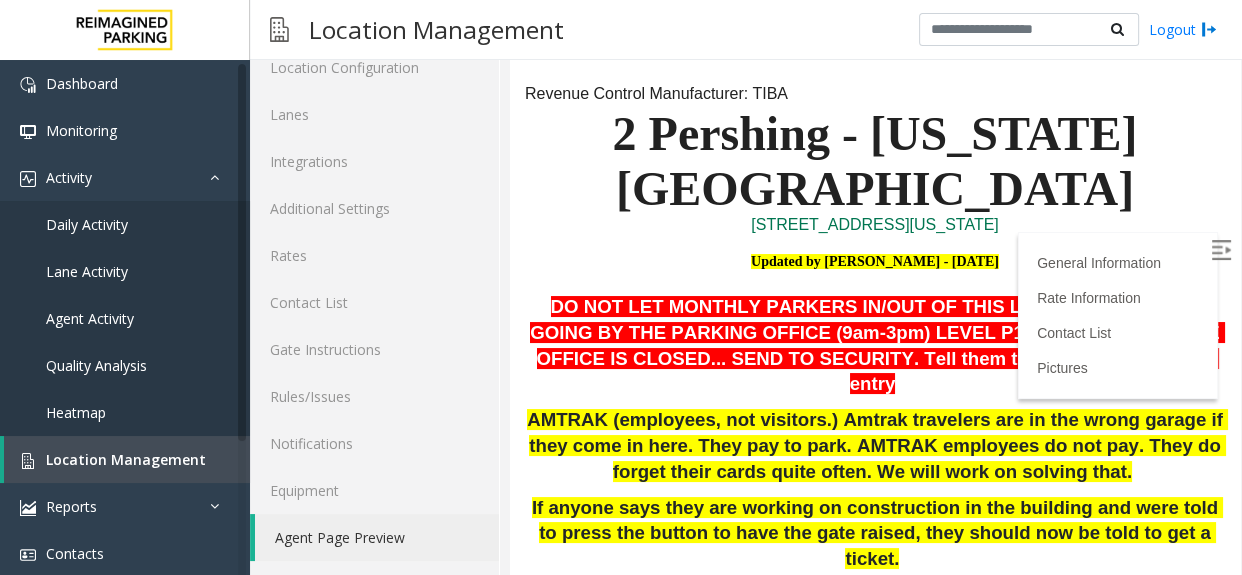 scroll, scrollTop: 181, scrollLeft: 0, axis: vertical 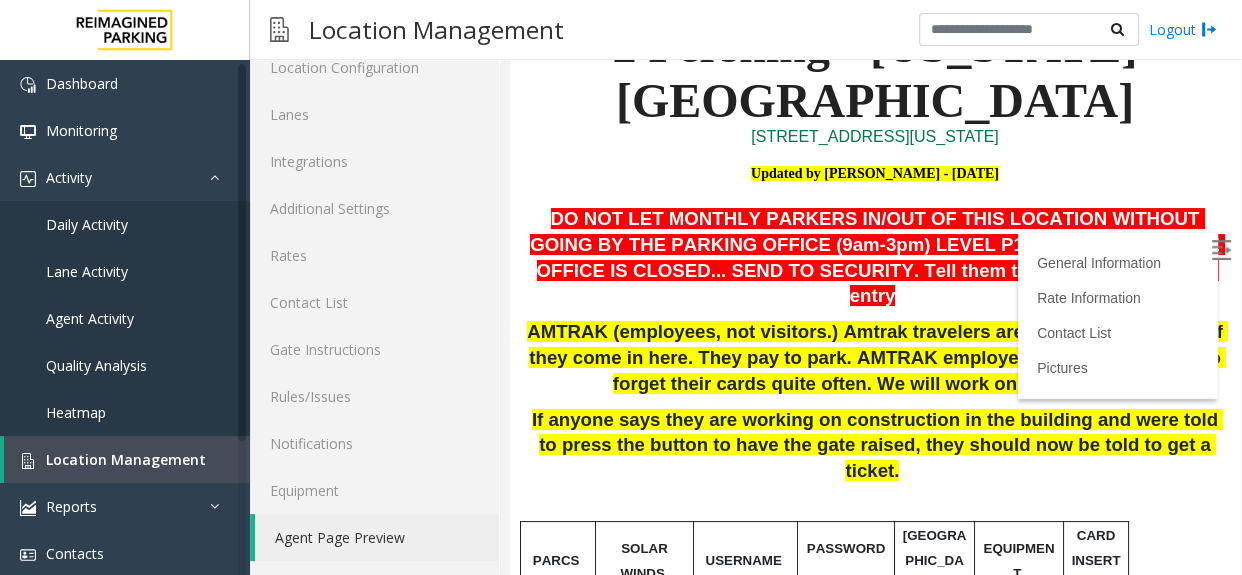click at bounding box center [1221, 250] 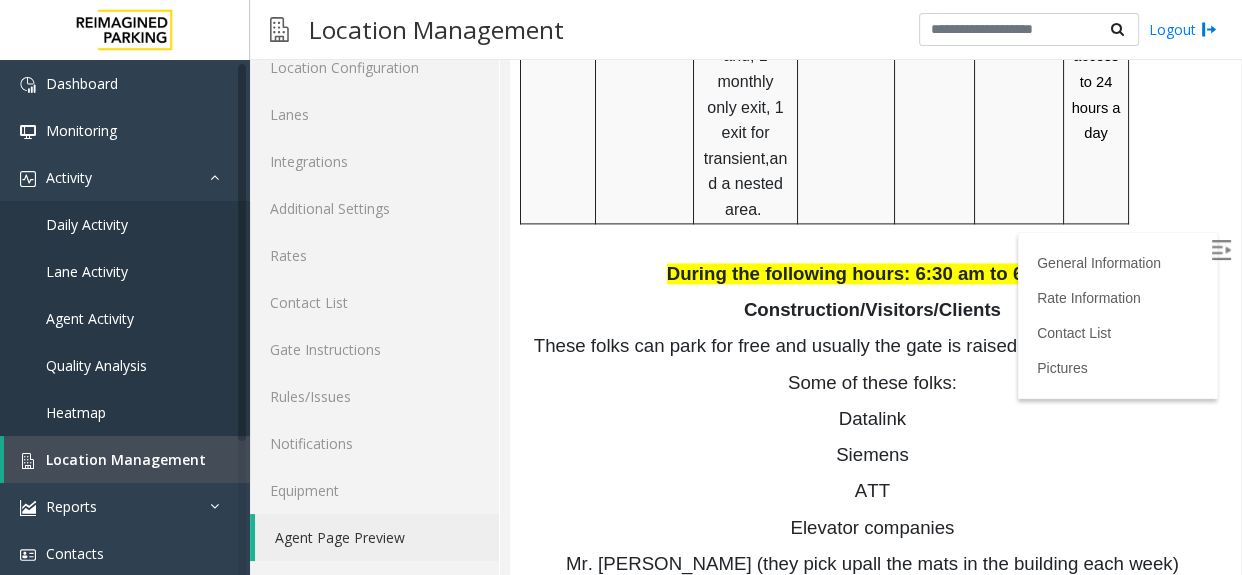 scroll, scrollTop: 2454, scrollLeft: 0, axis: vertical 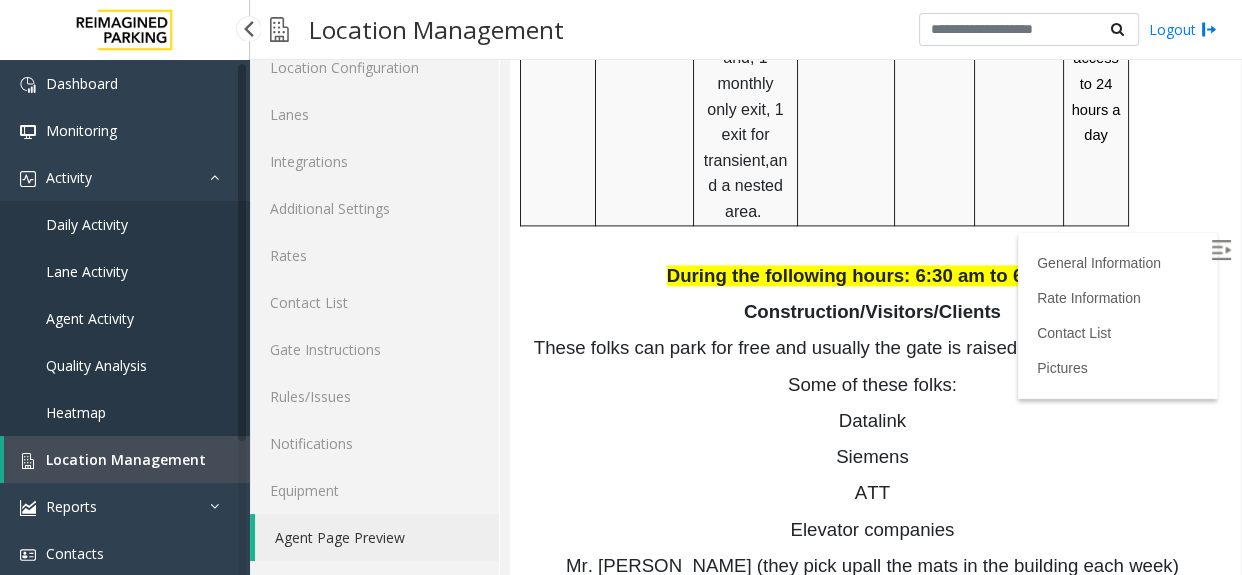 click on "Location Management" at bounding box center (127, 459) 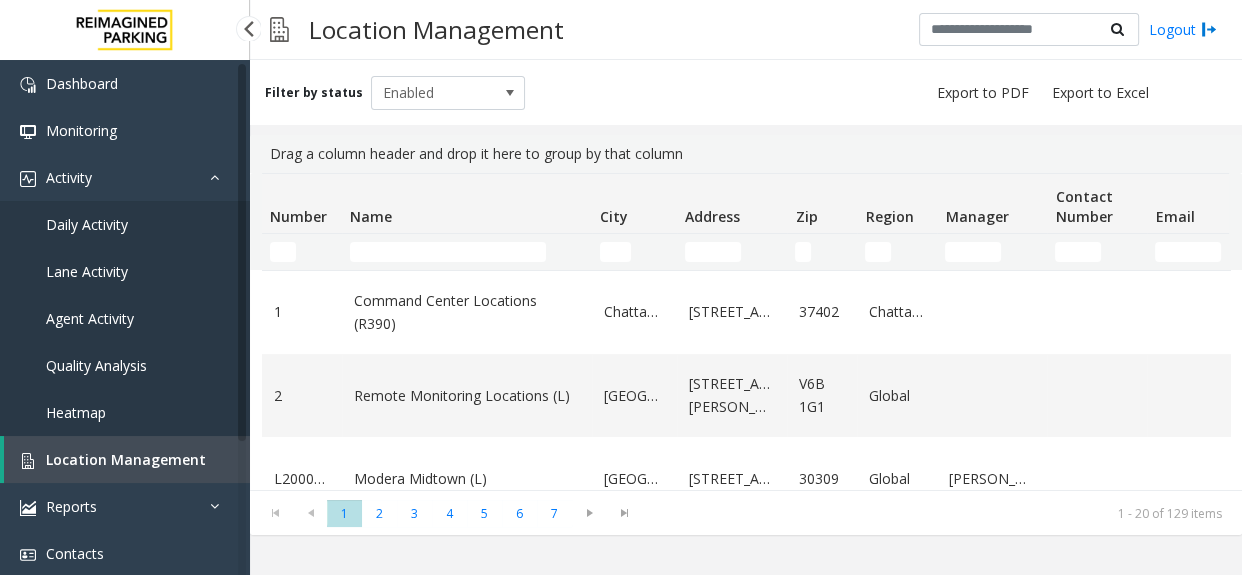 click on "Location Management" at bounding box center (127, 459) 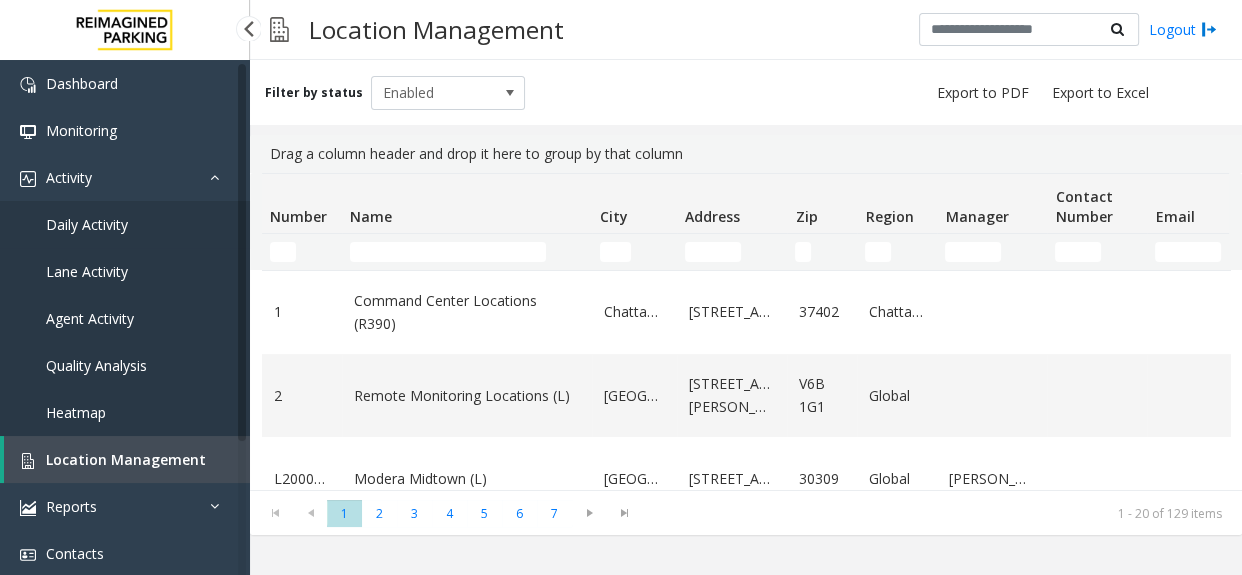 click on "Daily Activity" at bounding box center (87, 224) 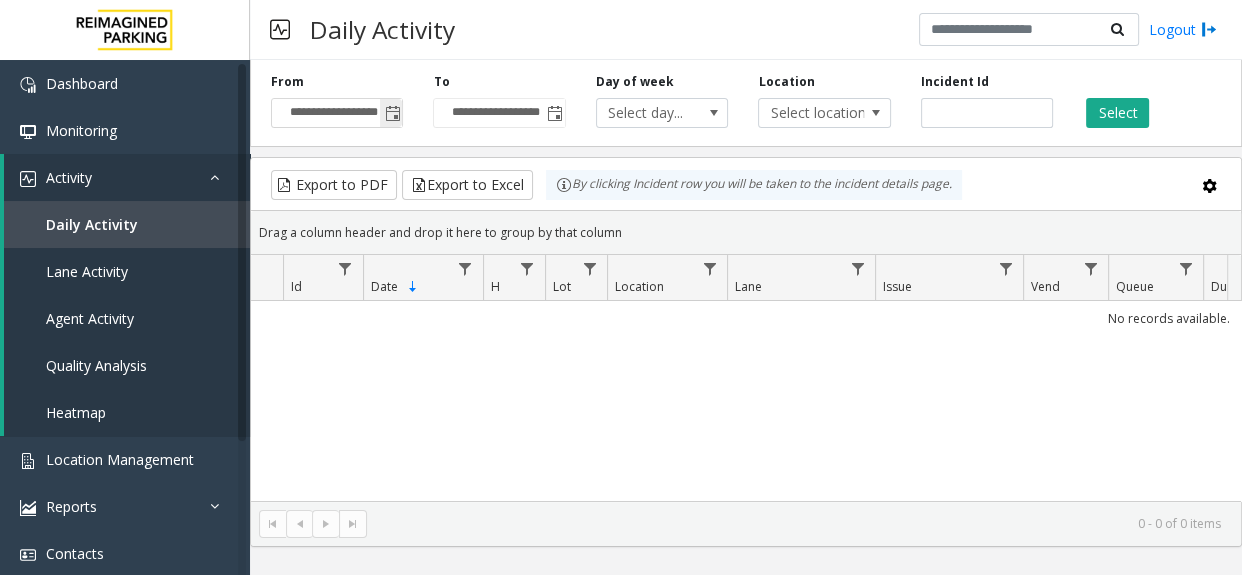 click 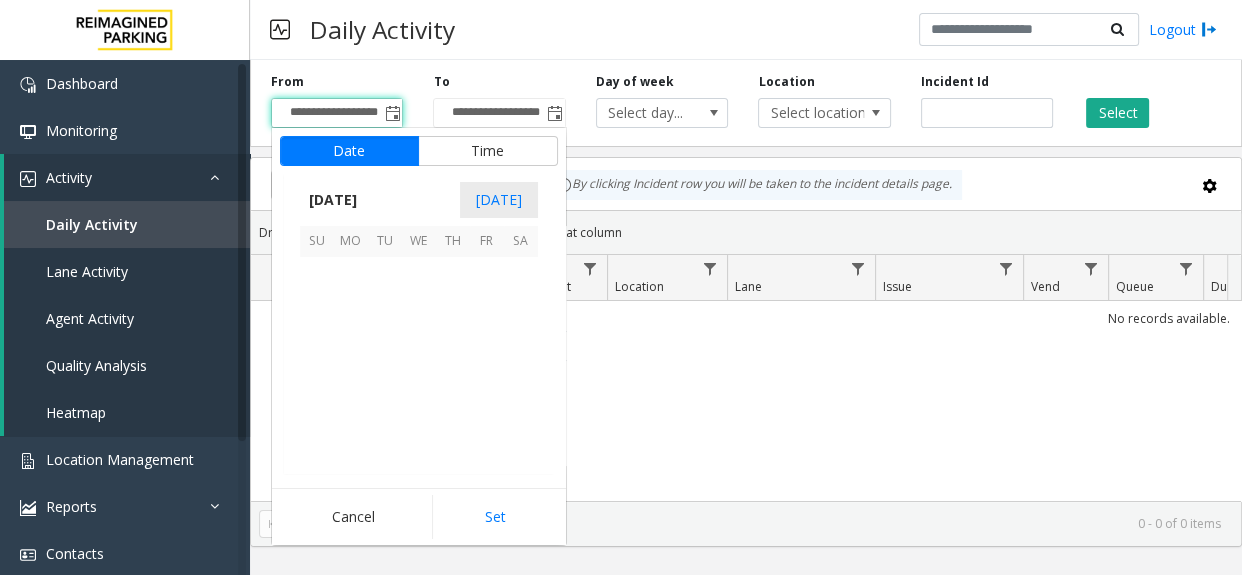 scroll, scrollTop: 358337, scrollLeft: 0, axis: vertical 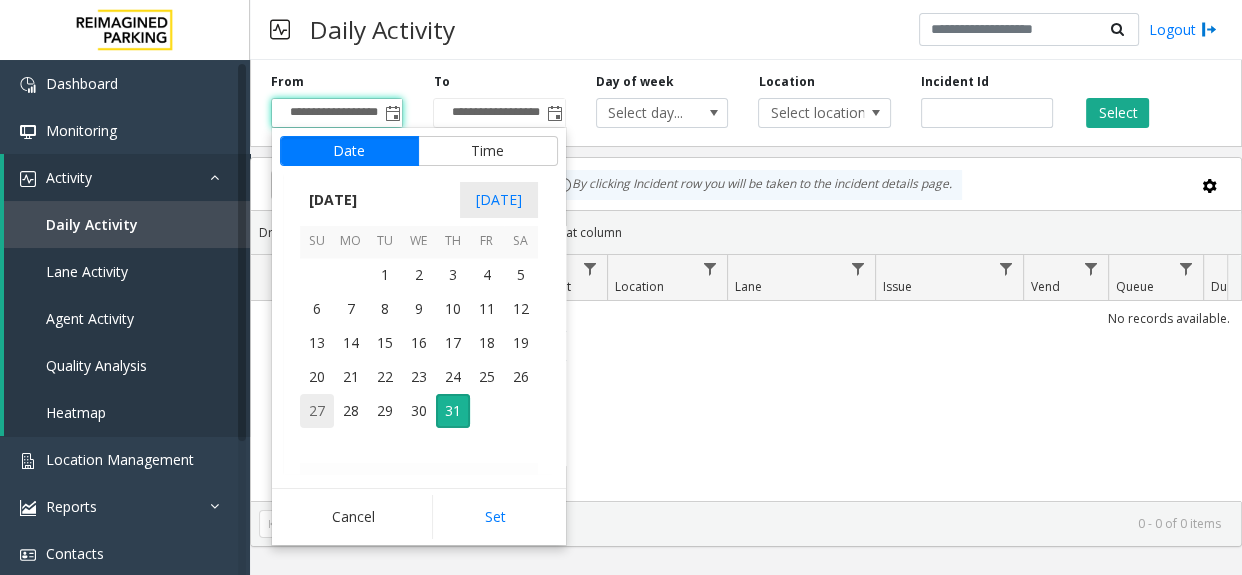 click on "27" at bounding box center [317, 411] 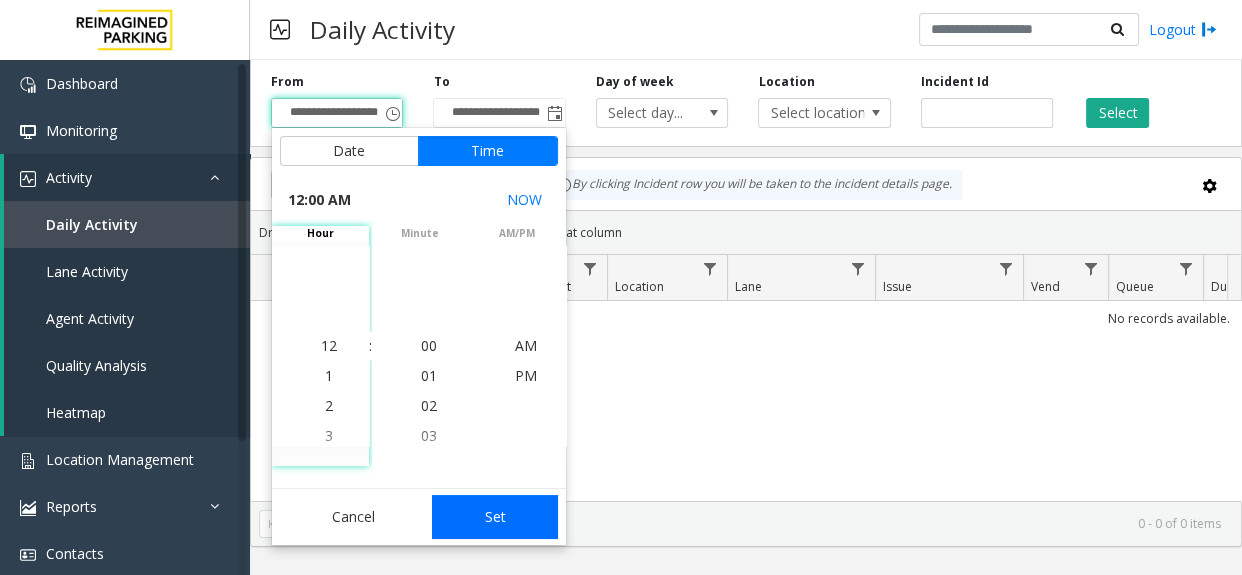 click on "Set" 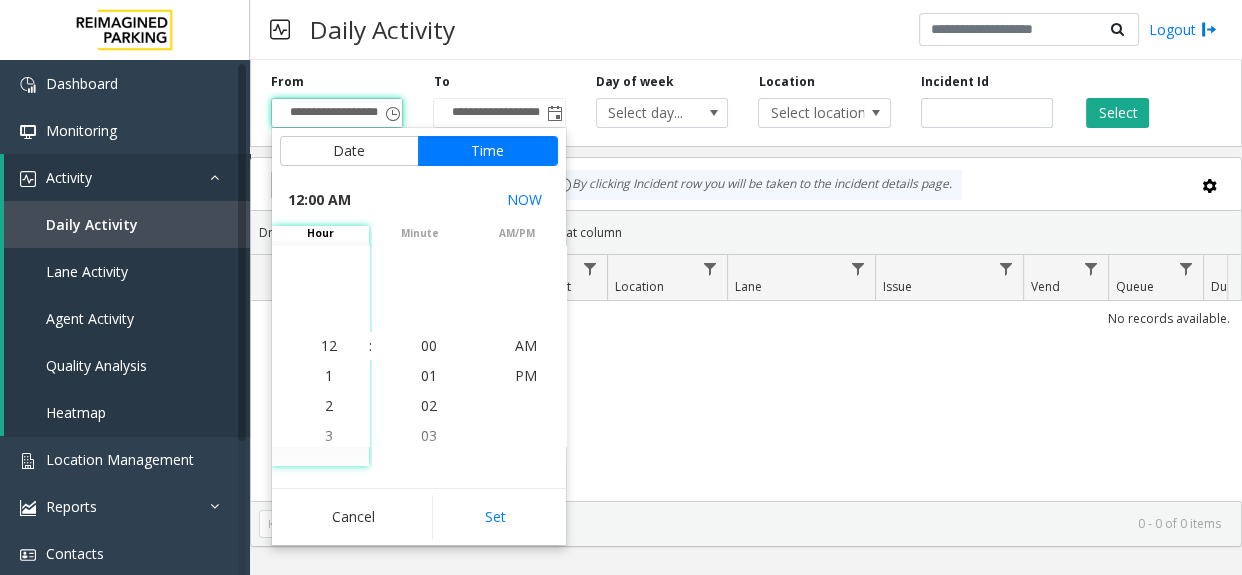 scroll, scrollTop: 0, scrollLeft: 7, axis: horizontal 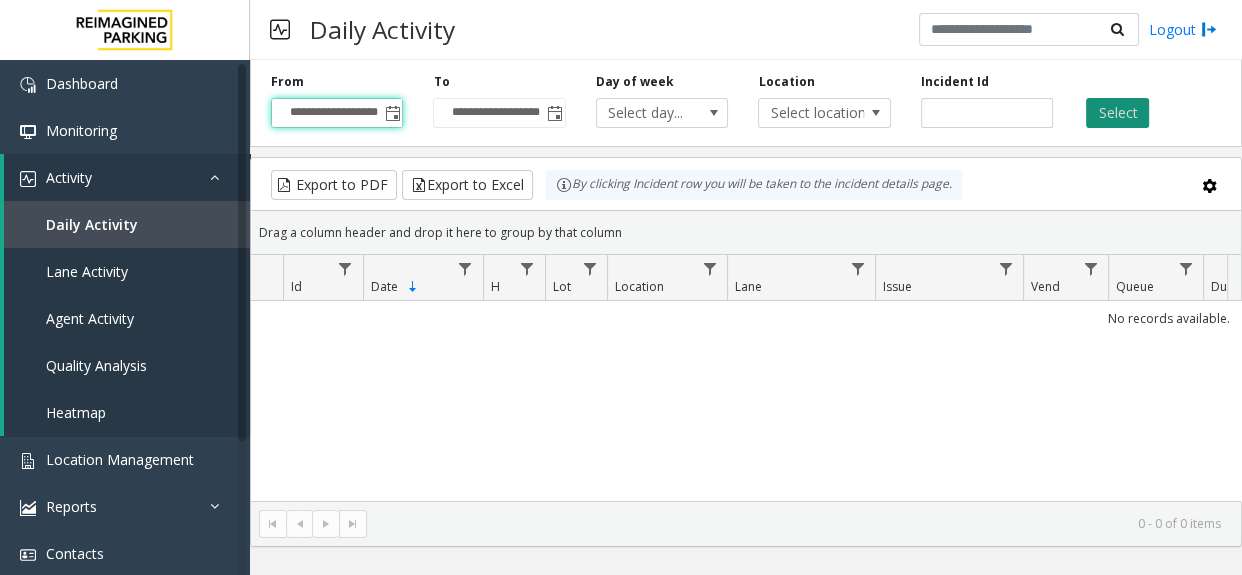 click on "Select" 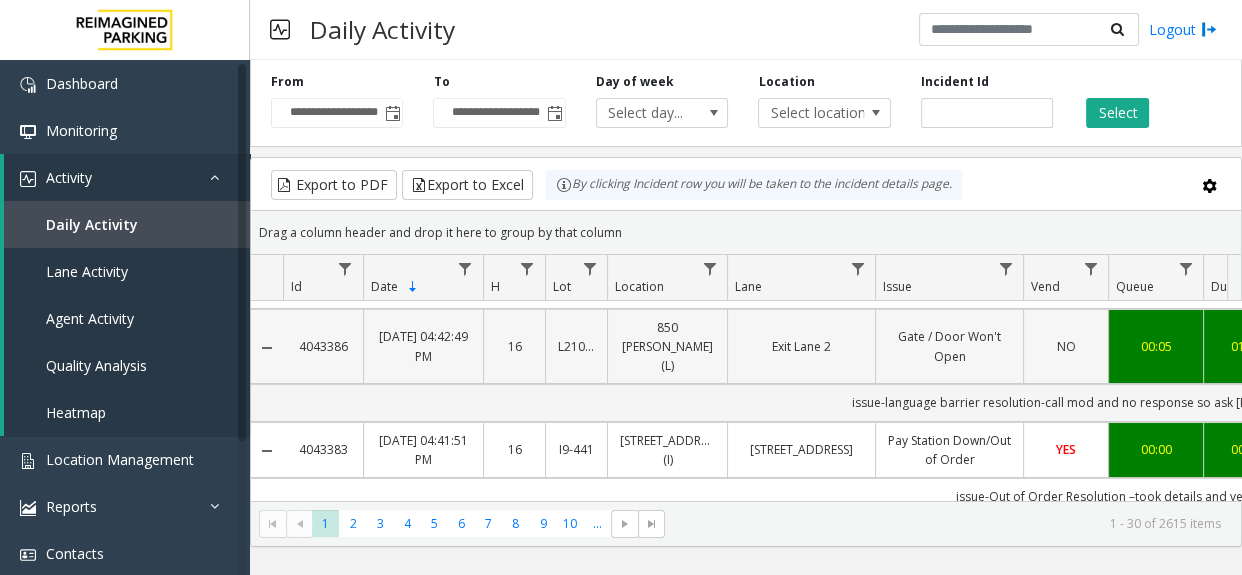 scroll, scrollTop: 0, scrollLeft: 0, axis: both 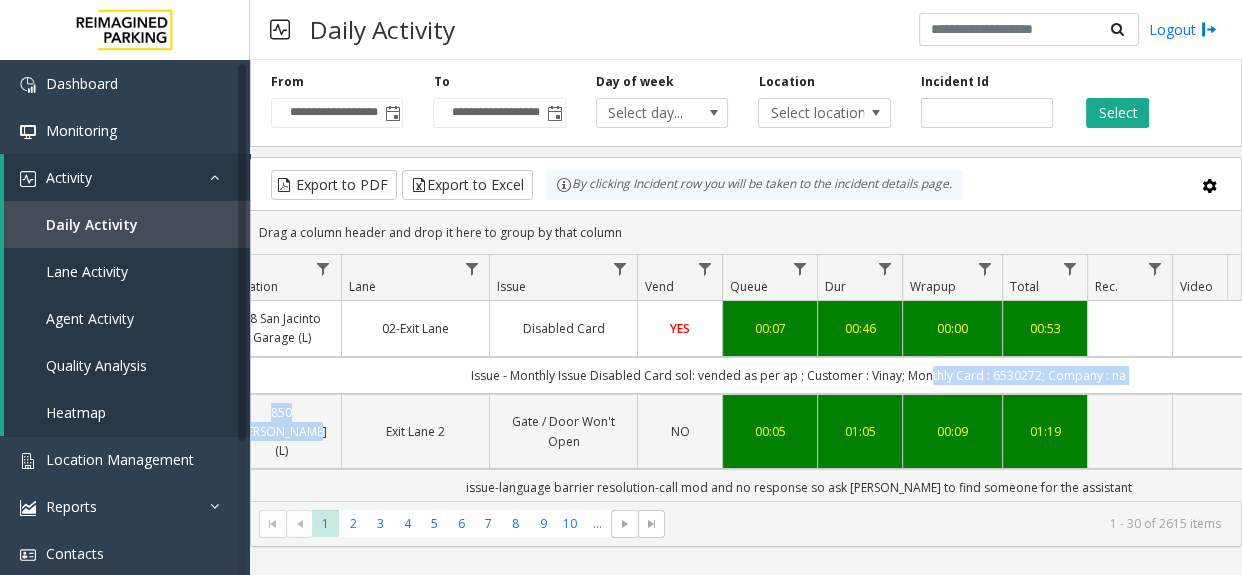 drag, startPoint x: 828, startPoint y: 404, endPoint x: 1181, endPoint y: 353, distance: 356.6651 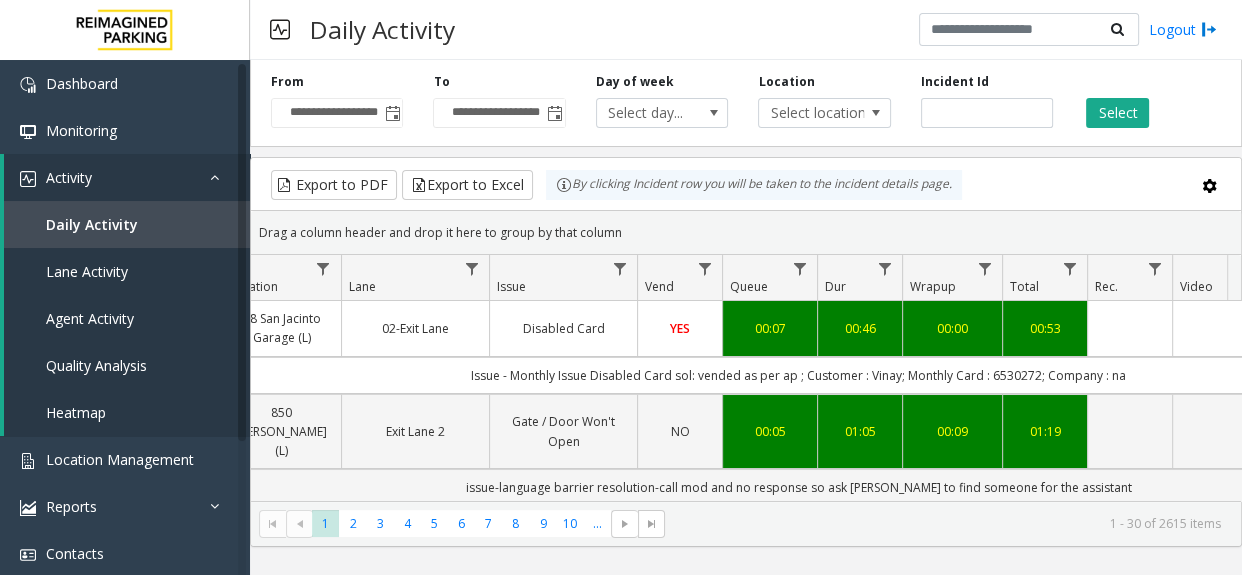 click on "By clicking Incident row you will be taken to the incident details page." 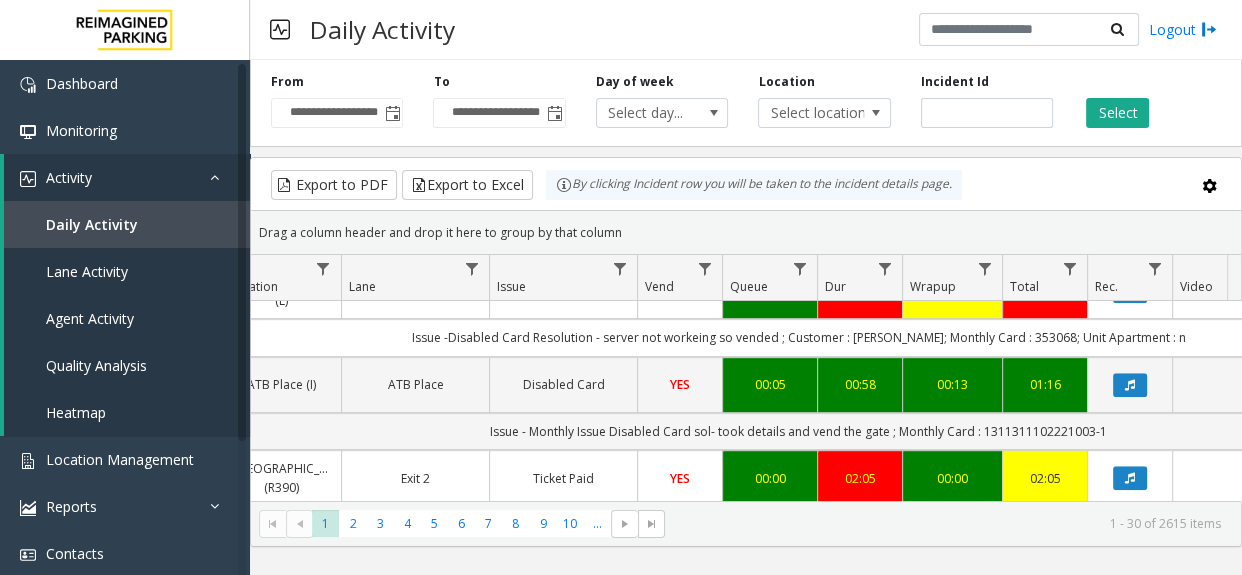 scroll, scrollTop: 1000, scrollLeft: 386, axis: both 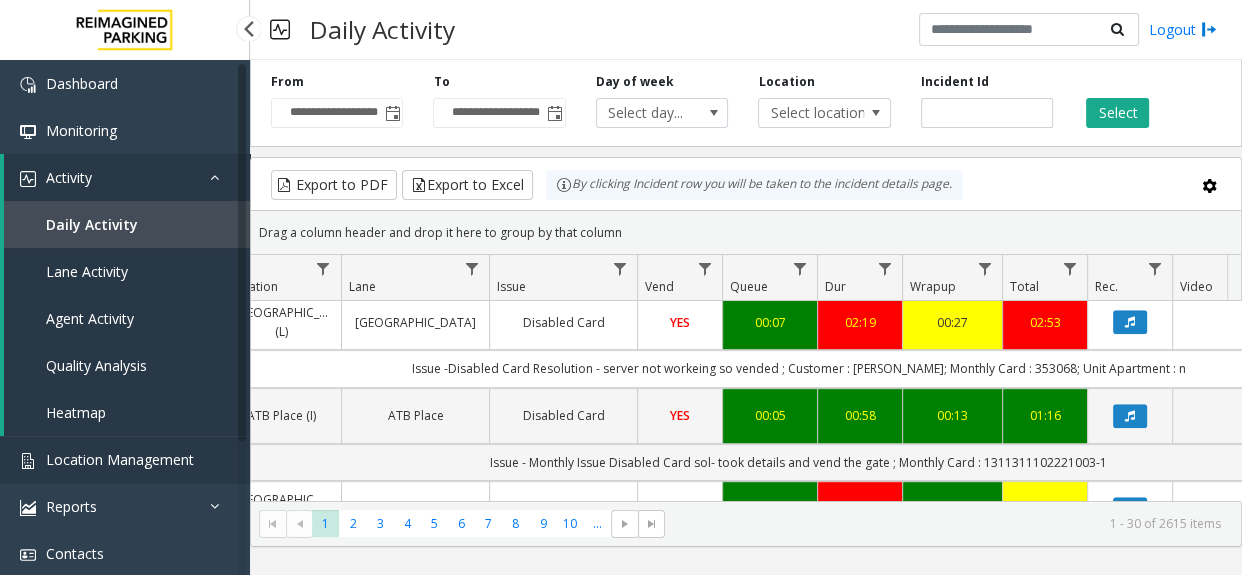 click on "Location Management" at bounding box center (125, 459) 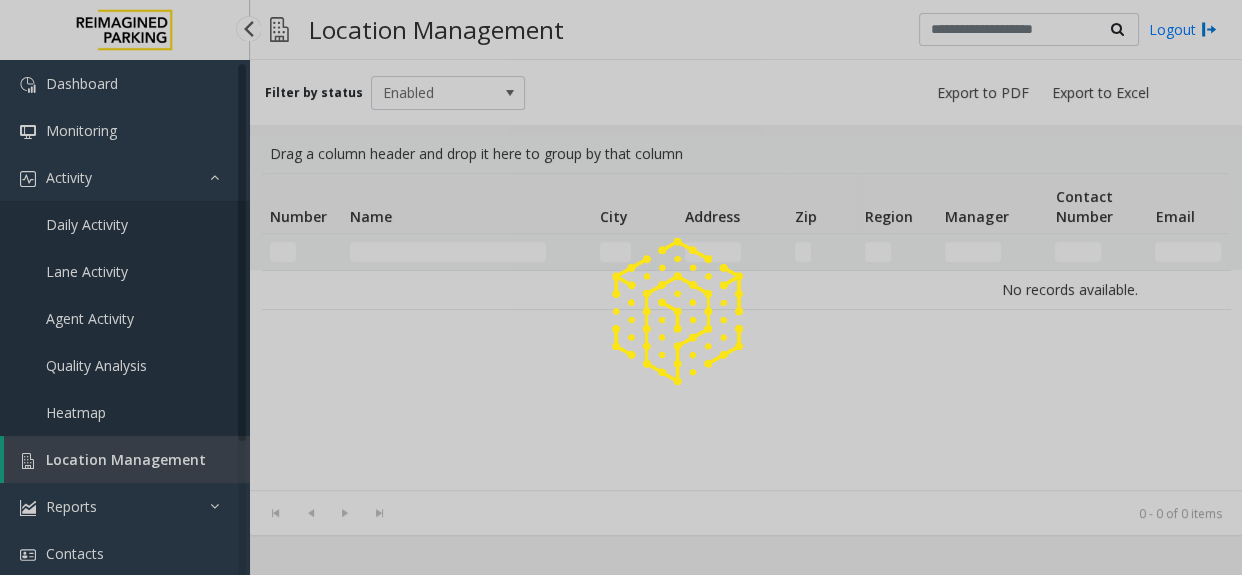 click 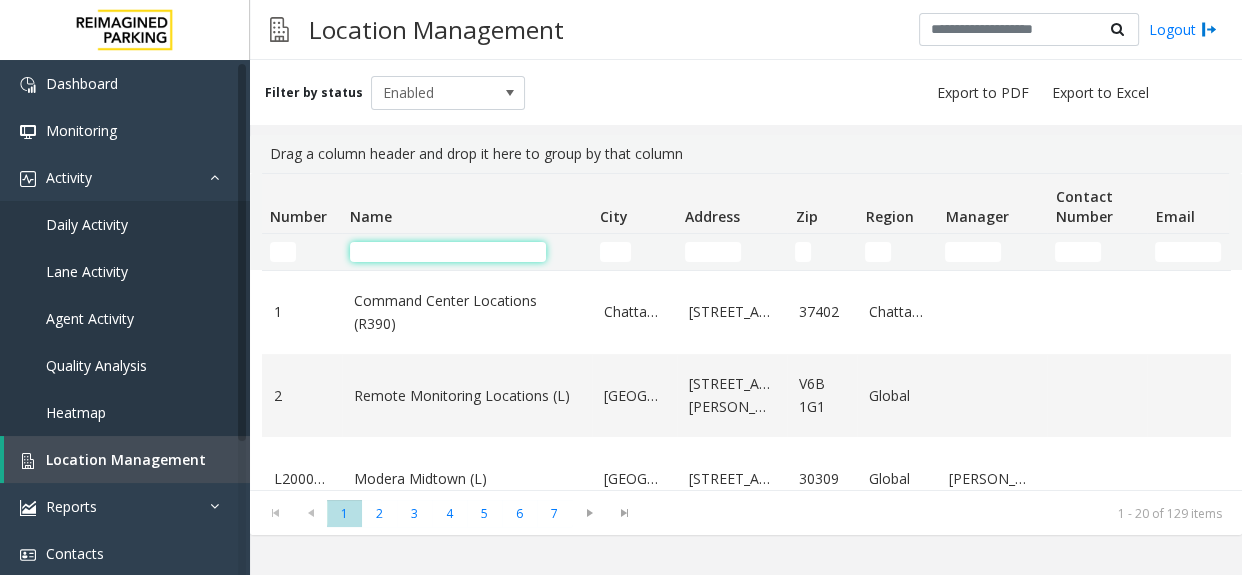 click 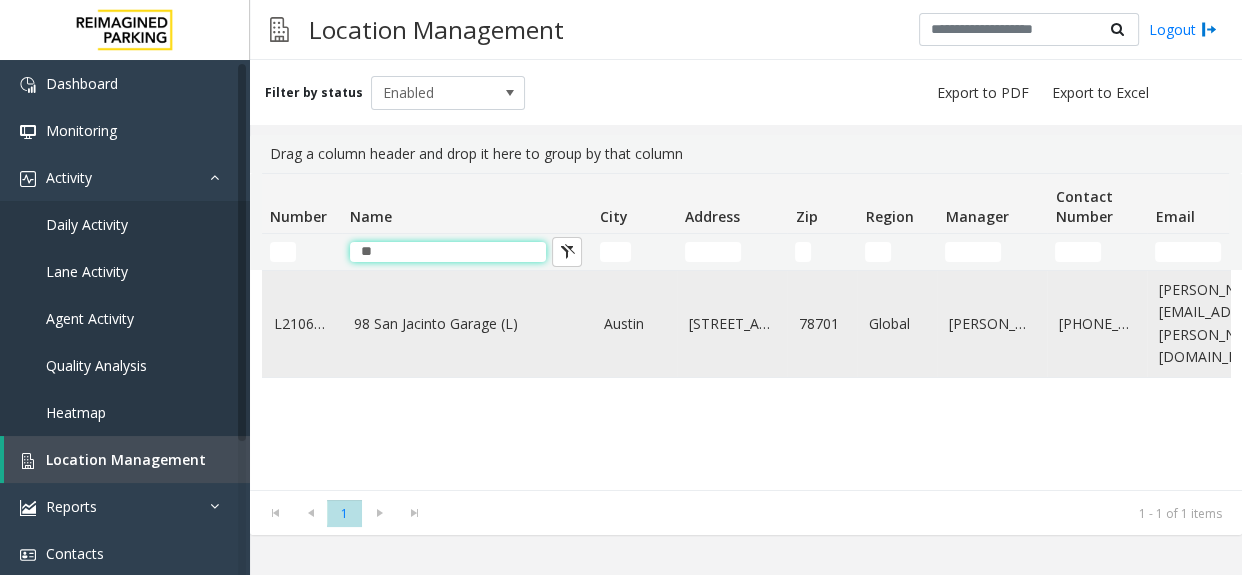 type on "**" 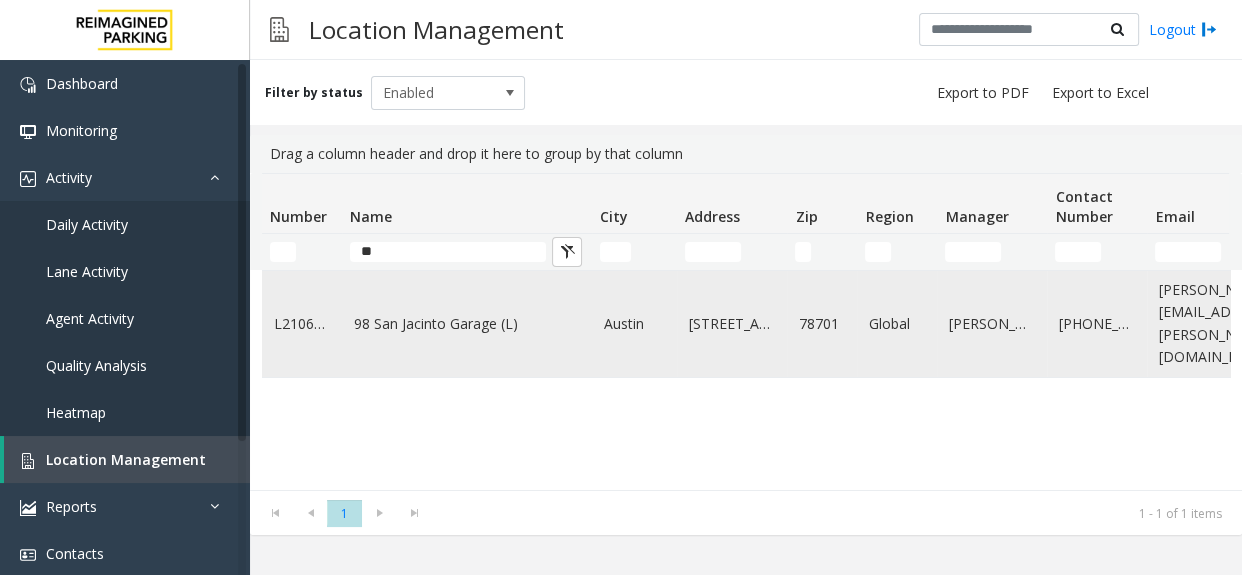 click on "98 San Jacinto Garage (L)" 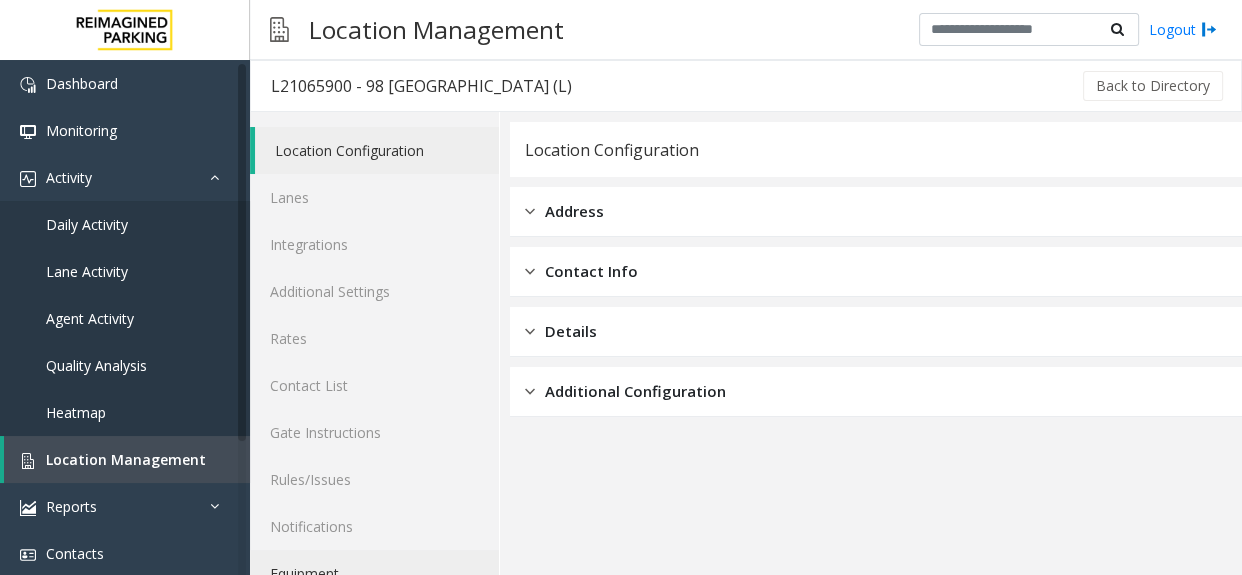 click on "Equipment" 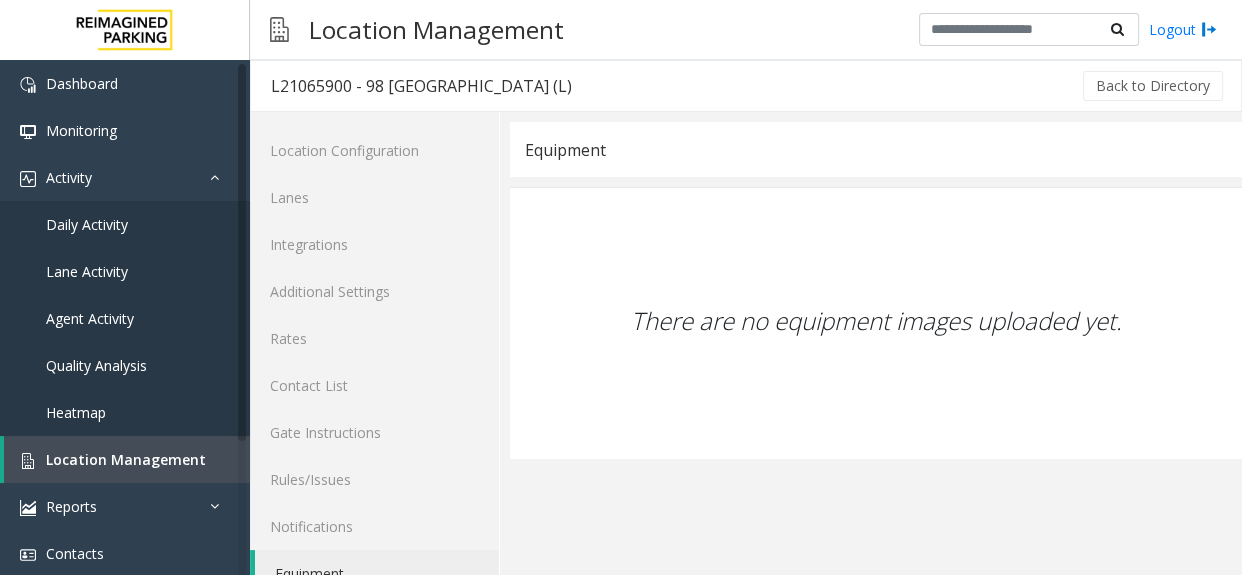 click on "Equipment" 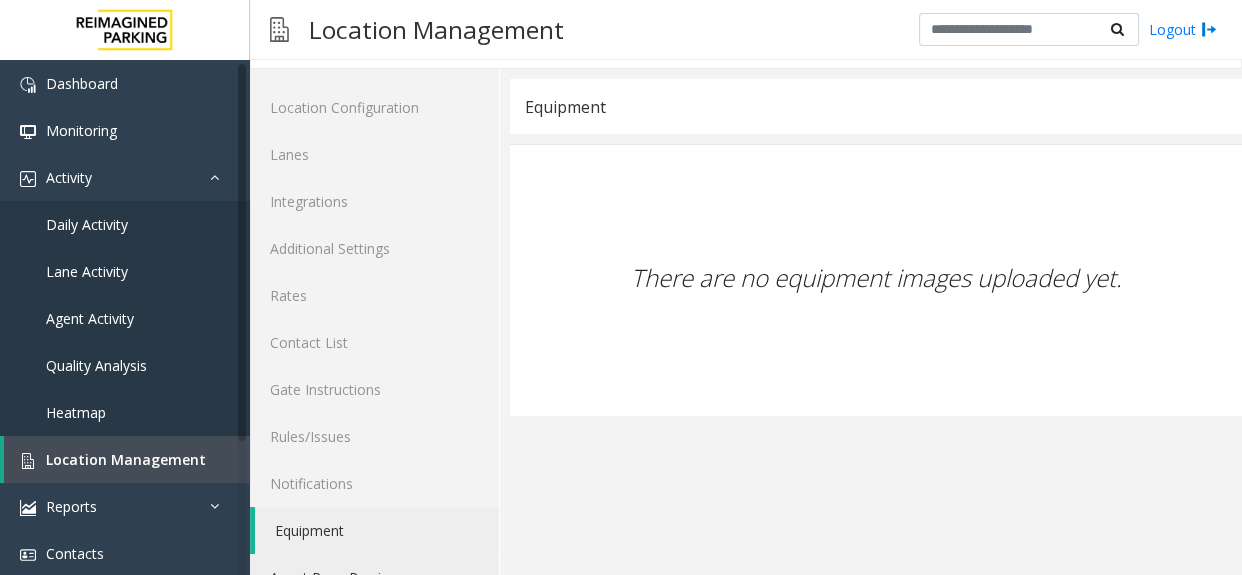 scroll, scrollTop: 83, scrollLeft: 0, axis: vertical 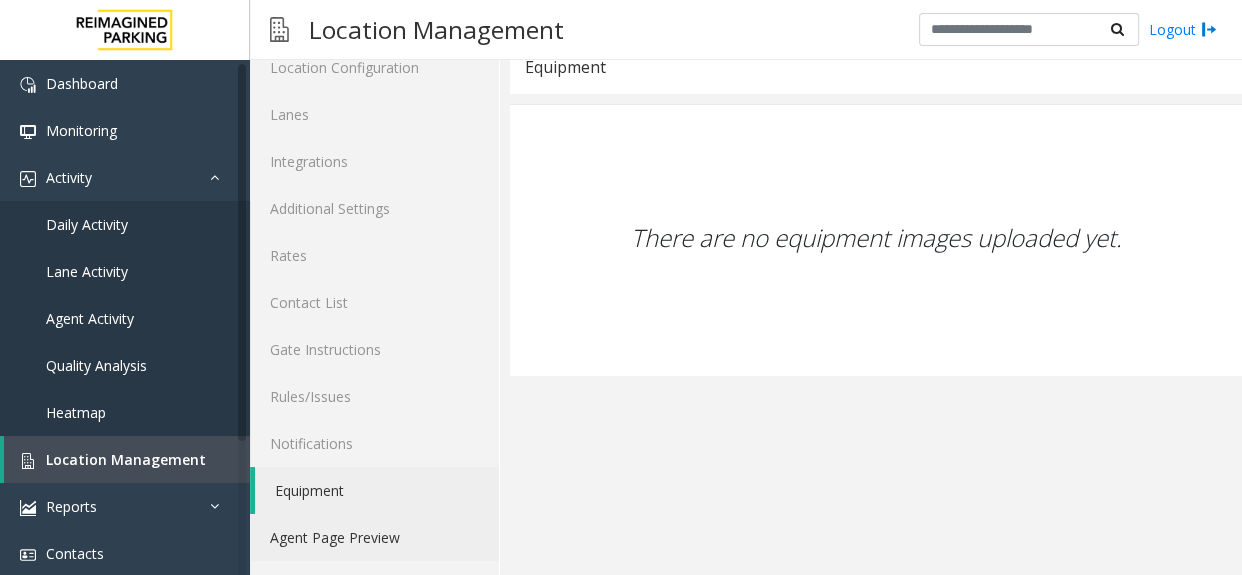 click on "Agent Page Preview" 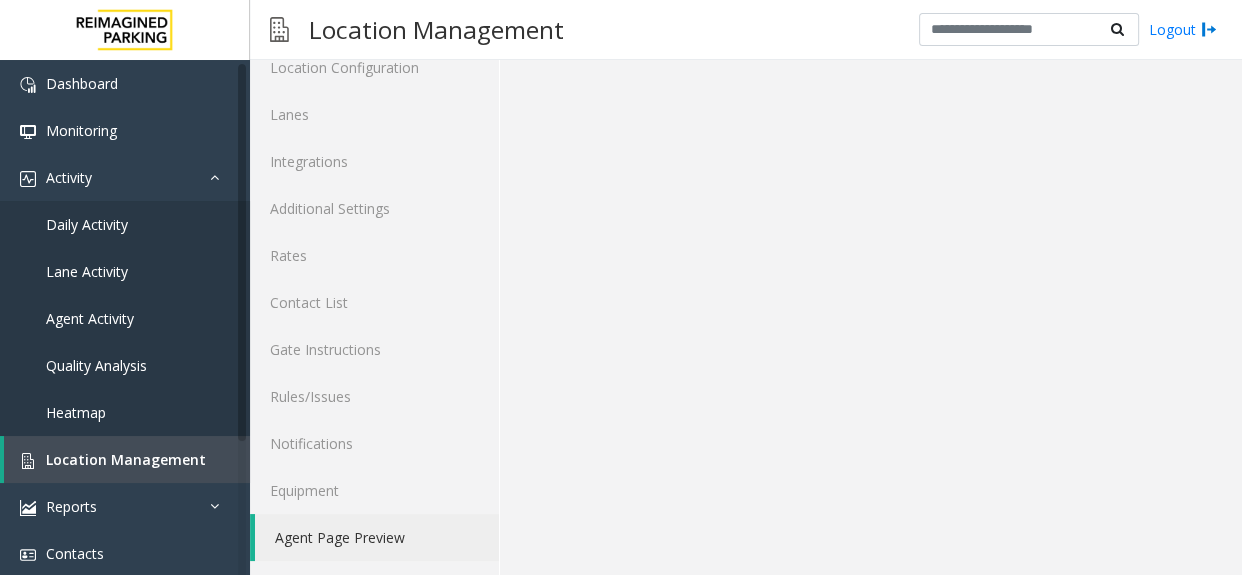 click on "Agent Page Preview" 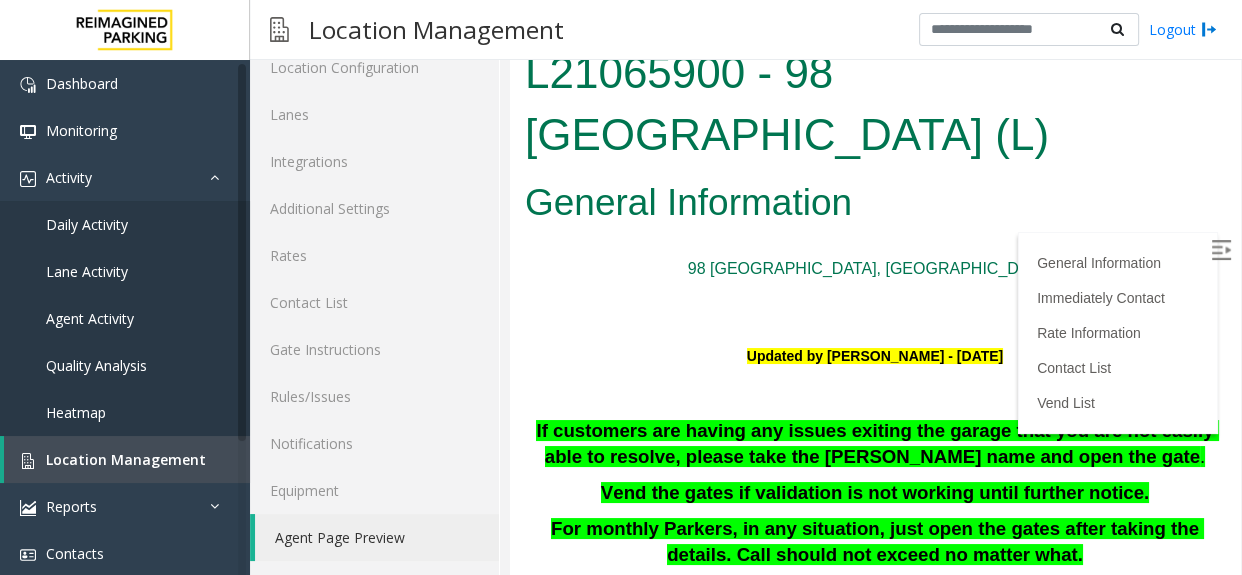 scroll, scrollTop: 181, scrollLeft: 0, axis: vertical 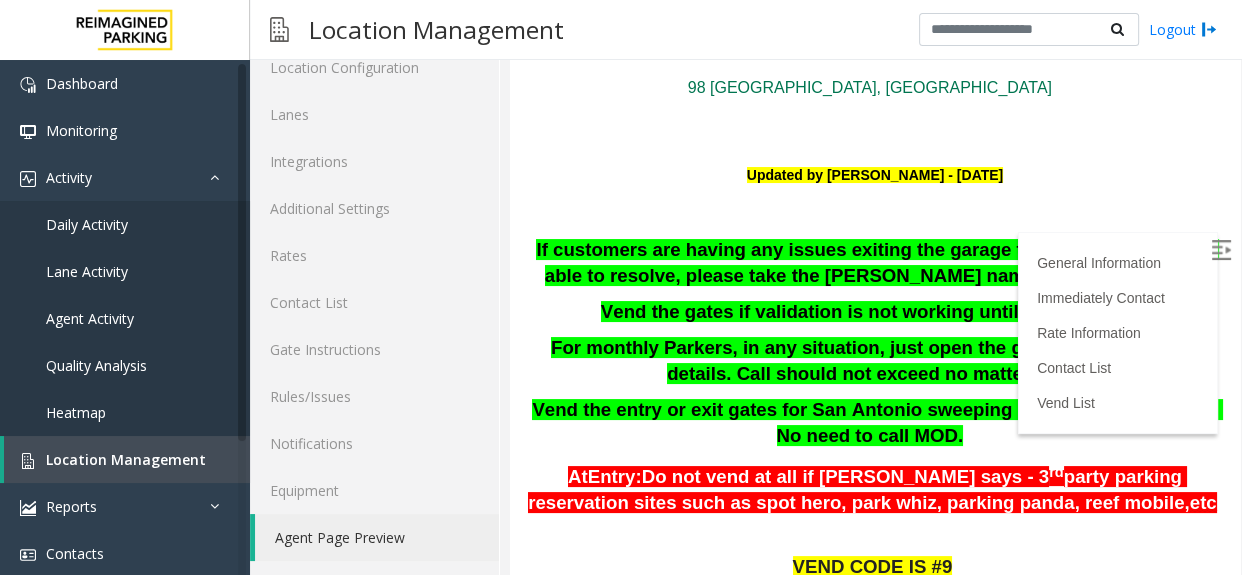 click at bounding box center (875, 140) 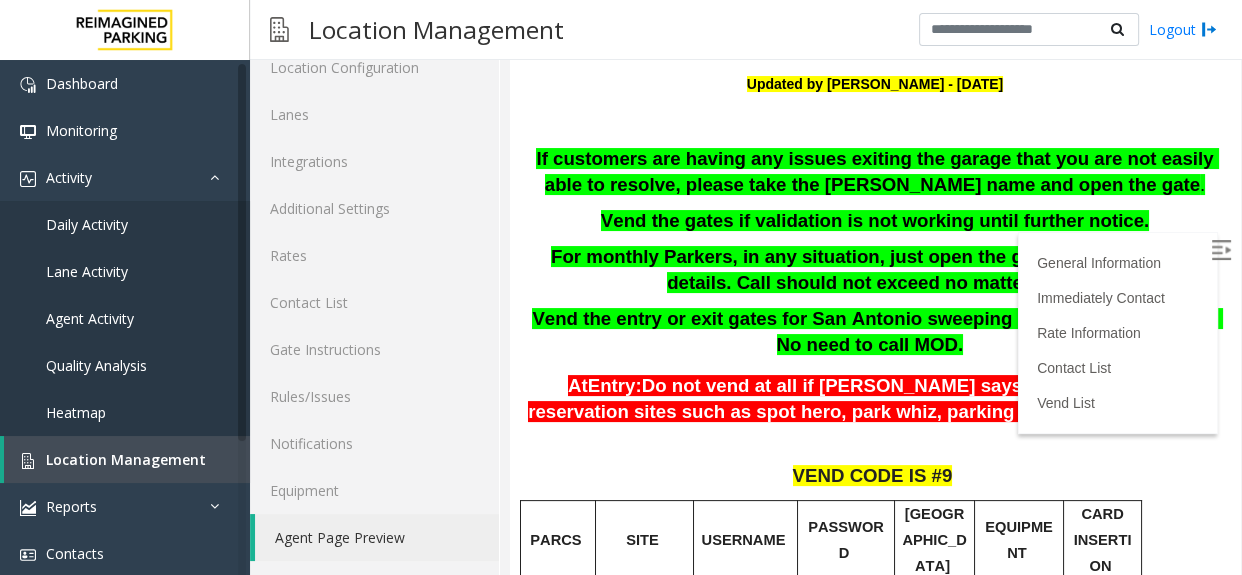 scroll, scrollTop: 363, scrollLeft: 0, axis: vertical 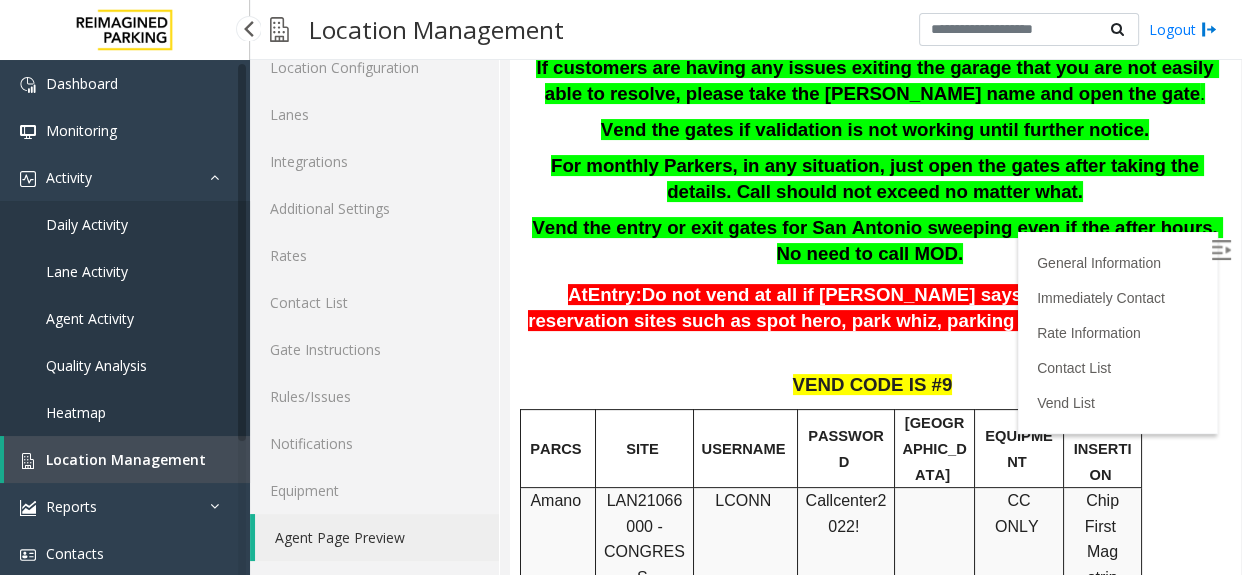 click on "Location Management" at bounding box center (126, 459) 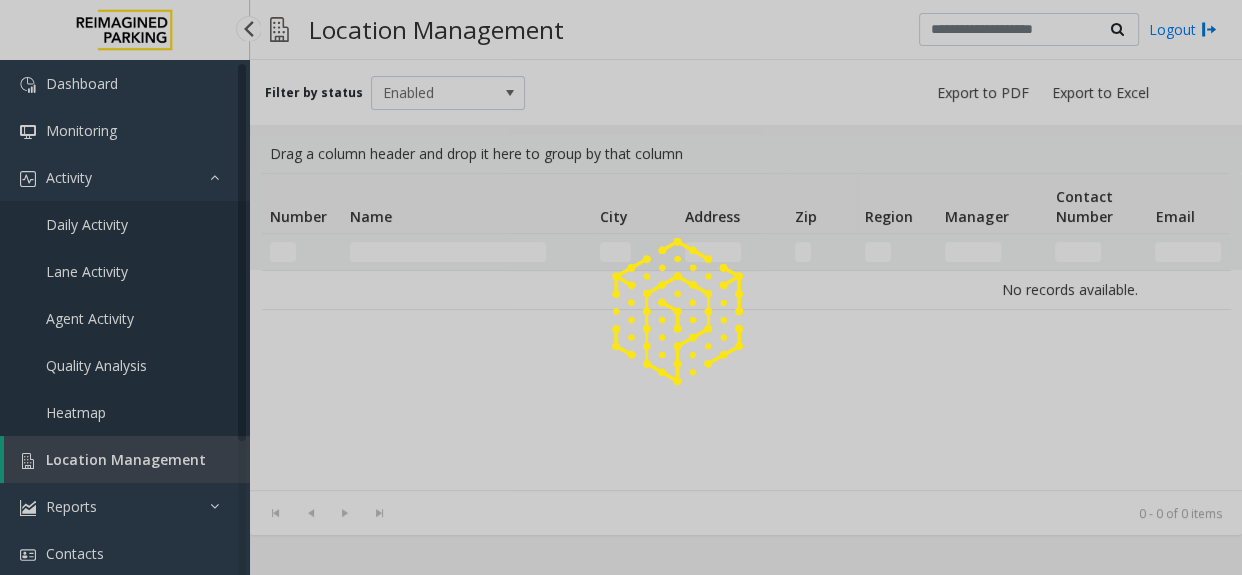 scroll, scrollTop: 0, scrollLeft: 0, axis: both 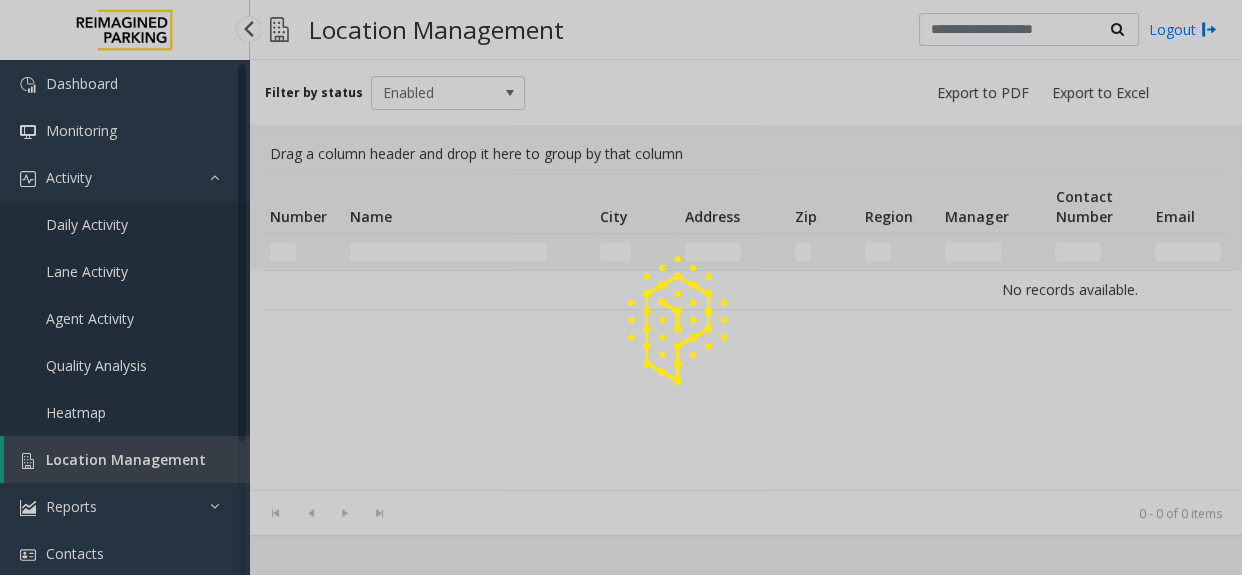 click 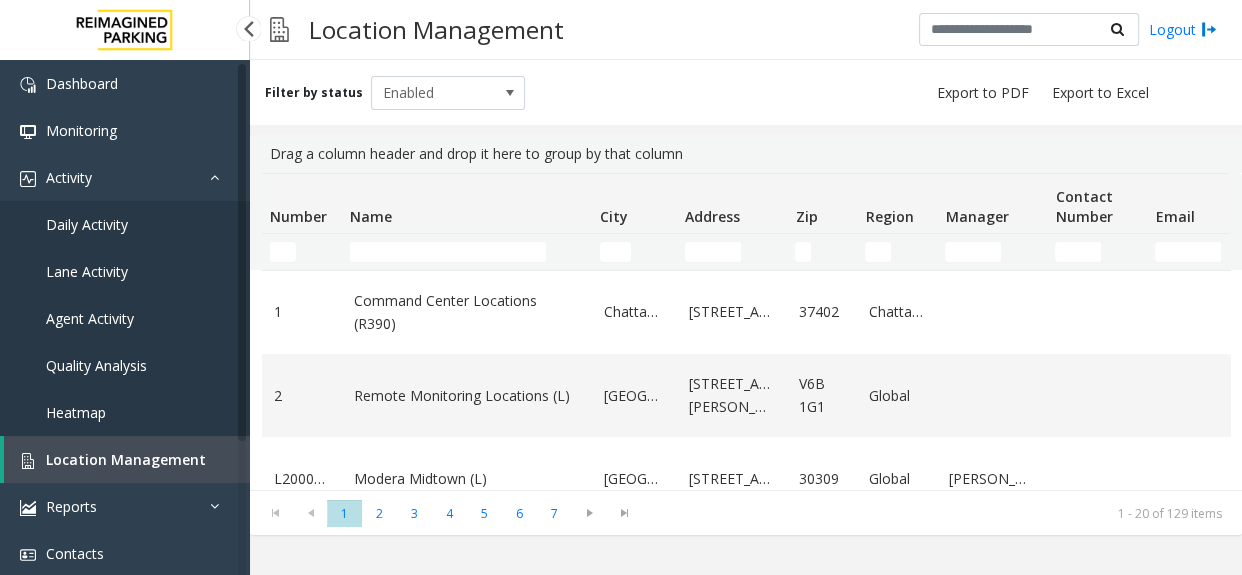 click on "Daily Activity" at bounding box center (125, 224) 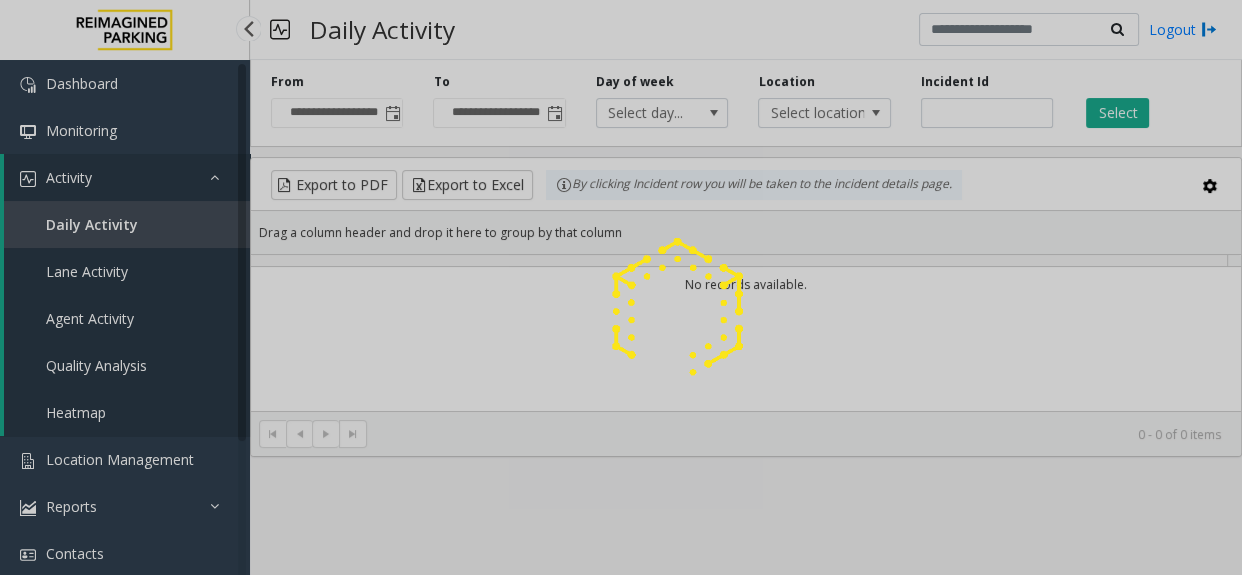 click 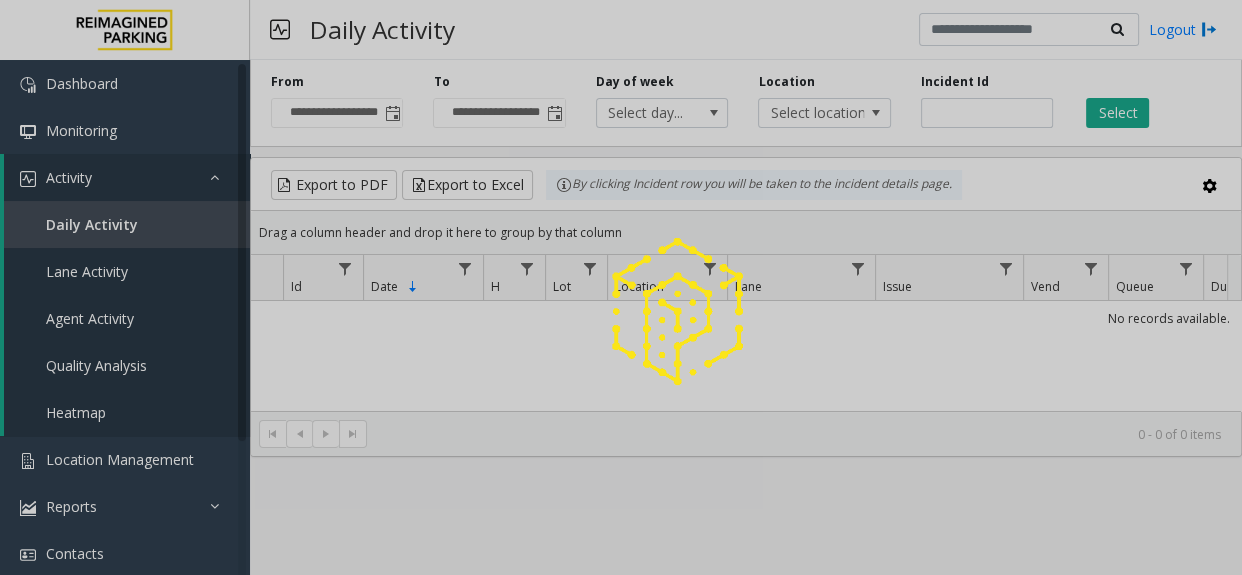 click 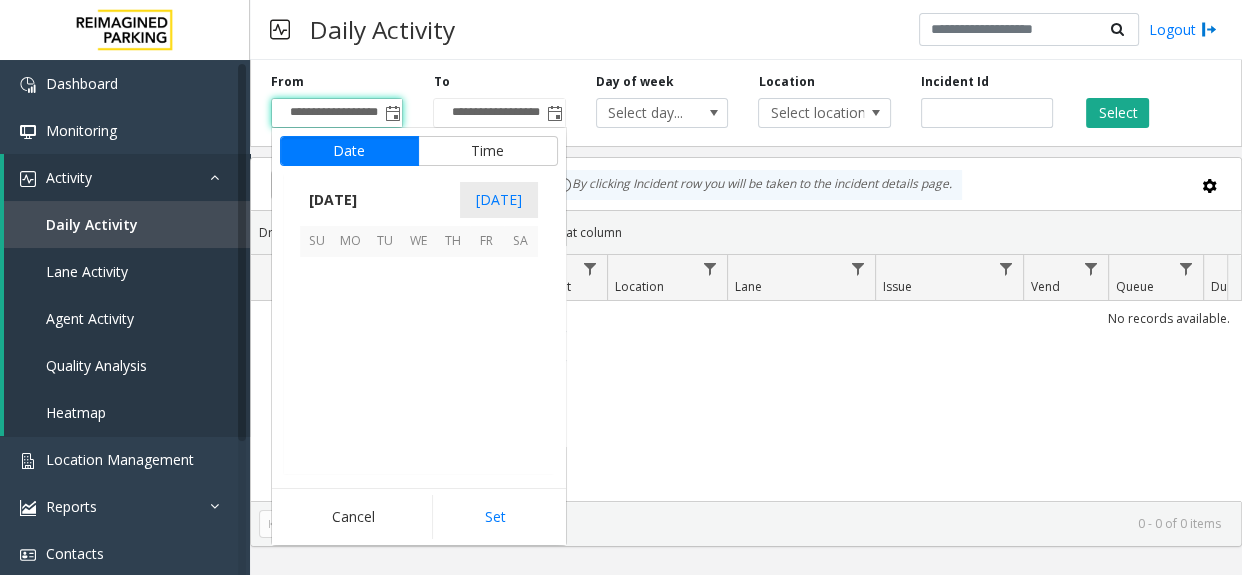scroll, scrollTop: 358337, scrollLeft: 0, axis: vertical 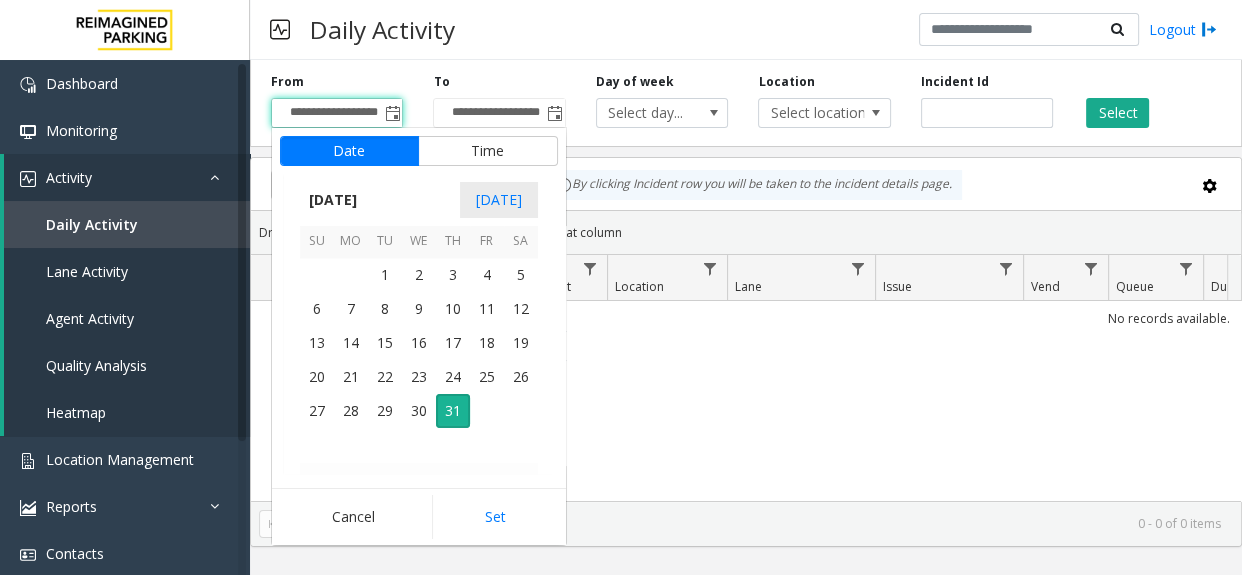 click 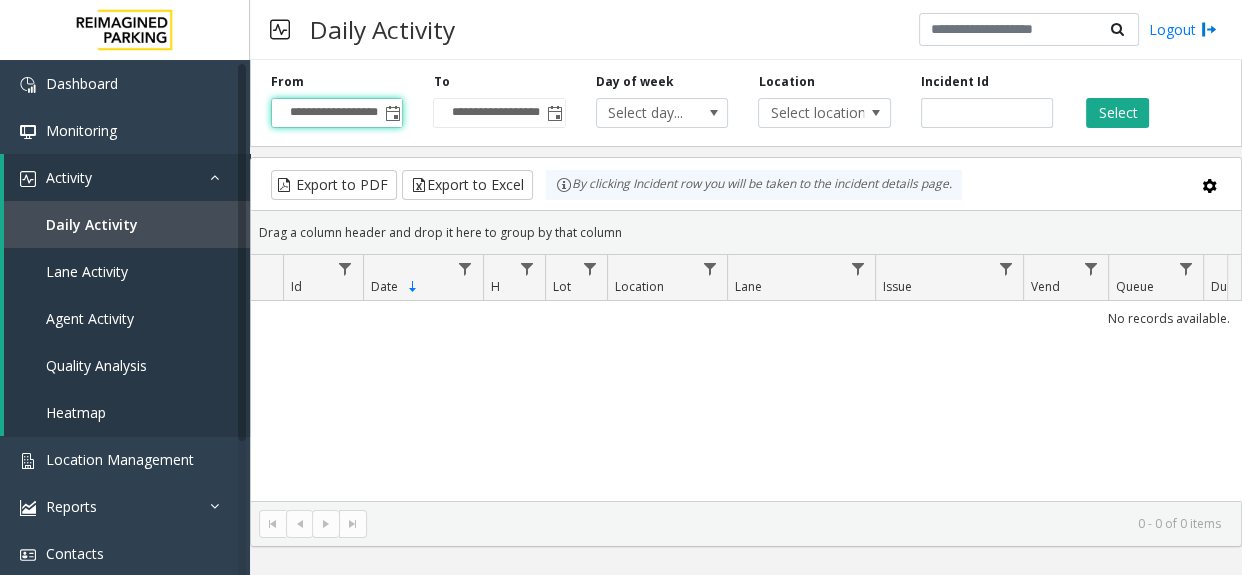 scroll, scrollTop: 0, scrollLeft: 7, axis: horizontal 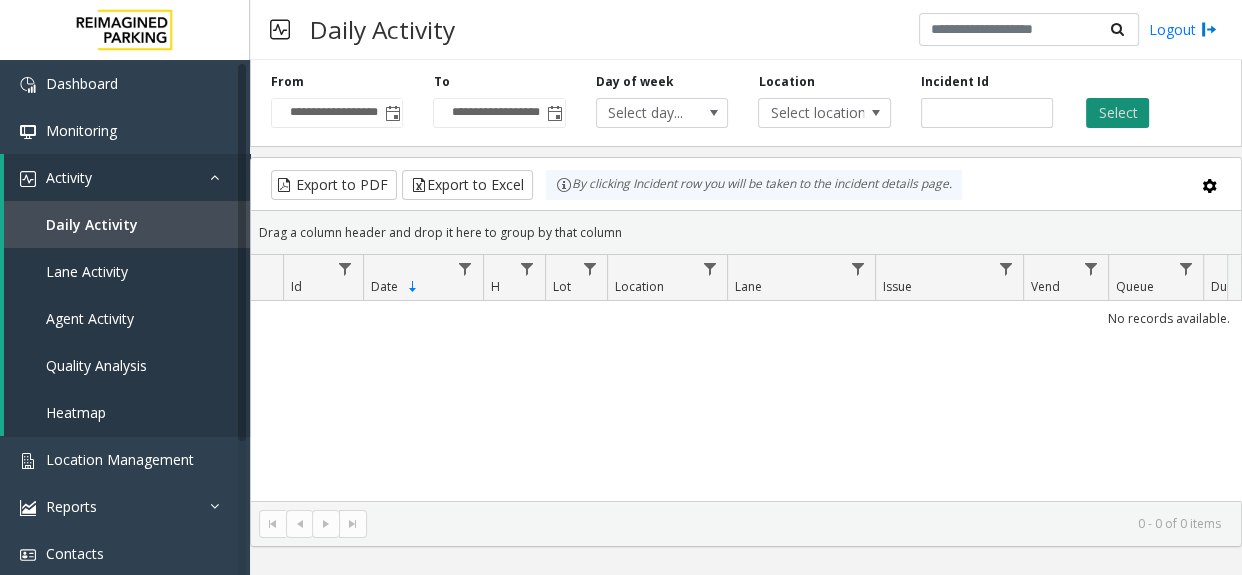 click on "Select" 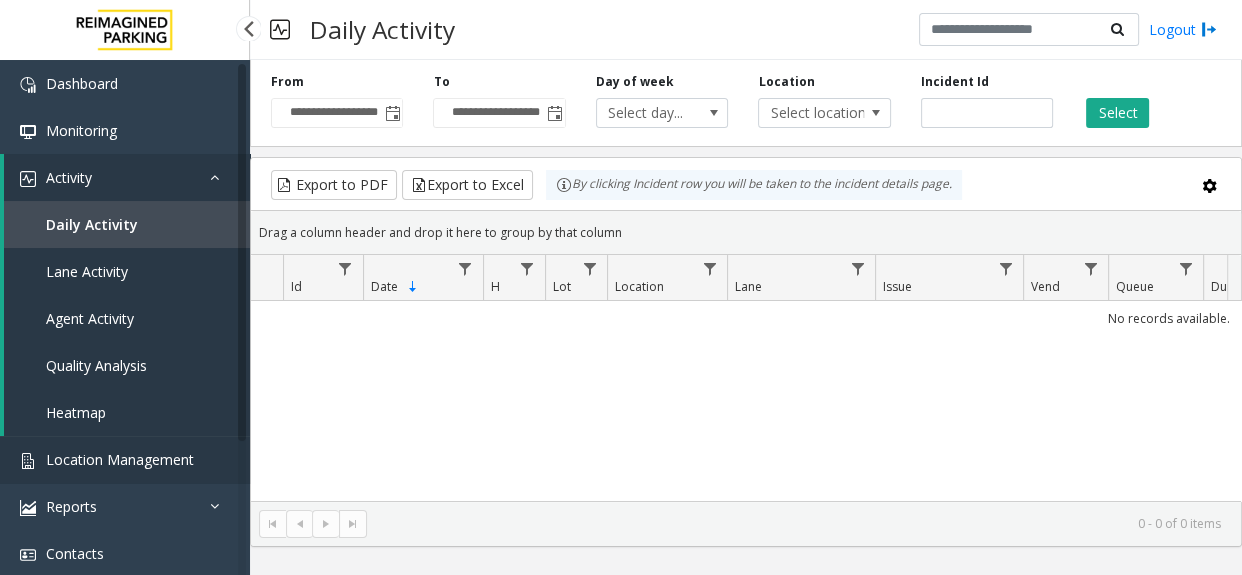 click on "Location Management" at bounding box center [125, 459] 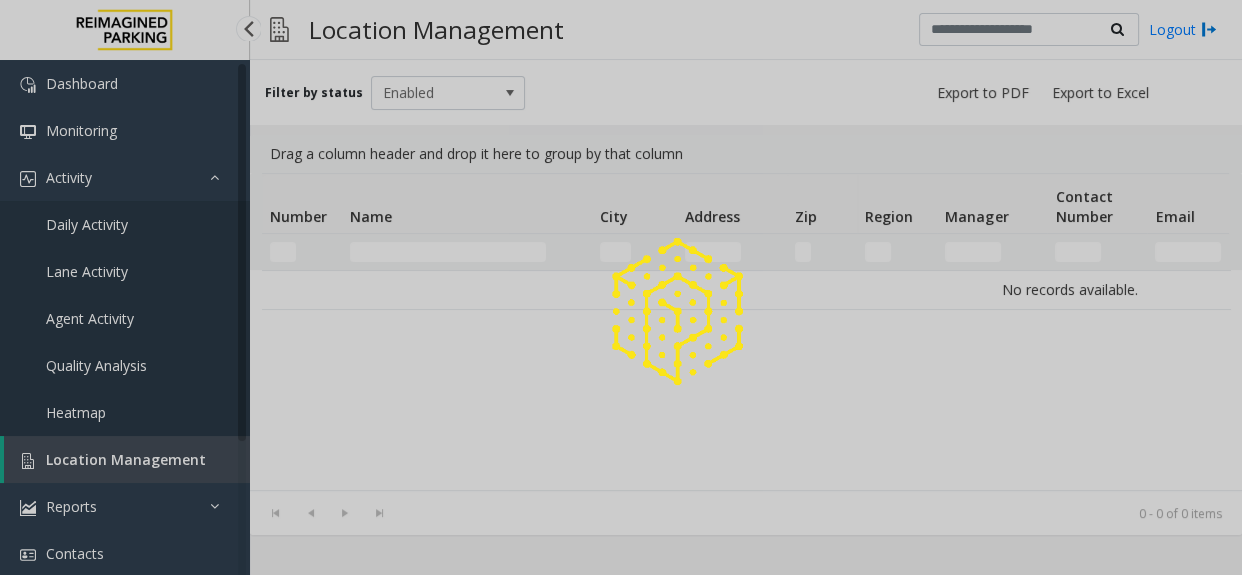 click 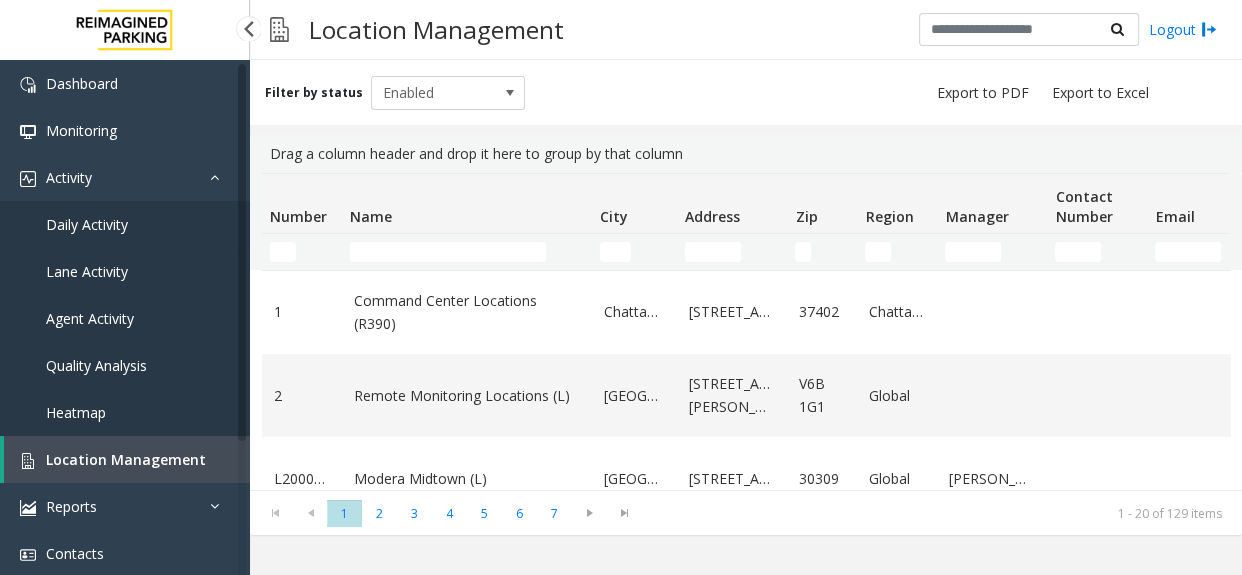 click on "Daily Activity" at bounding box center (125, 224) 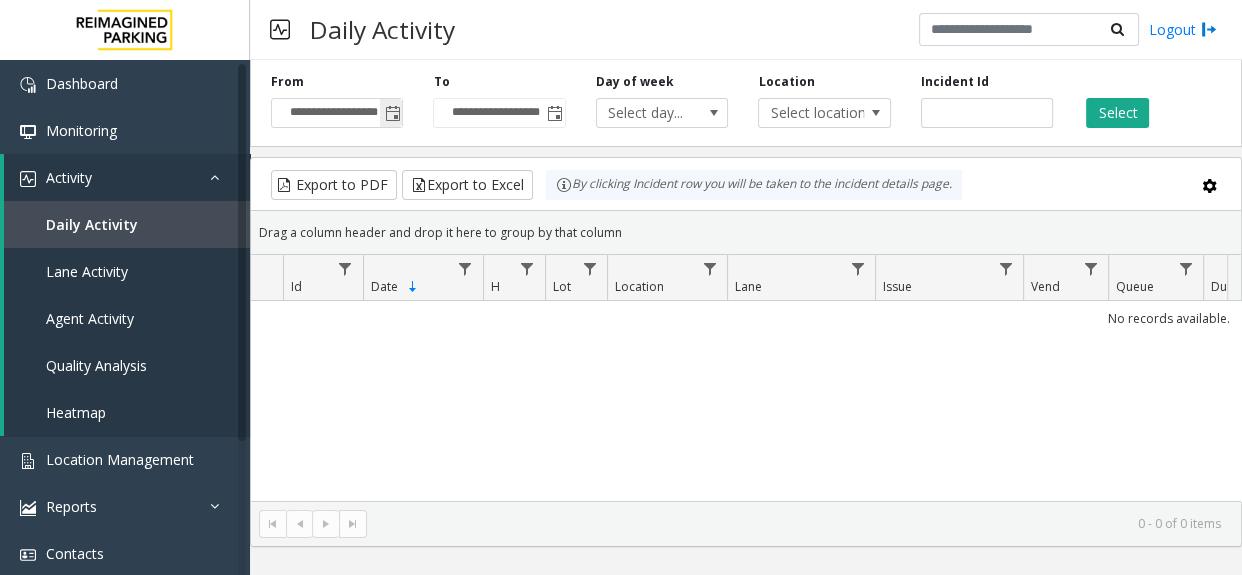 click 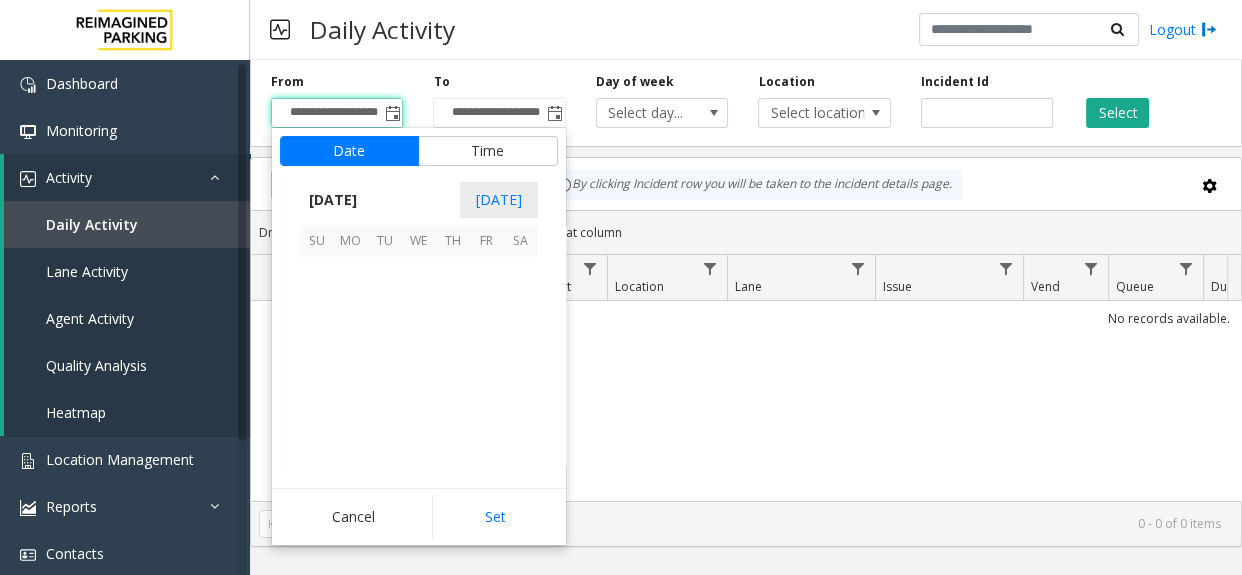 scroll, scrollTop: 358337, scrollLeft: 0, axis: vertical 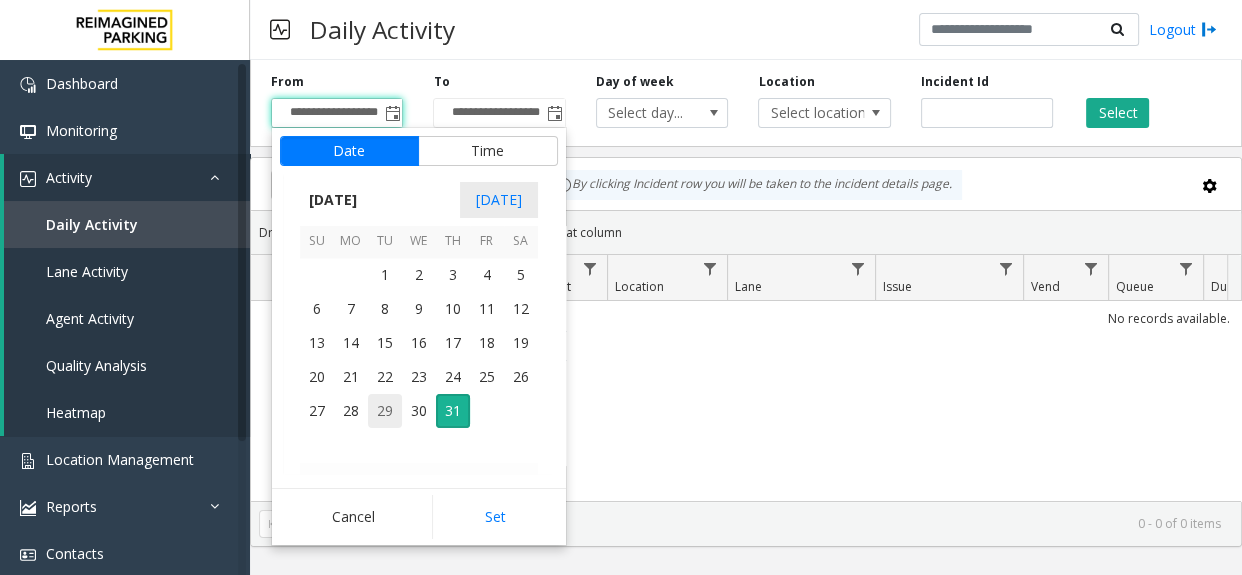 click on "29" at bounding box center [385, 411] 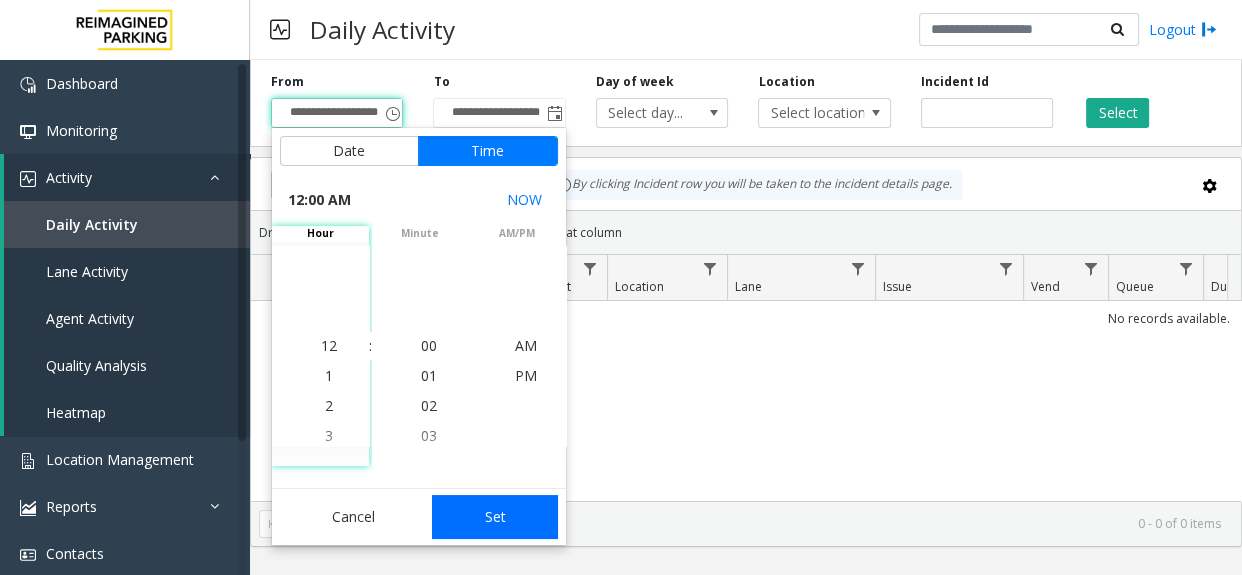 click on "Set" 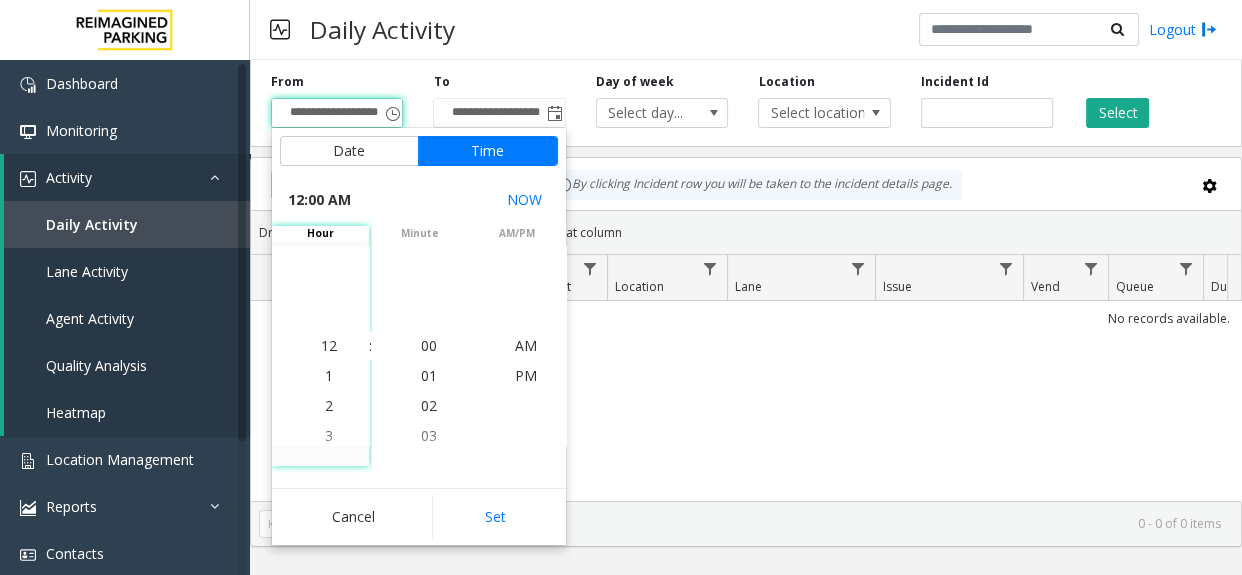 scroll, scrollTop: 0, scrollLeft: 7, axis: horizontal 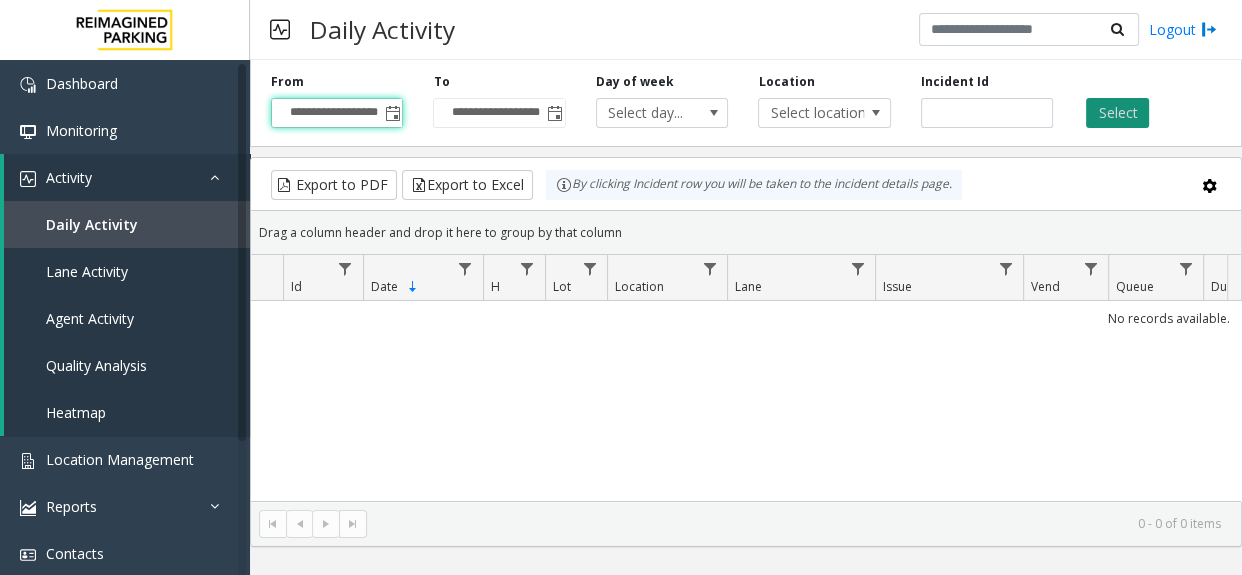click on "Select" 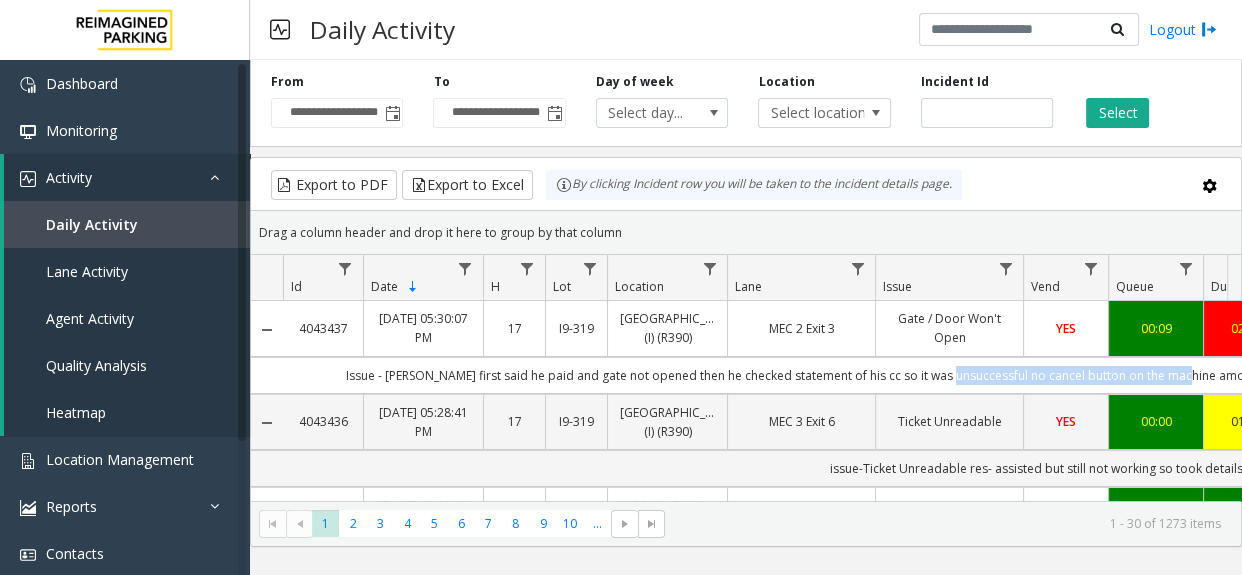 scroll, scrollTop: 0, scrollLeft: 134, axis: horizontal 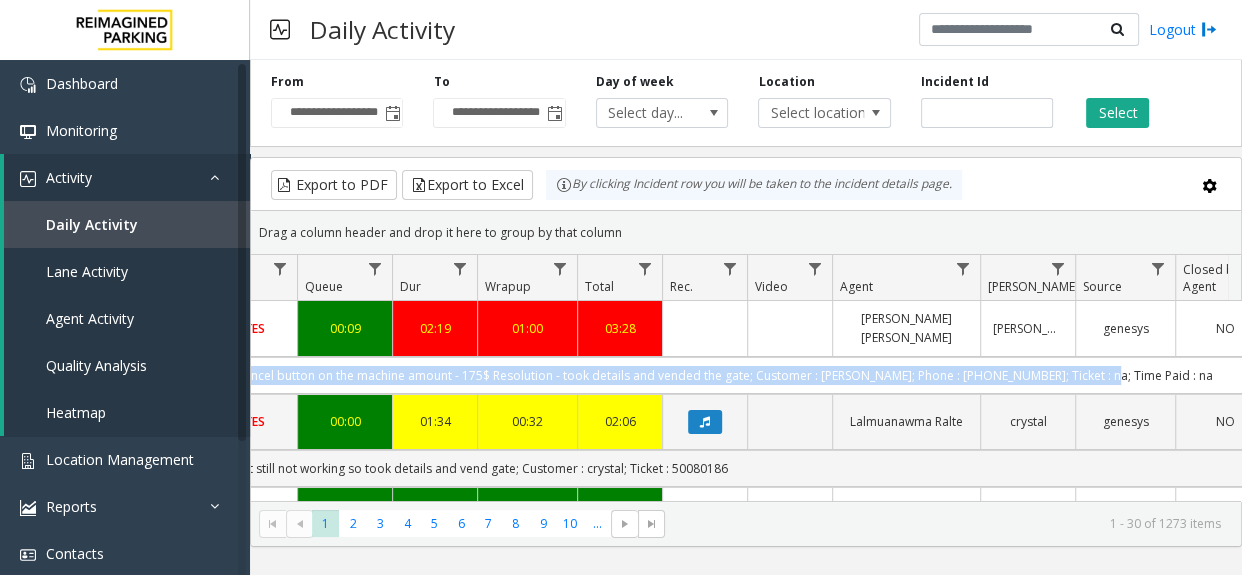 drag, startPoint x: 1009, startPoint y: 390, endPoint x: 1274, endPoint y: 385, distance: 265.04718 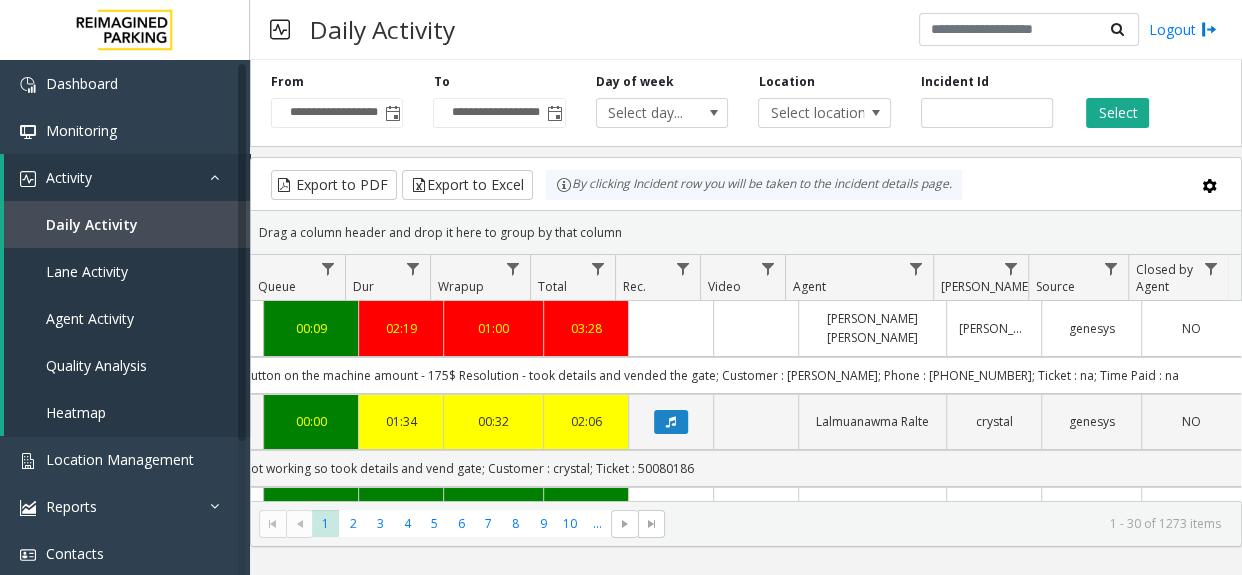 click on "[PERSON_NAME]" 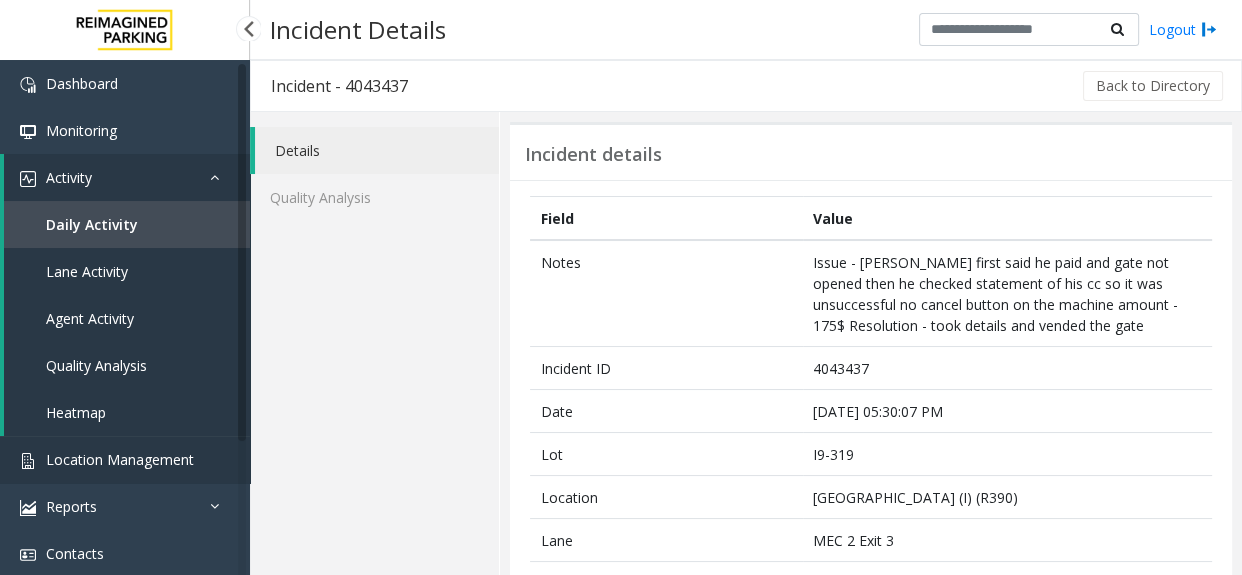 click on "Location Management" at bounding box center (120, 459) 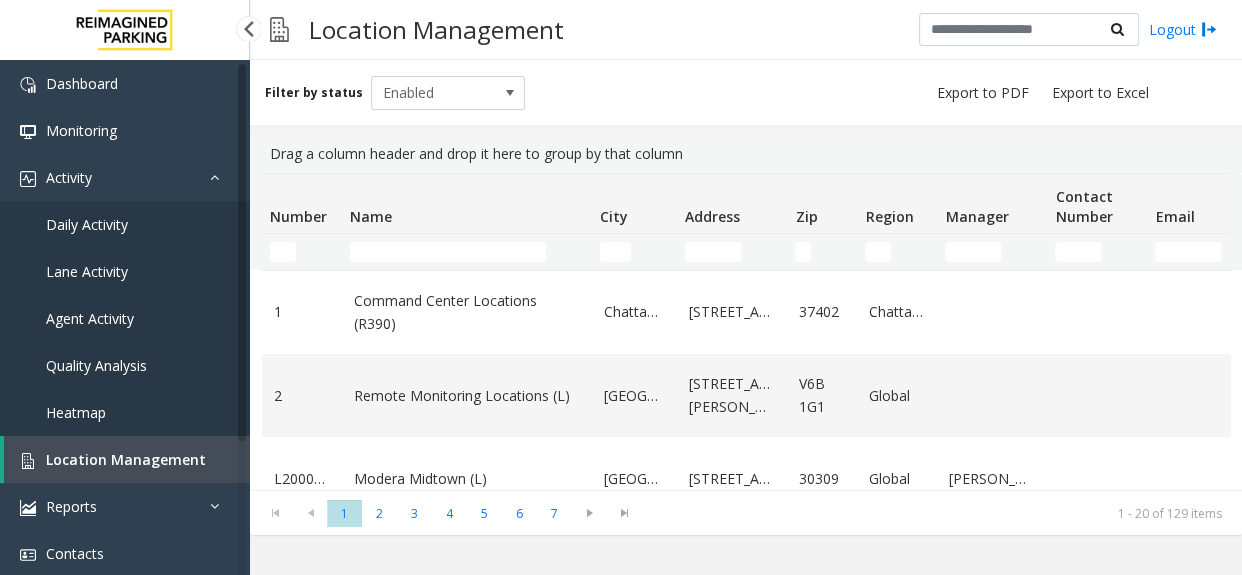 click on "Daily Activity" at bounding box center (125, 224) 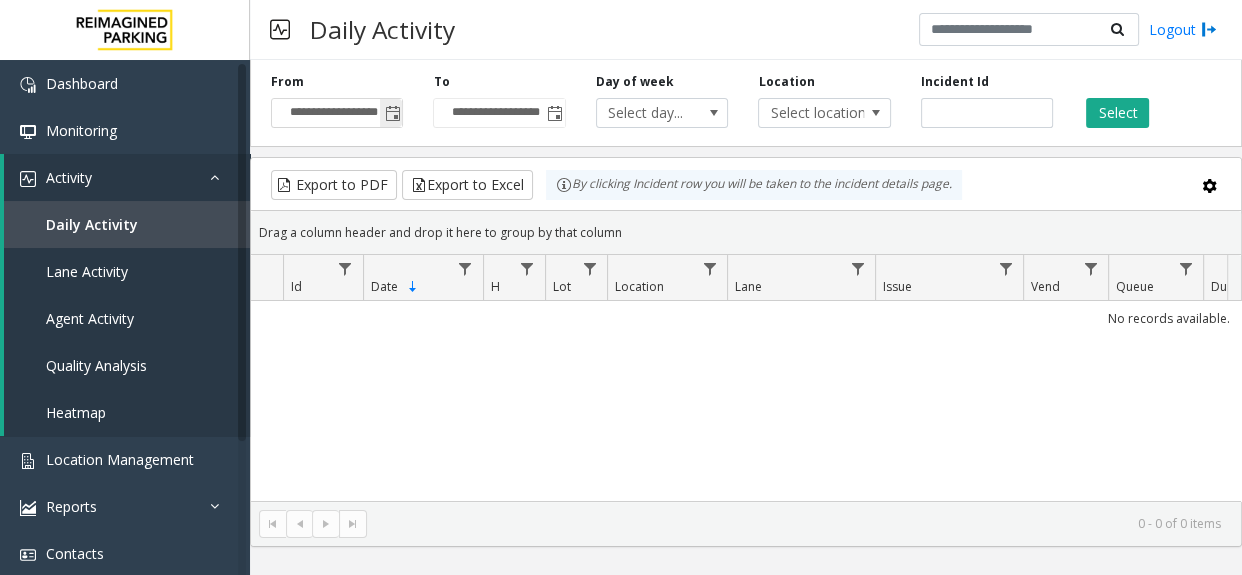 click 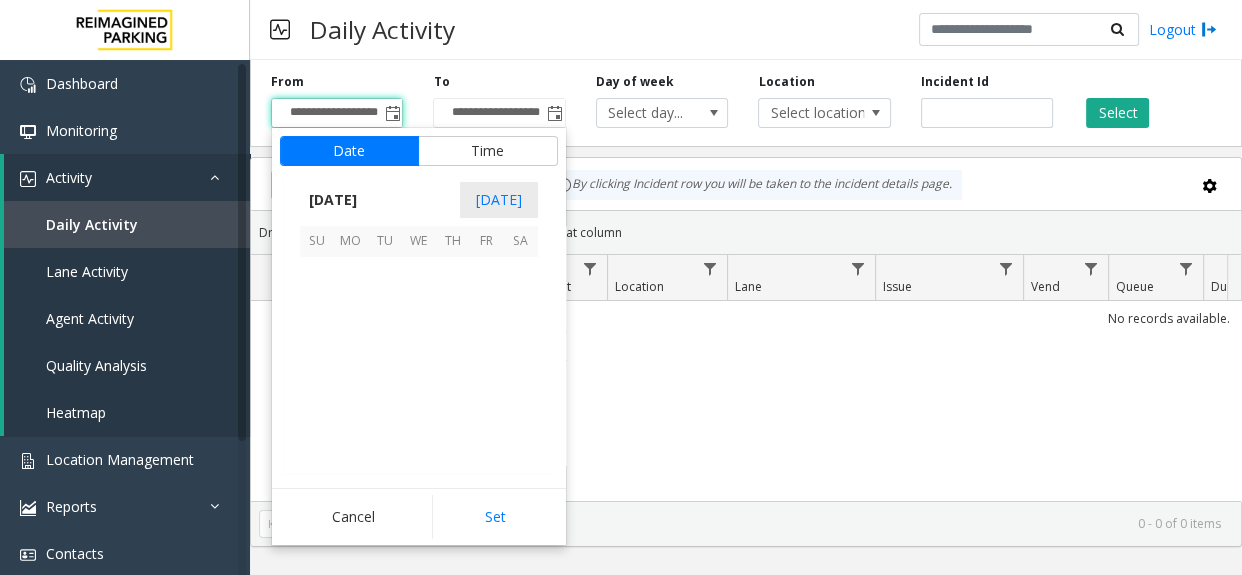 scroll, scrollTop: 358337, scrollLeft: 0, axis: vertical 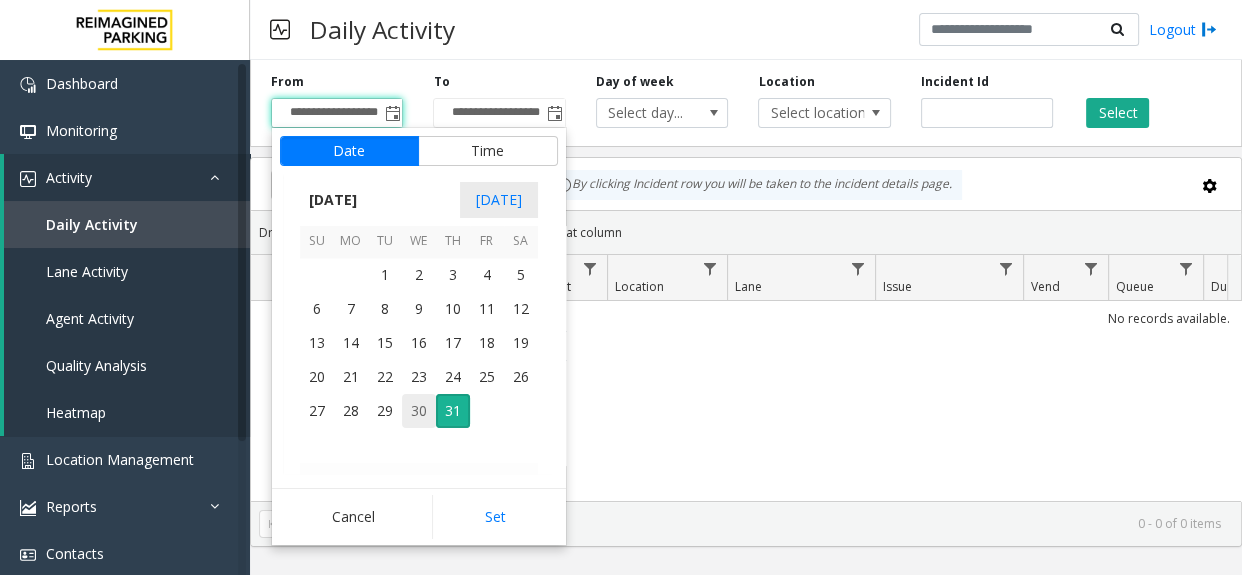 click on "30" at bounding box center (419, 411) 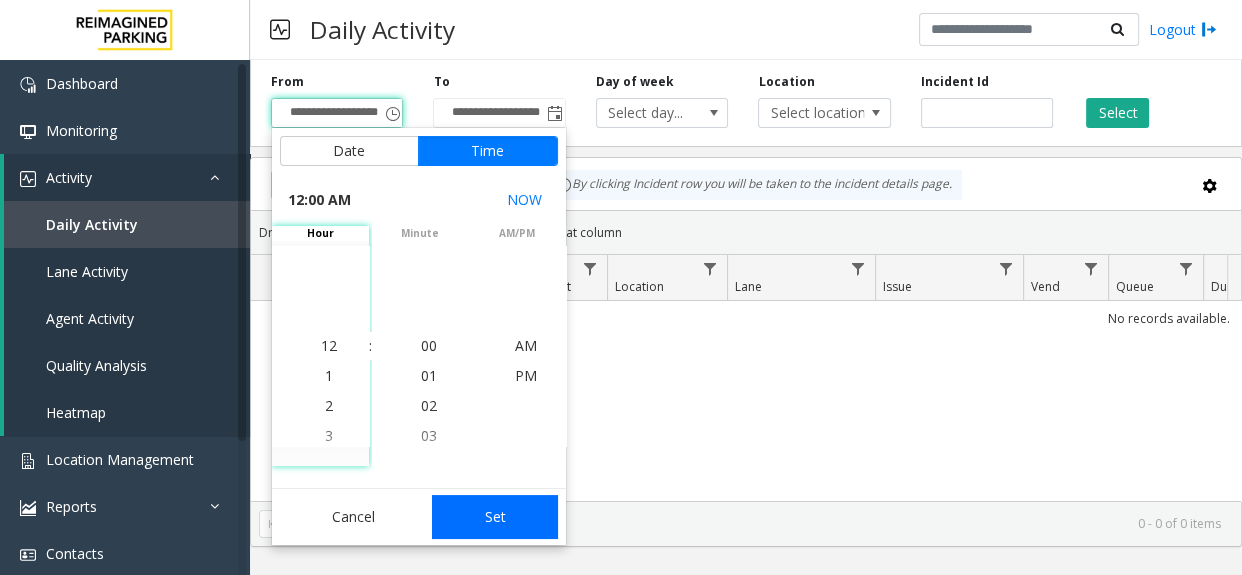 click on "Set" 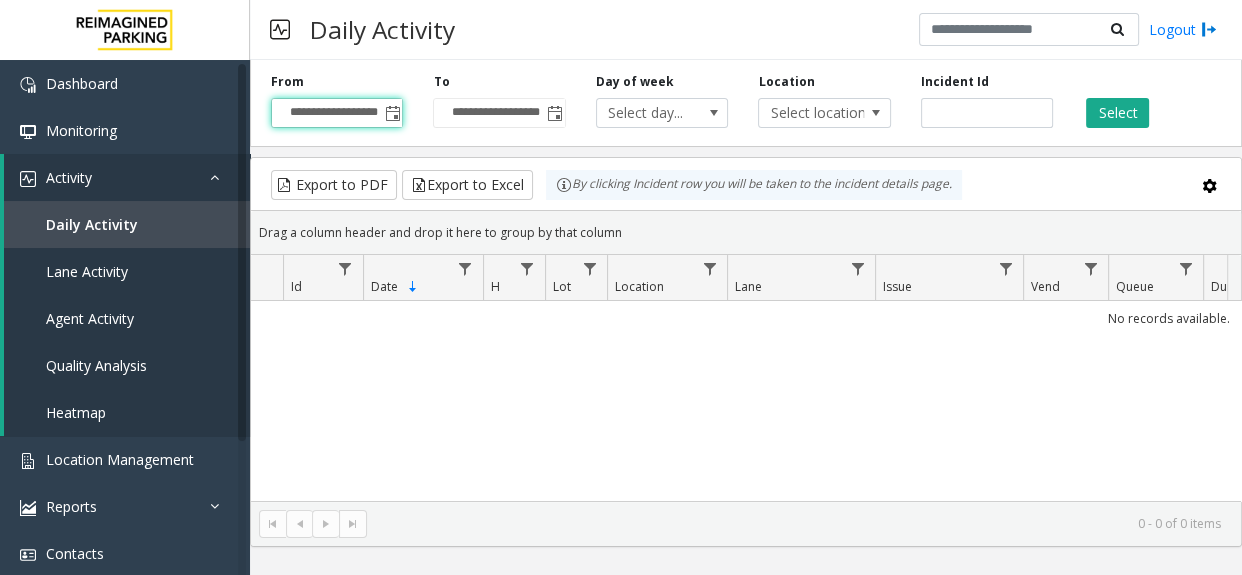 scroll, scrollTop: 0, scrollLeft: 7, axis: horizontal 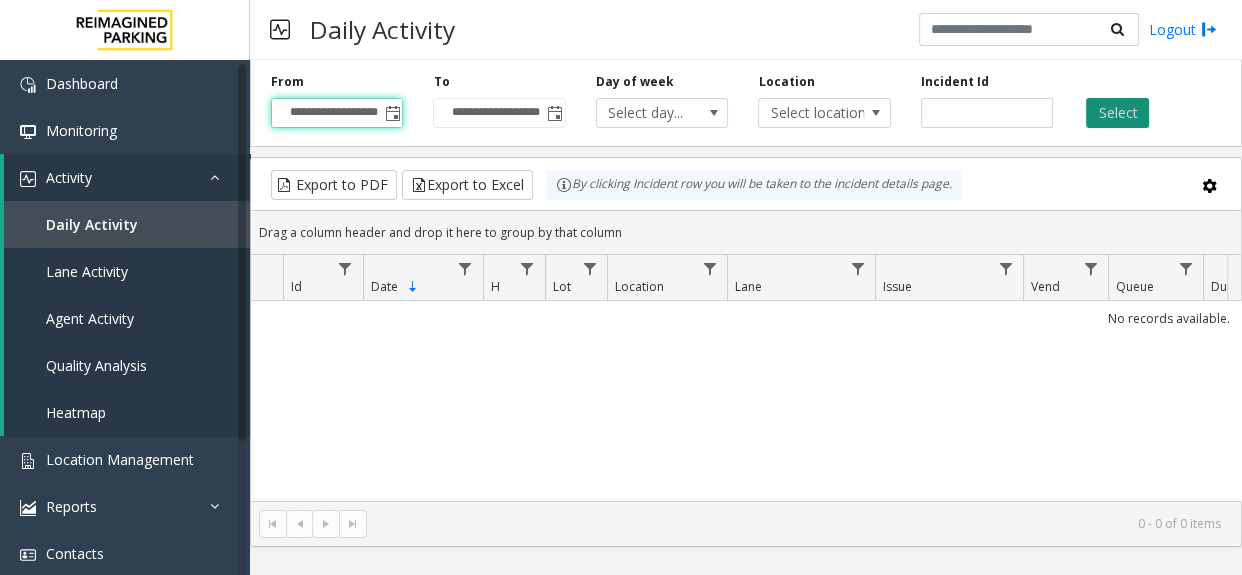 click on "Select" 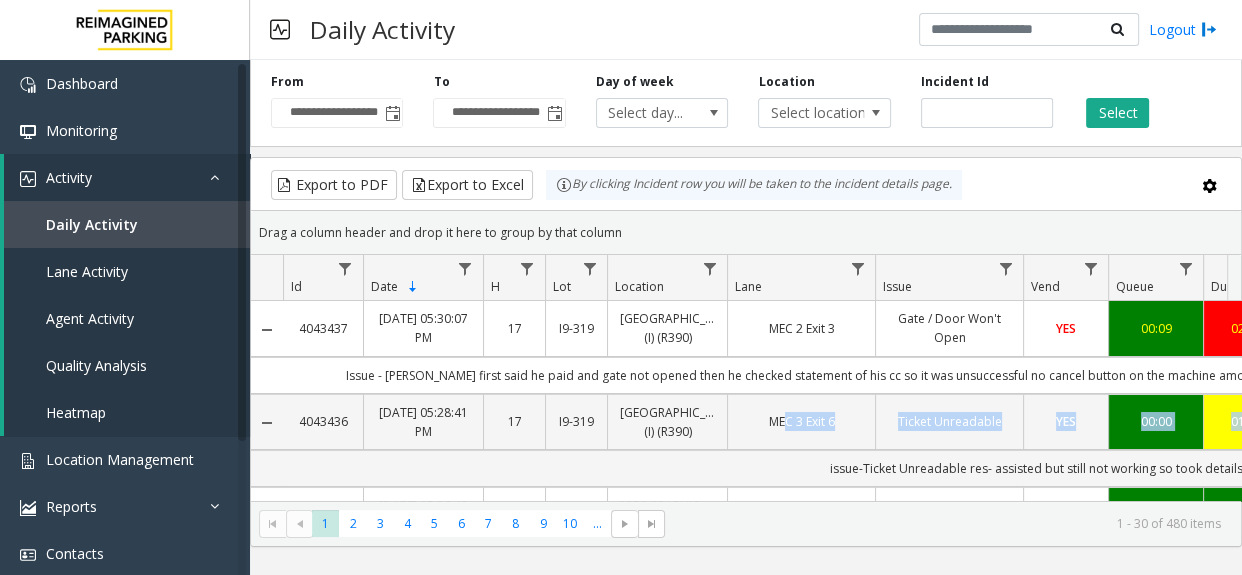 scroll, scrollTop: 0, scrollLeft: 261, axis: horizontal 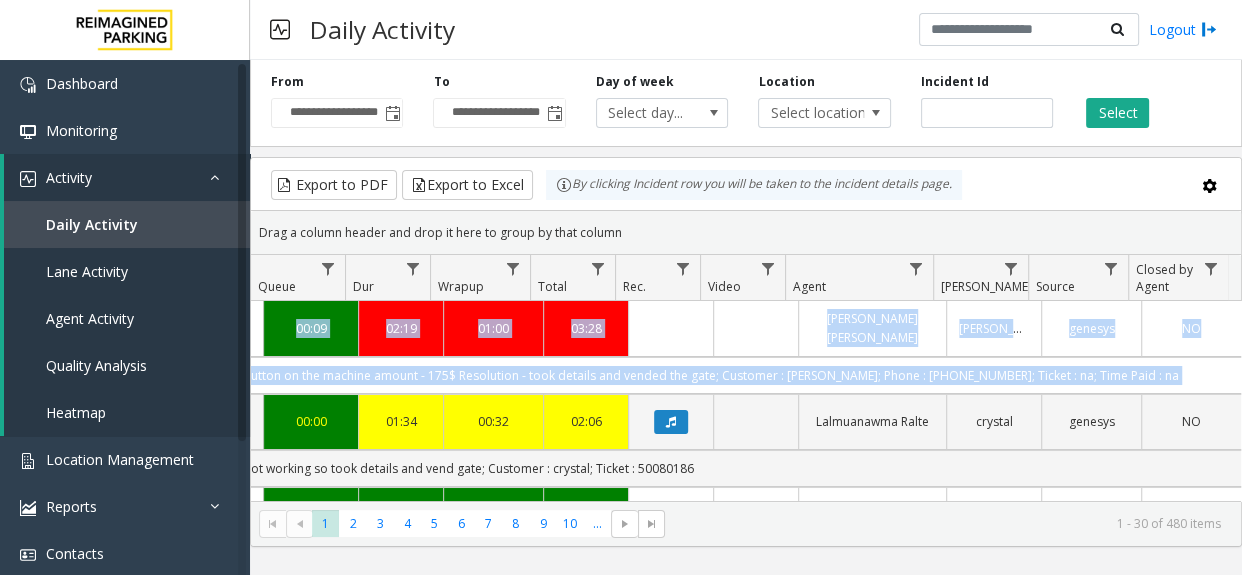 drag, startPoint x: 773, startPoint y: 479, endPoint x: 1252, endPoint y: 472, distance: 479.05115 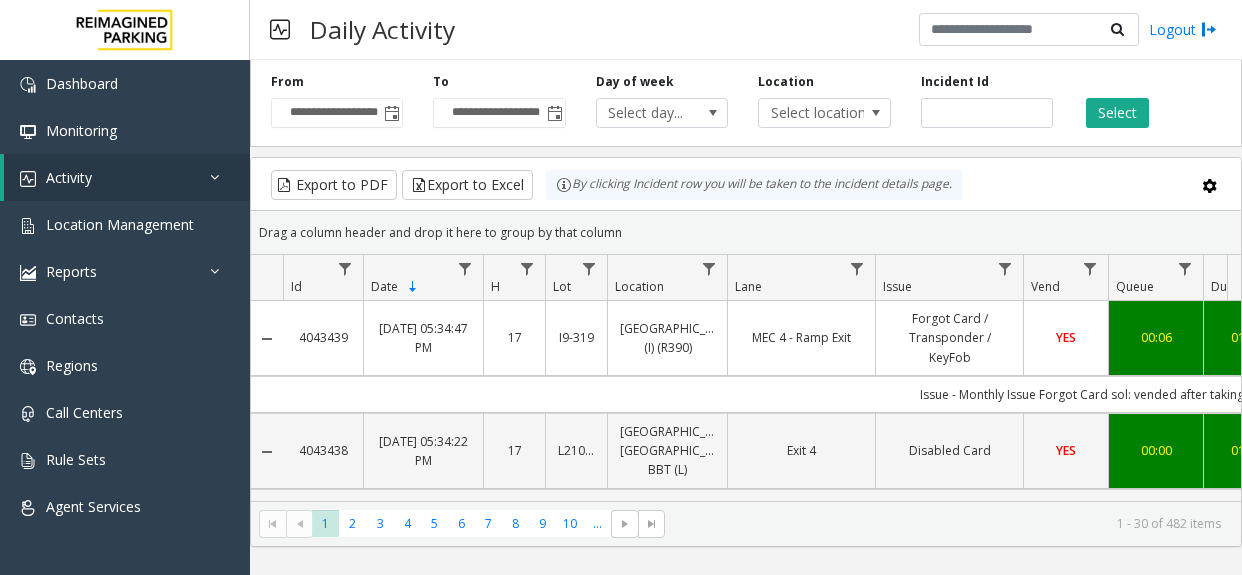 scroll, scrollTop: 0, scrollLeft: 0, axis: both 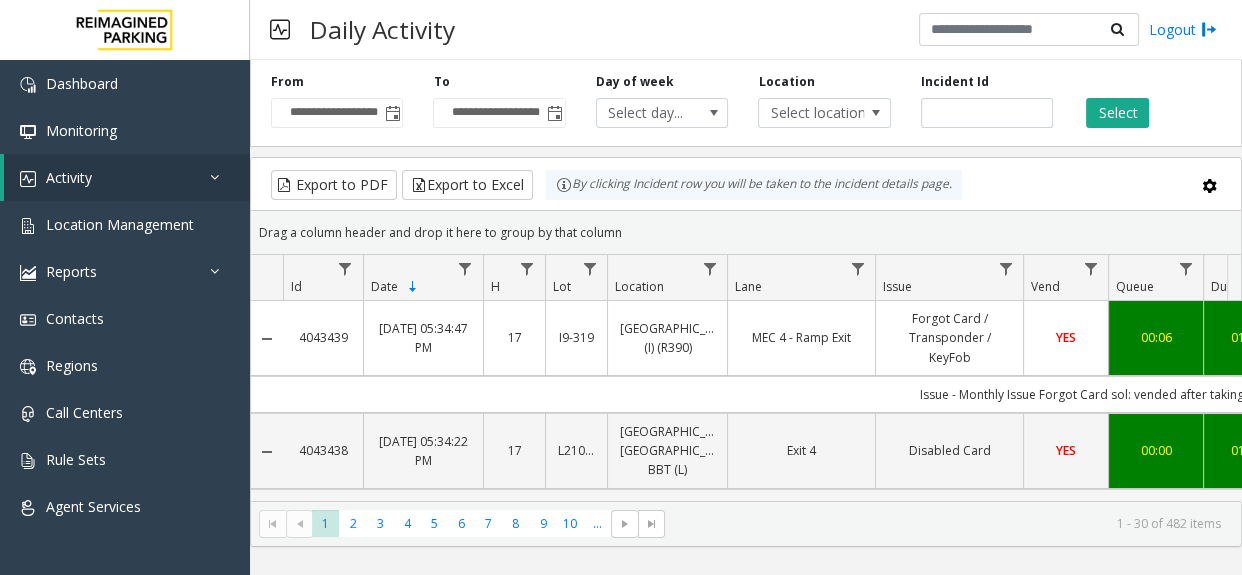 click on "**********" 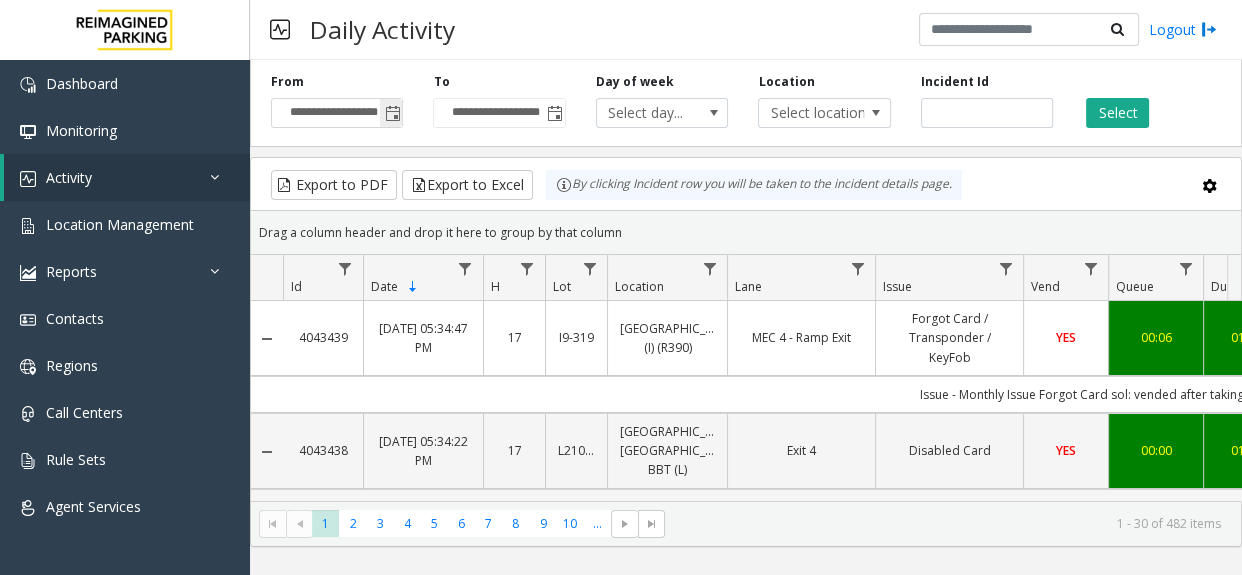 click 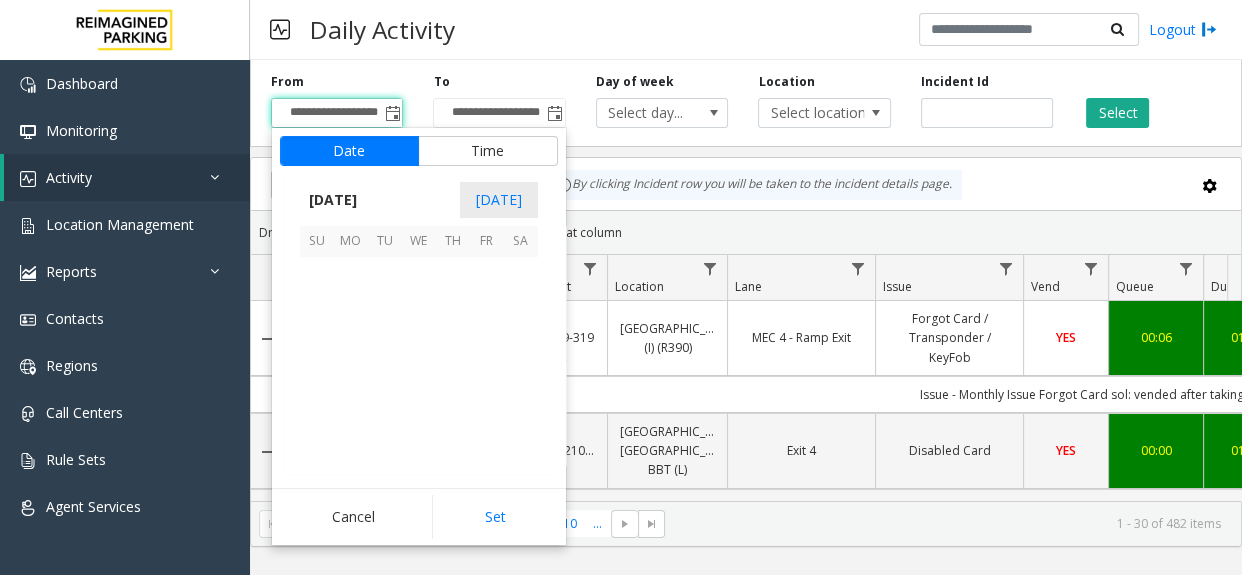 scroll, scrollTop: 358337, scrollLeft: 0, axis: vertical 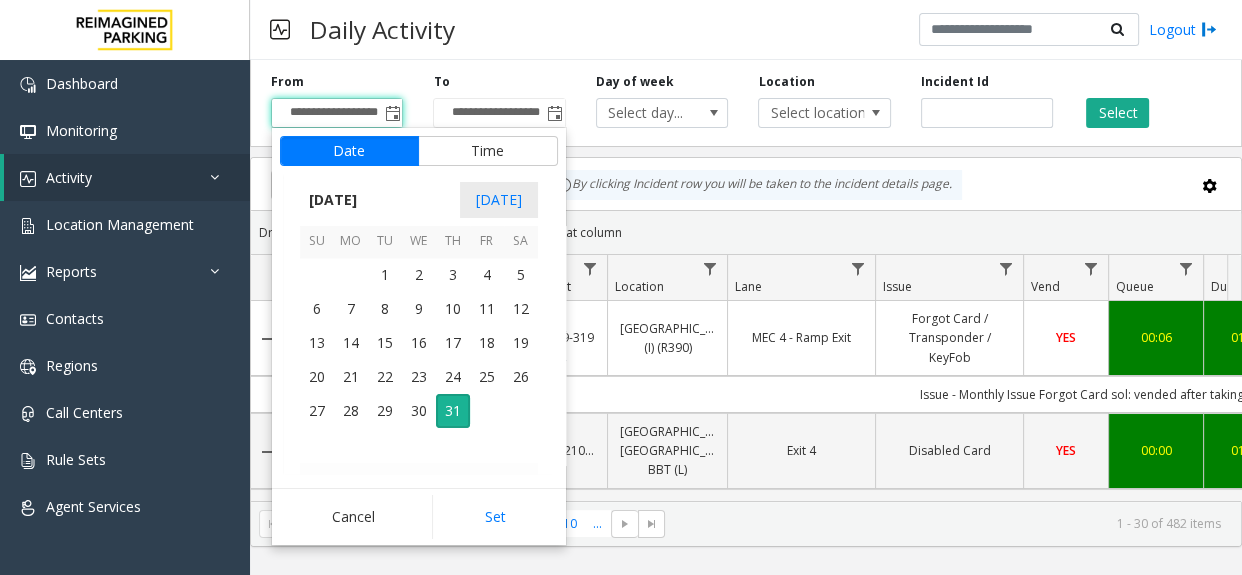 click on "By clicking Incident row you will be taken to the incident details page." 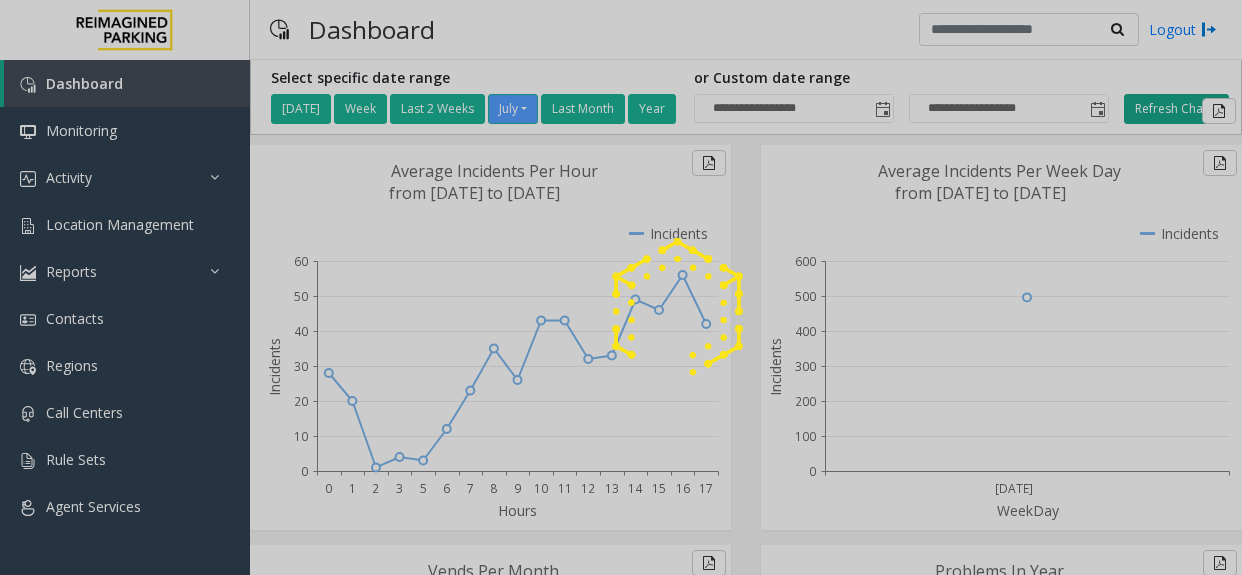 scroll, scrollTop: 0, scrollLeft: 0, axis: both 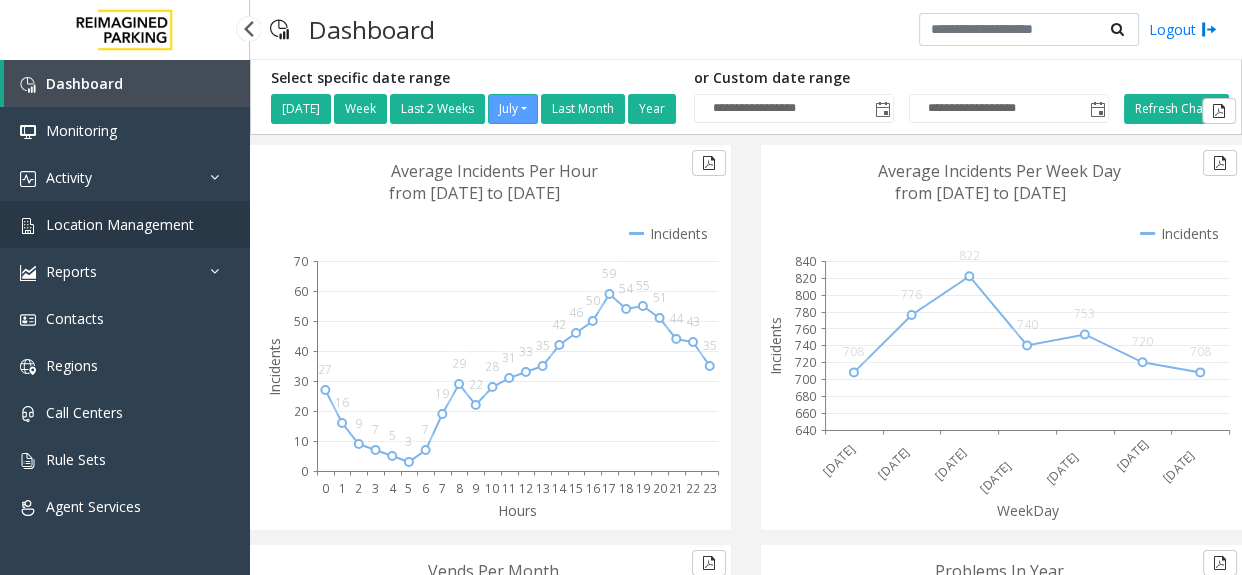 click on "Location Management" at bounding box center (125, 224) 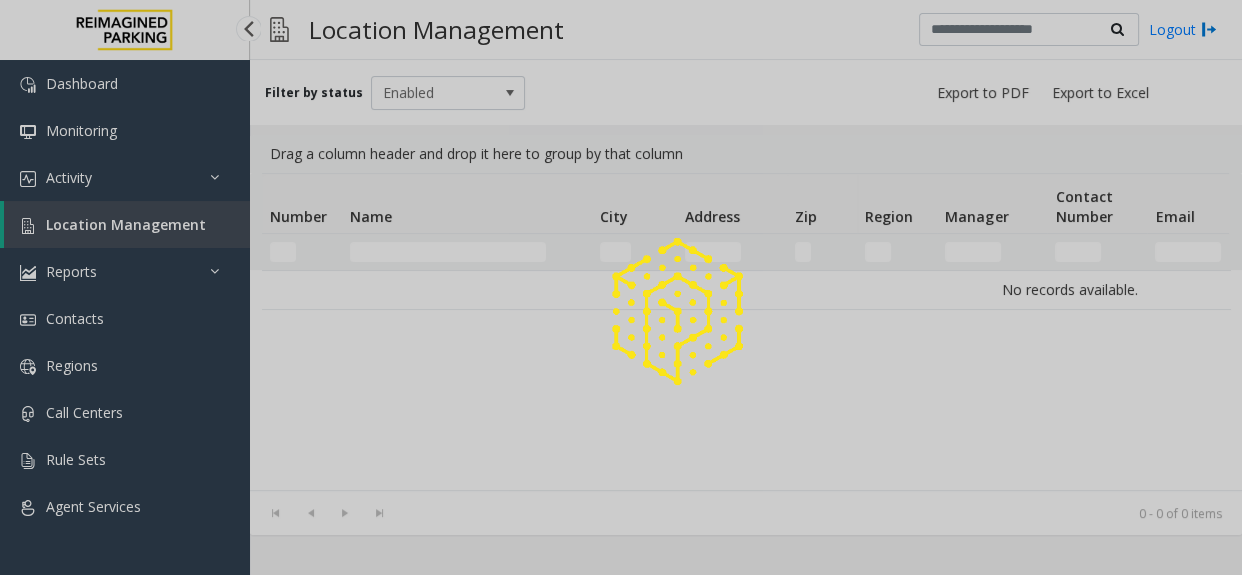 click 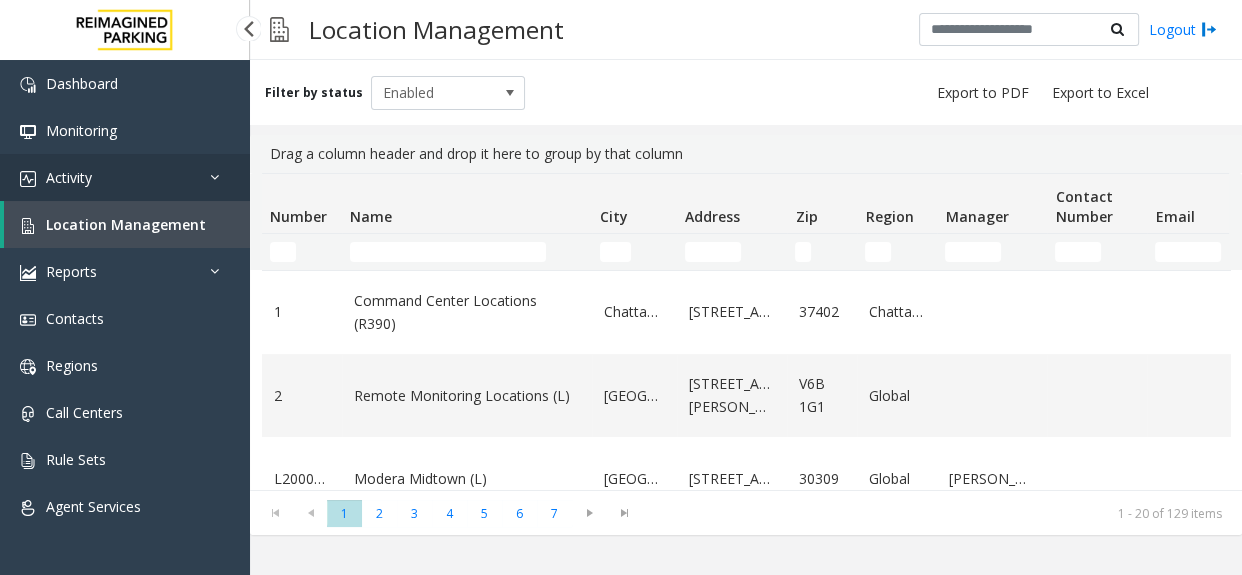 click on "Activity" at bounding box center [125, 177] 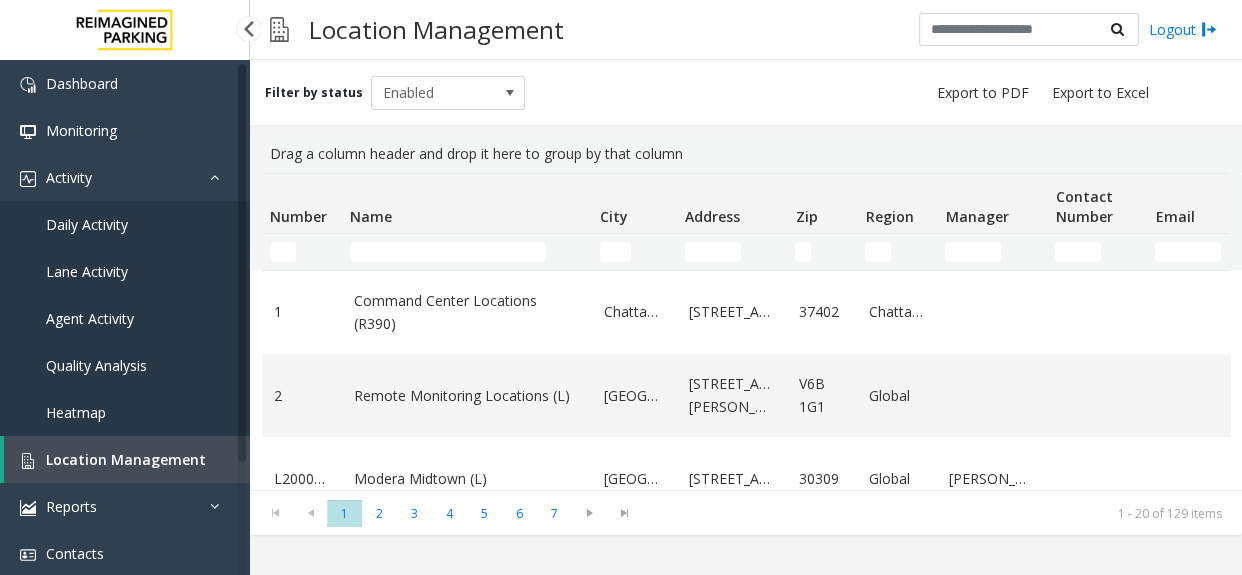 click on "Daily Activity" at bounding box center (125, 224) 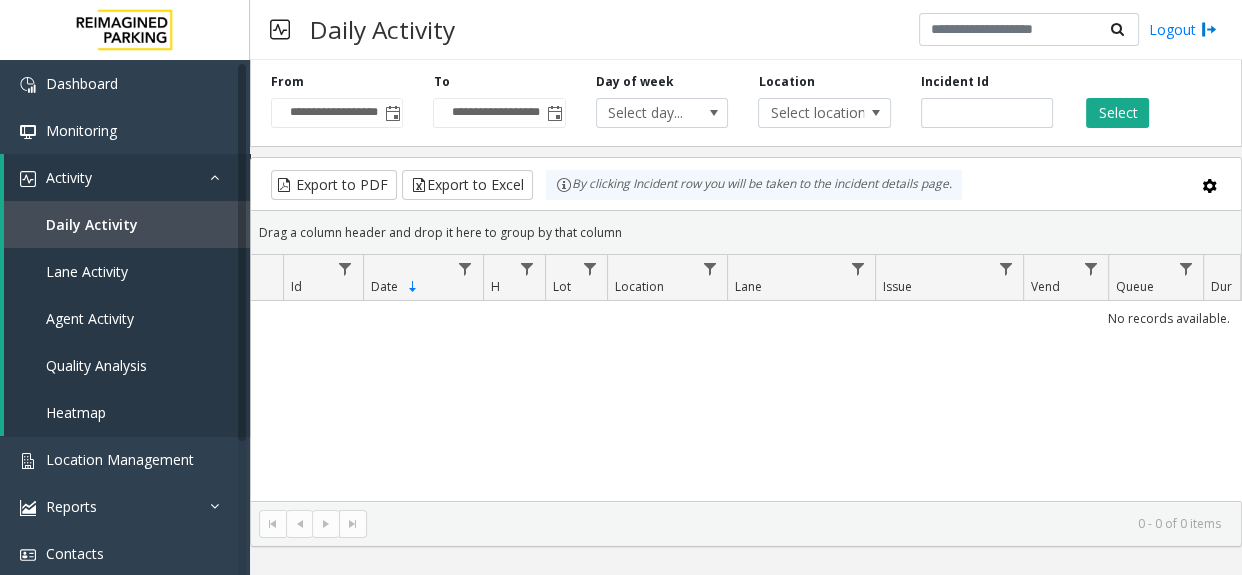 click on "Incident Id" 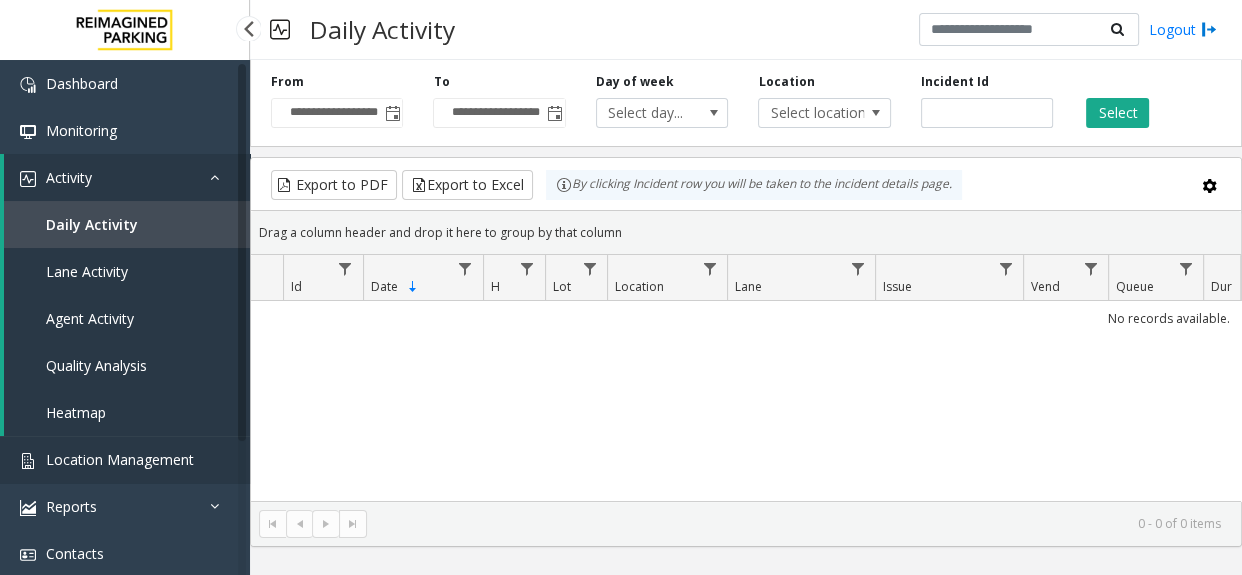 click on "Location Management" at bounding box center (120, 459) 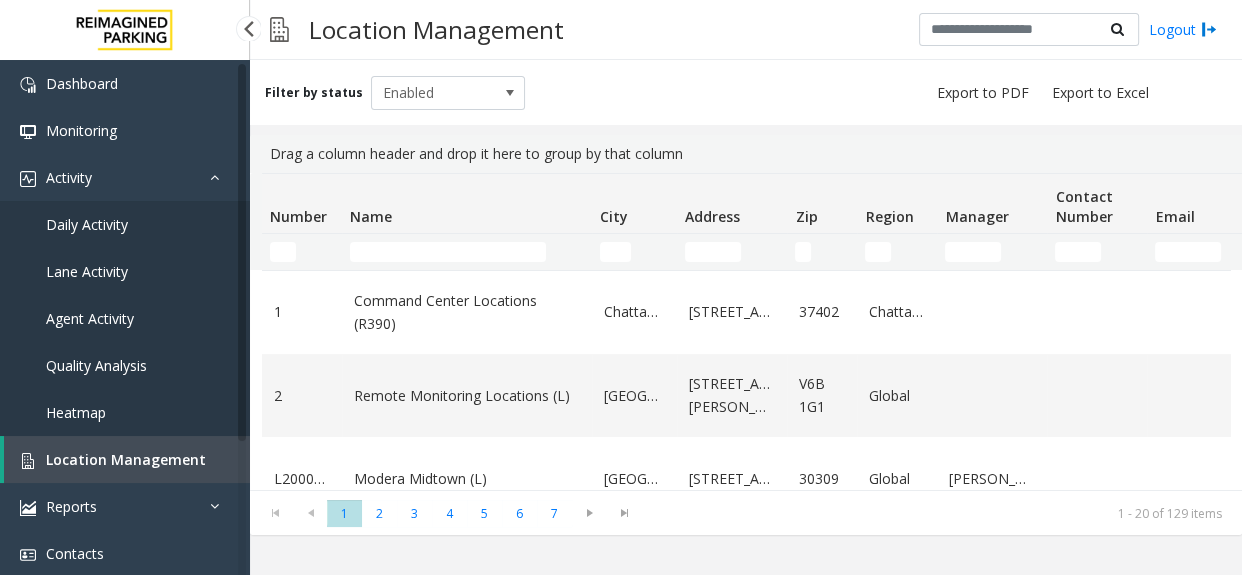 click on "Location Management" at bounding box center (126, 459) 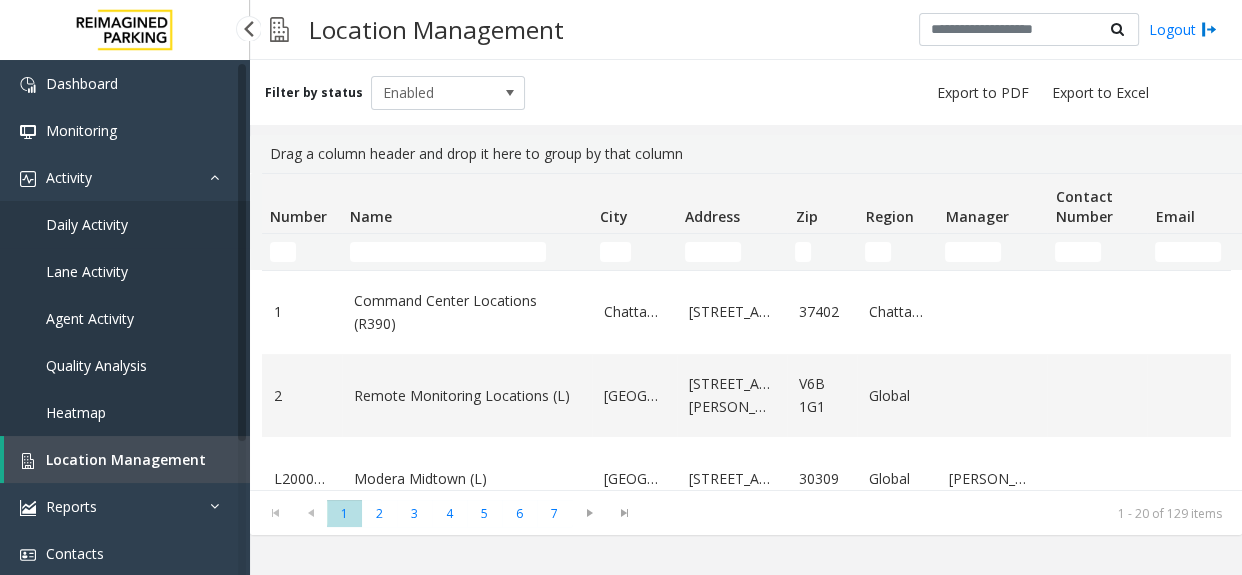 click on "Daily Activity" at bounding box center (125, 224) 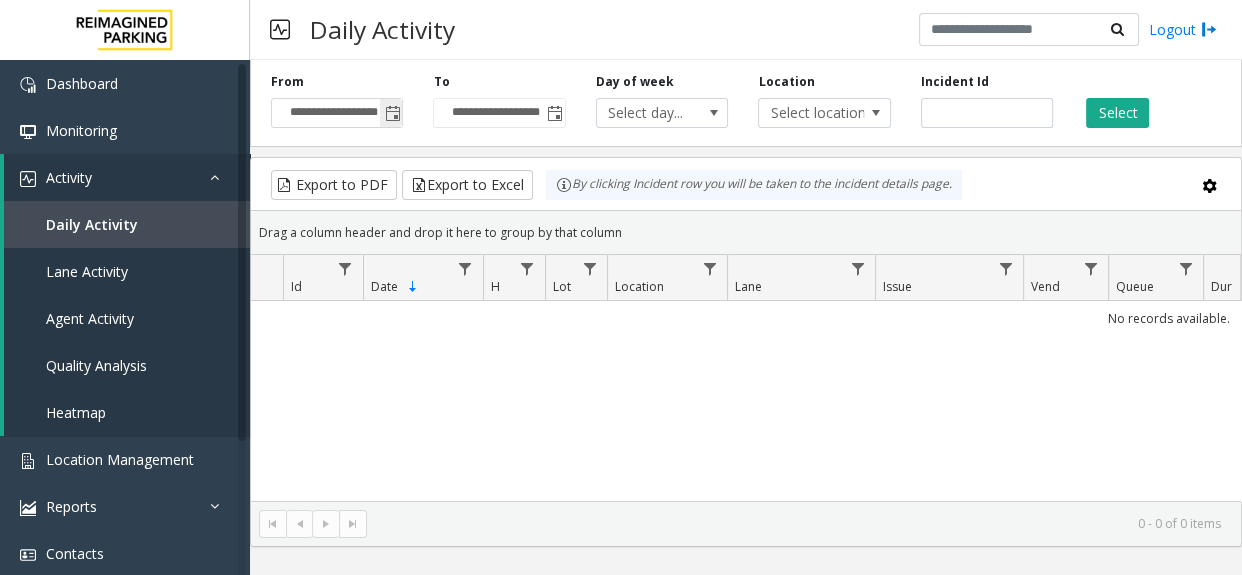 click 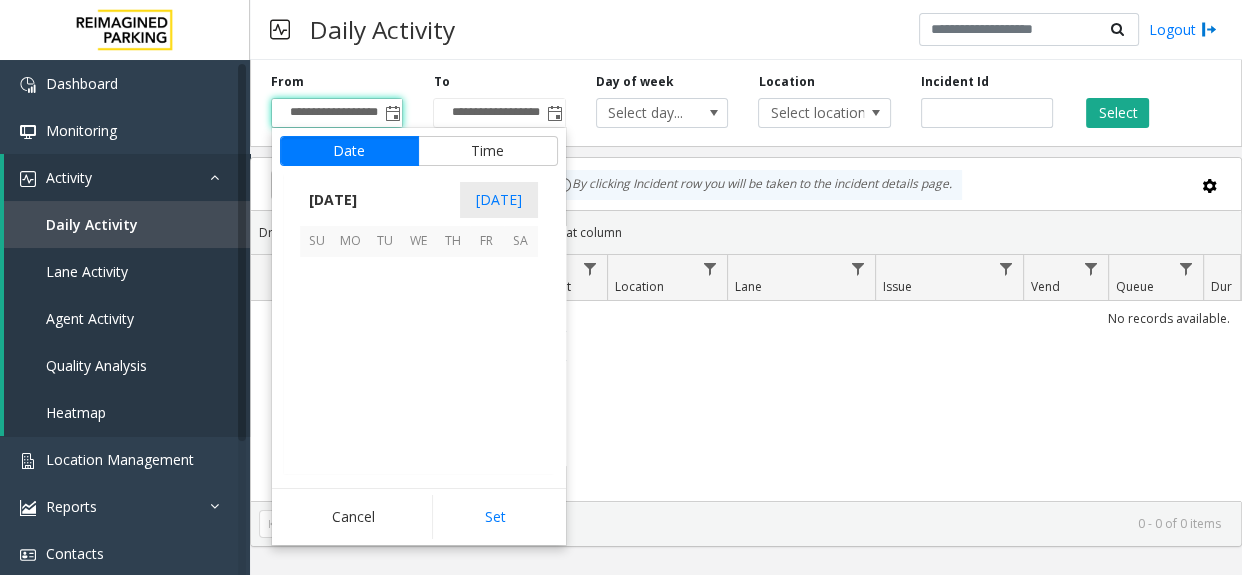 scroll, scrollTop: 358337, scrollLeft: 0, axis: vertical 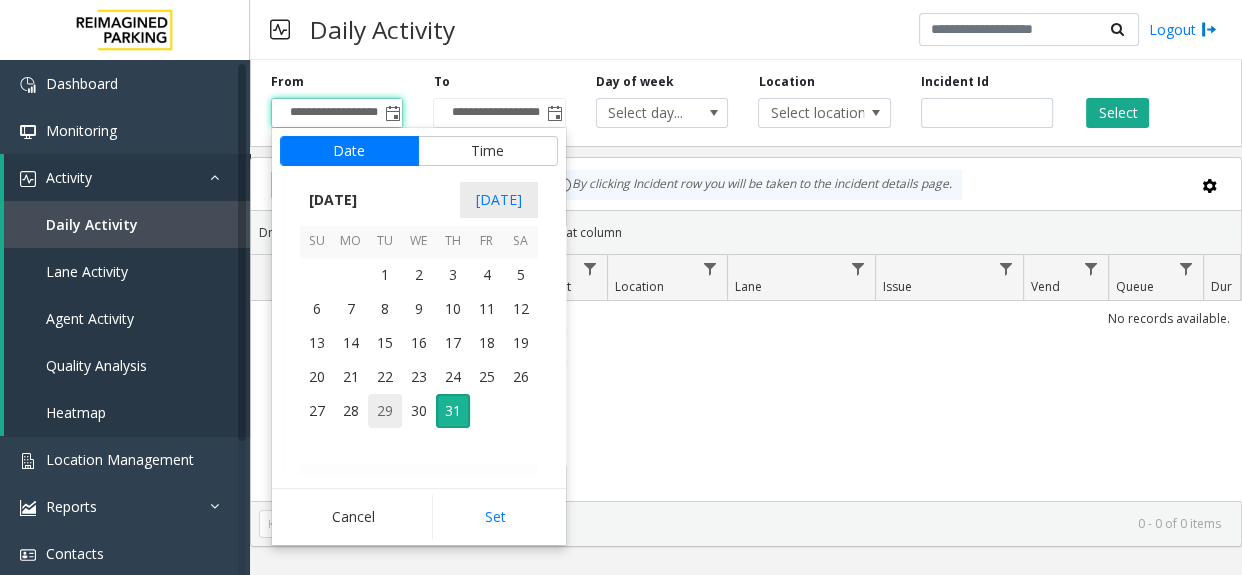 click on "29" at bounding box center [385, 411] 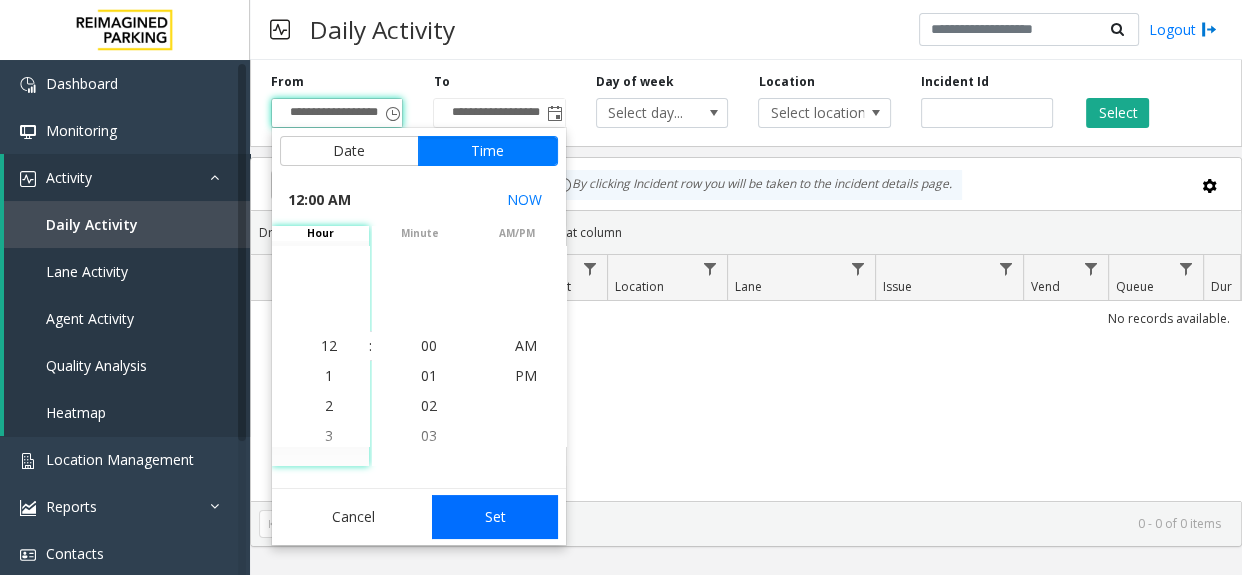 click on "Set" 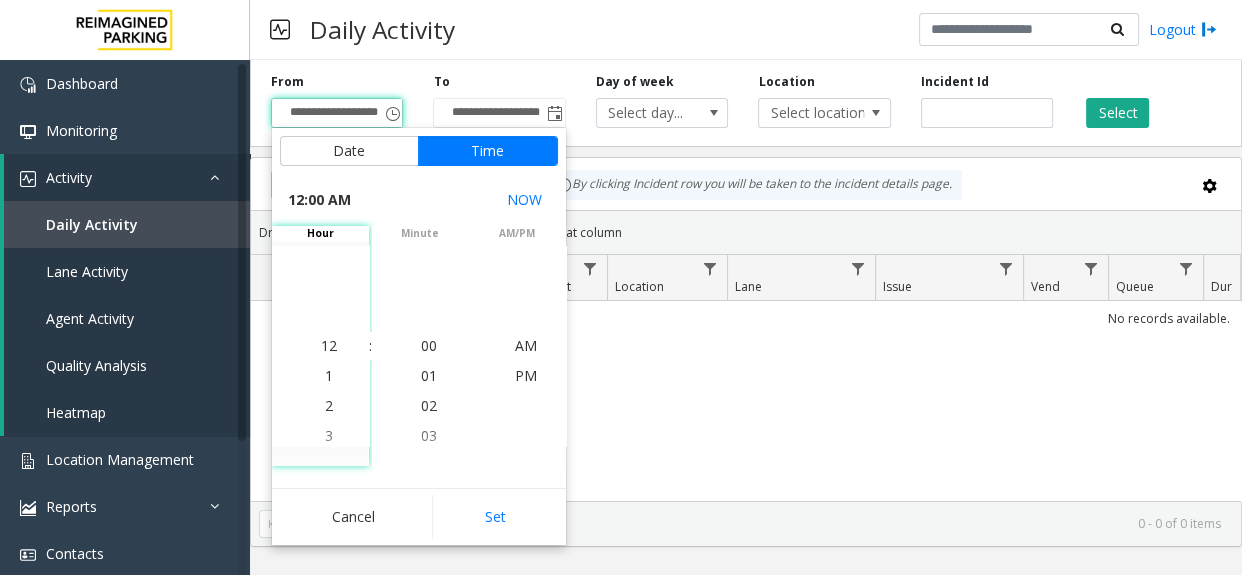 scroll, scrollTop: 0, scrollLeft: 7, axis: horizontal 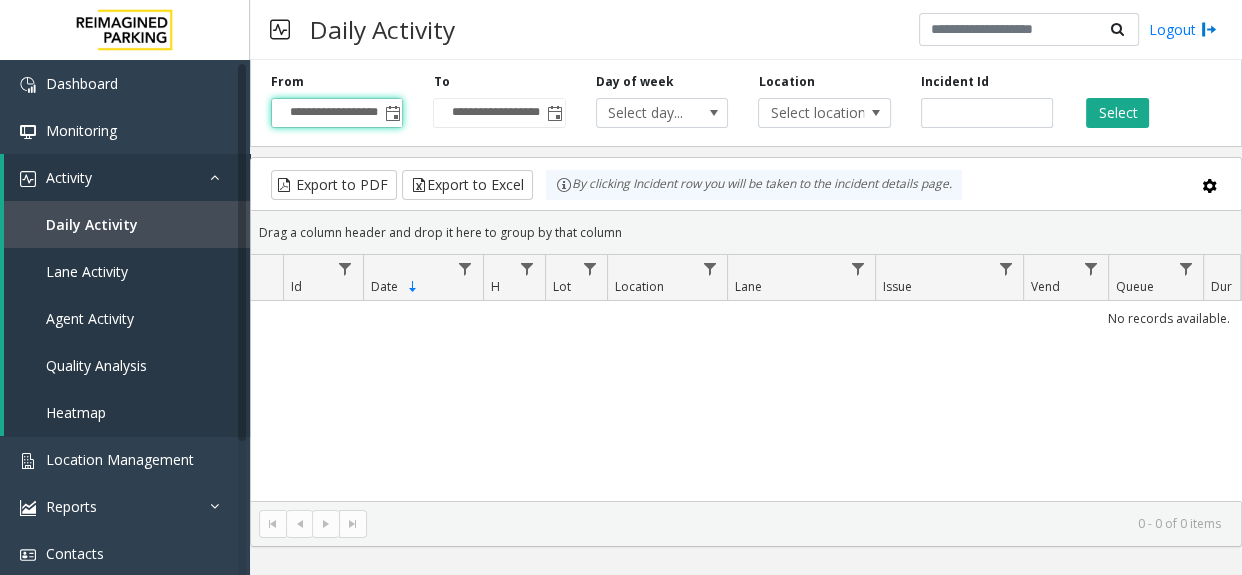 click on "**********" 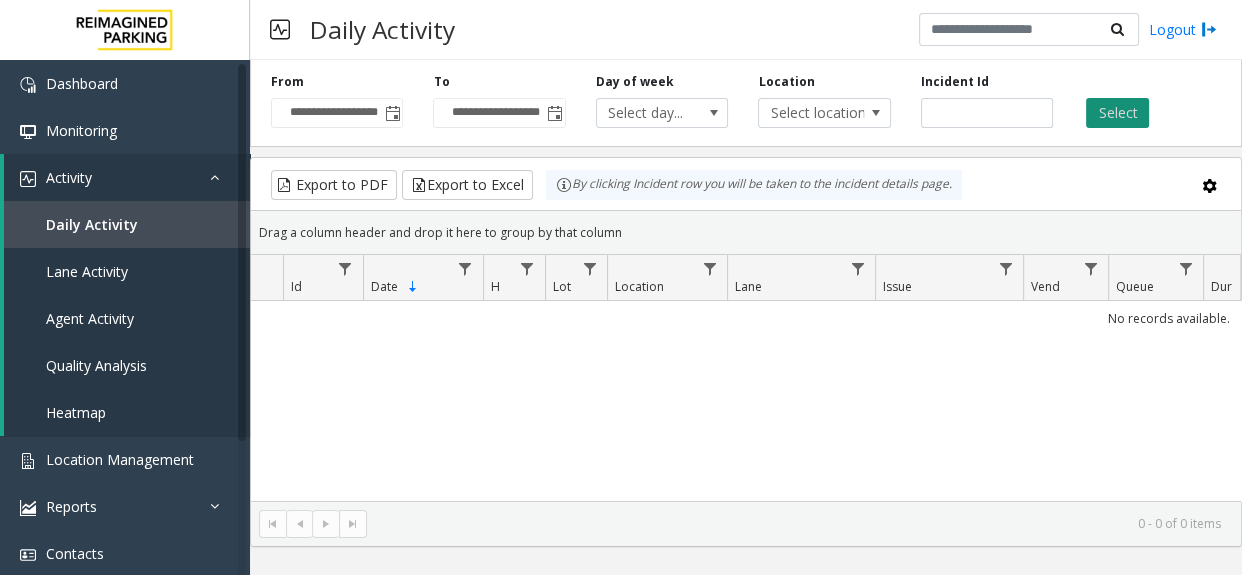 click on "Select" 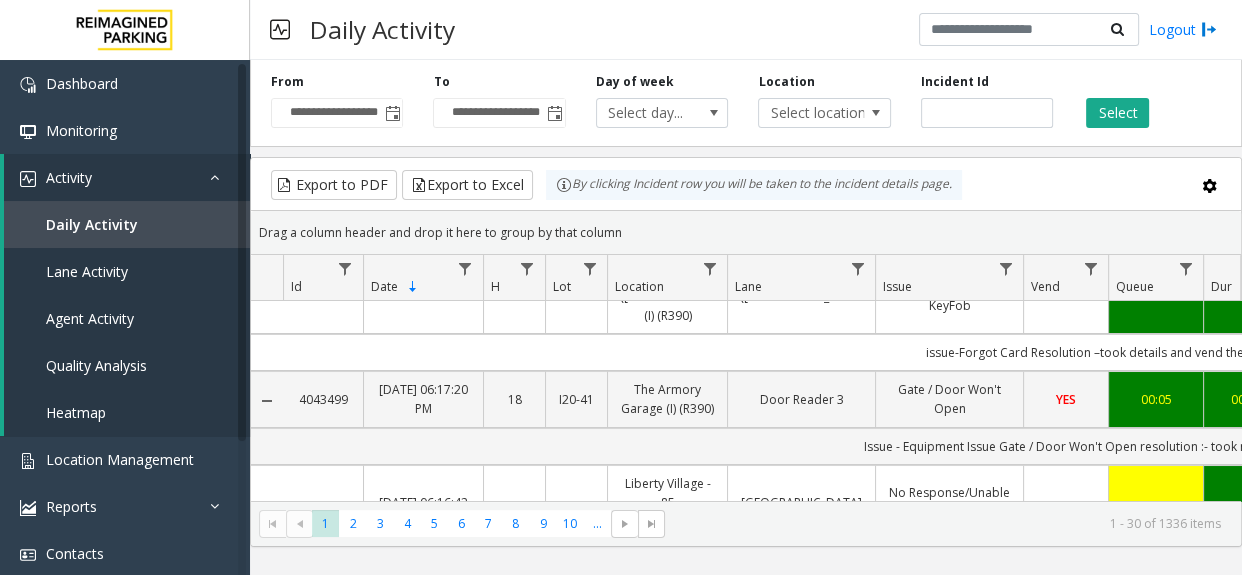 scroll, scrollTop: 90, scrollLeft: 0, axis: vertical 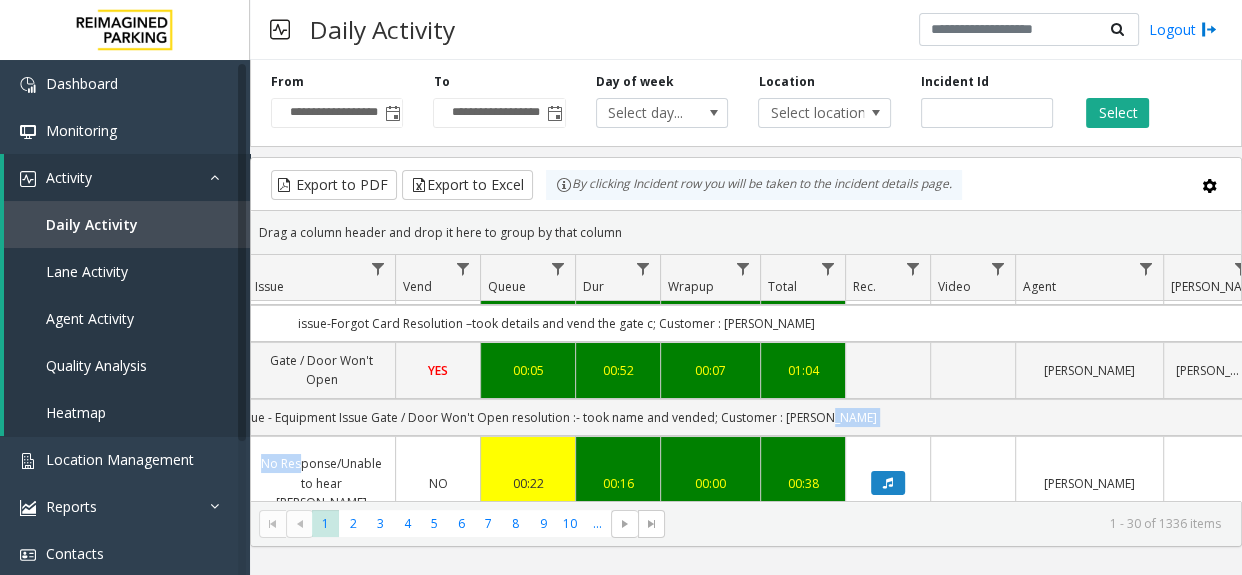 drag, startPoint x: 920, startPoint y: 420, endPoint x: 1299, endPoint y: 392, distance: 380.0329 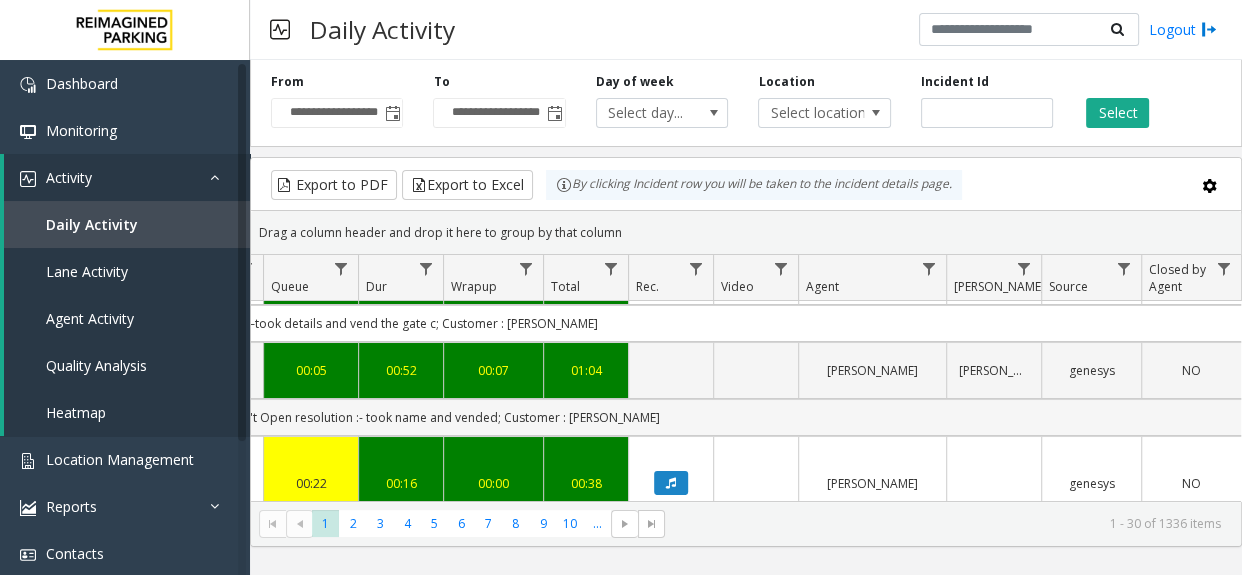 click on "Issue - Equipment Issue
Gate / Door Won't Open
resolution :- took name and vended; Customer : Ryan" 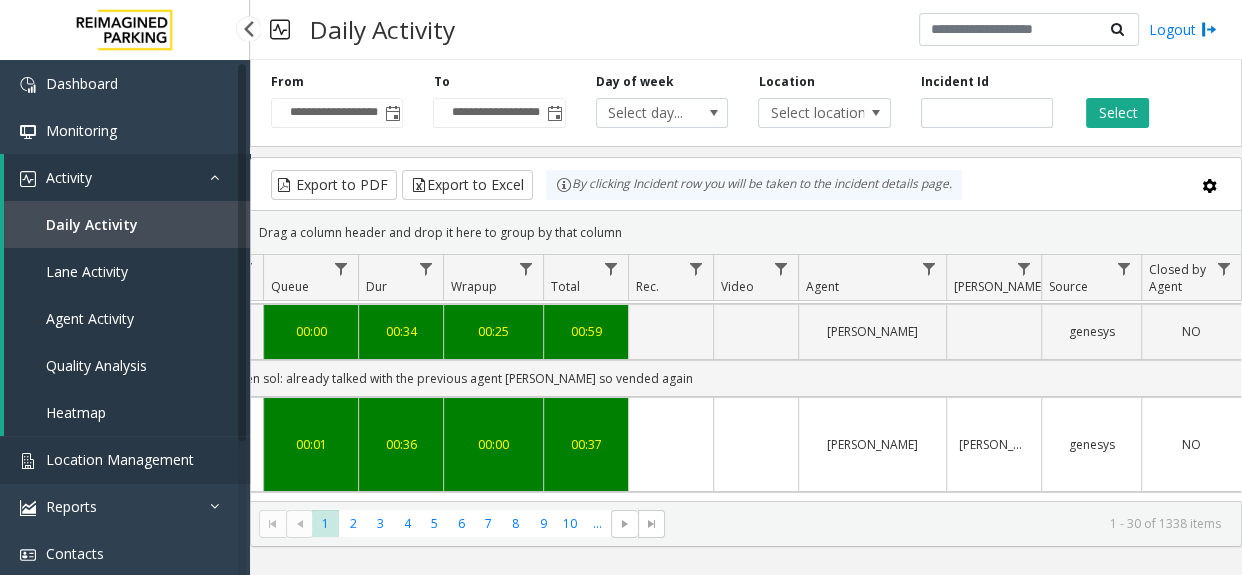 click on "Location Management" at bounding box center [125, 459] 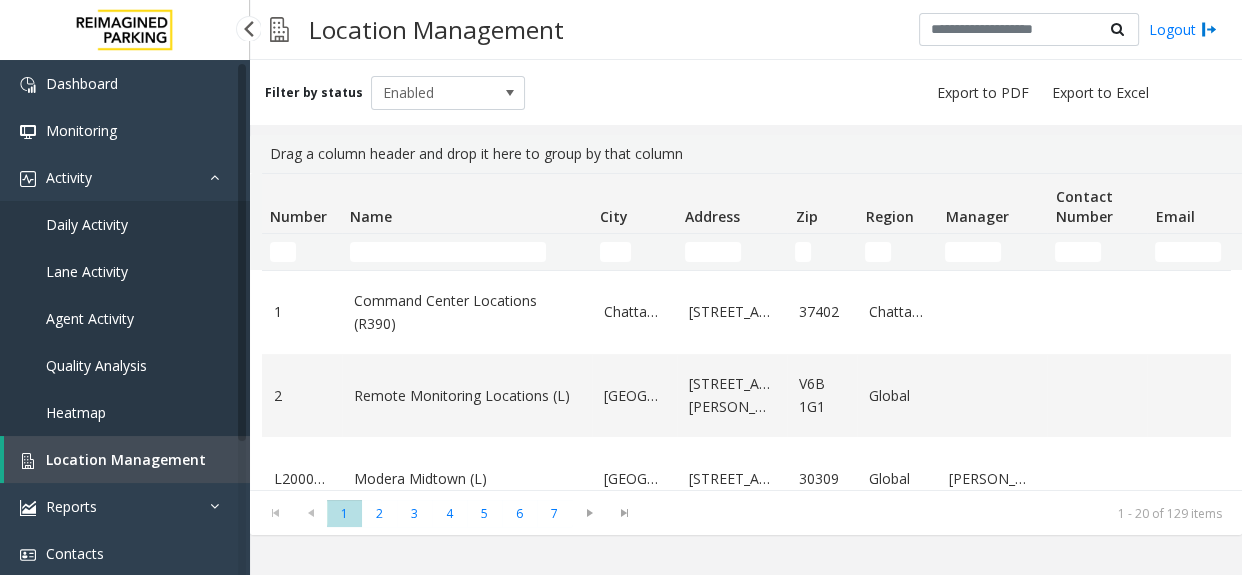 click on "Location Management" at bounding box center [126, 459] 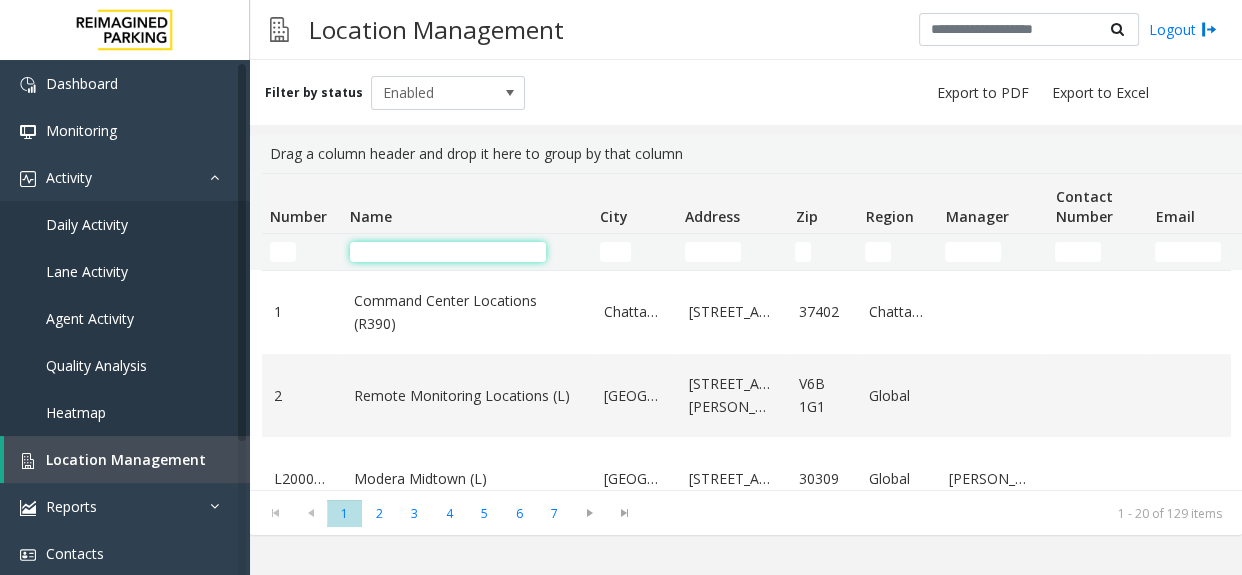 click 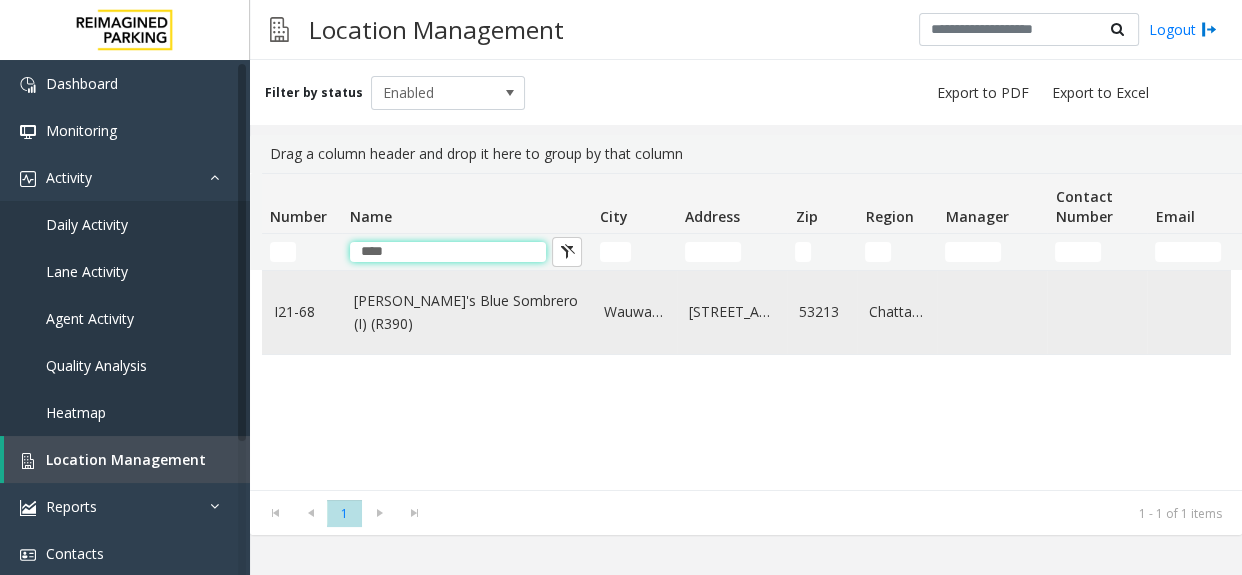 type on "****" 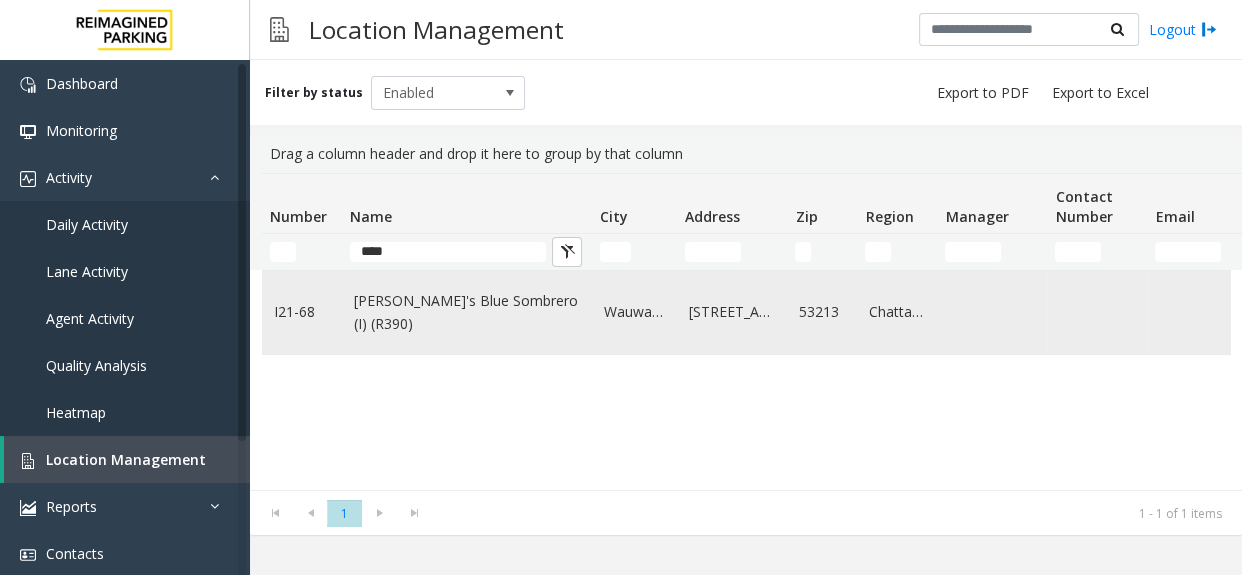 click on "[PERSON_NAME]'s Blue Sombrero (I) (R390)" 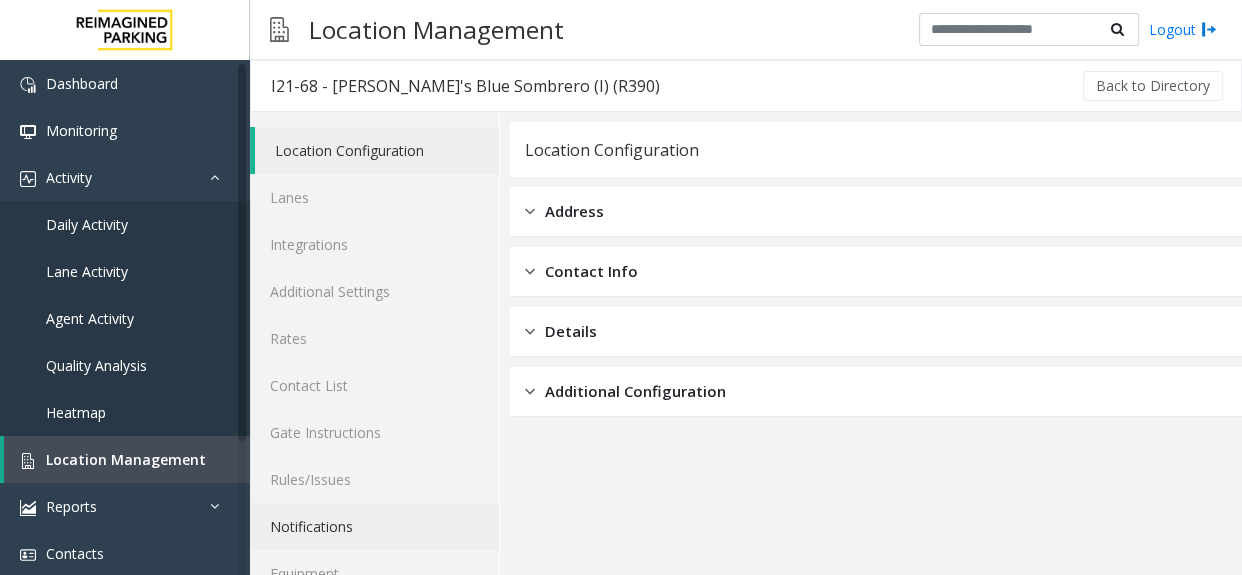 scroll, scrollTop: 83, scrollLeft: 0, axis: vertical 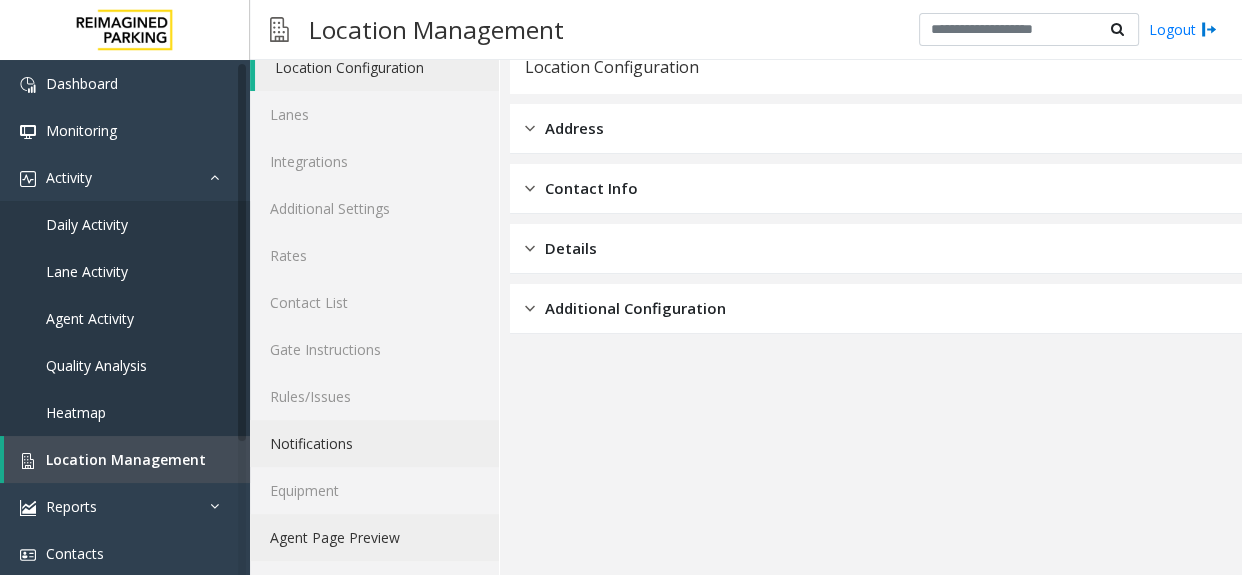 click on "Agent Page Preview" 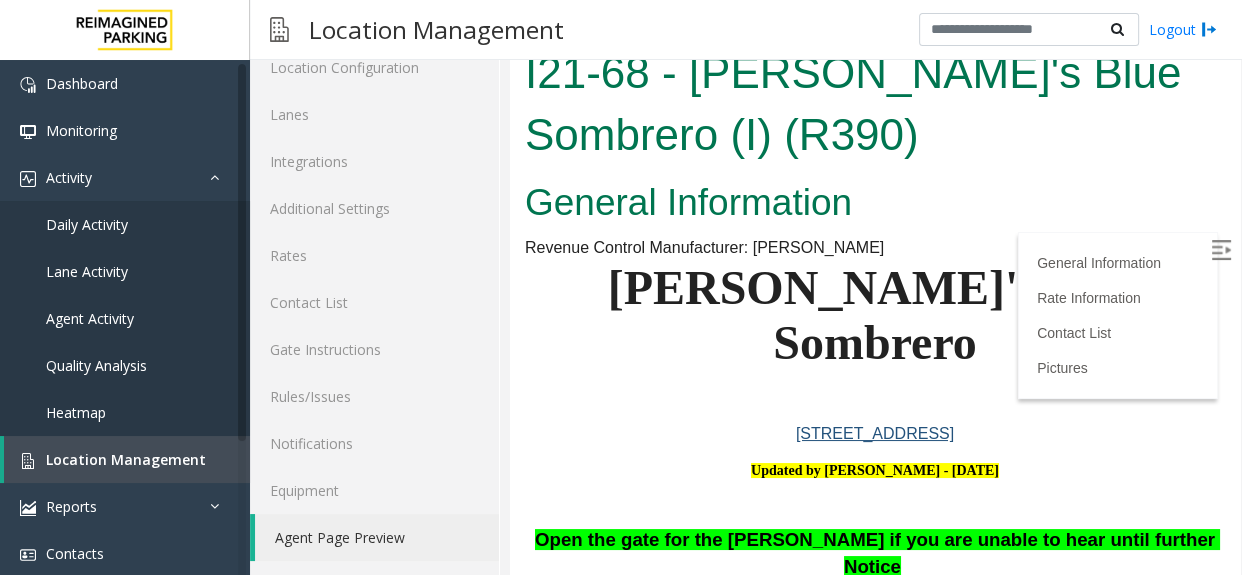 scroll, scrollTop: 363, scrollLeft: 0, axis: vertical 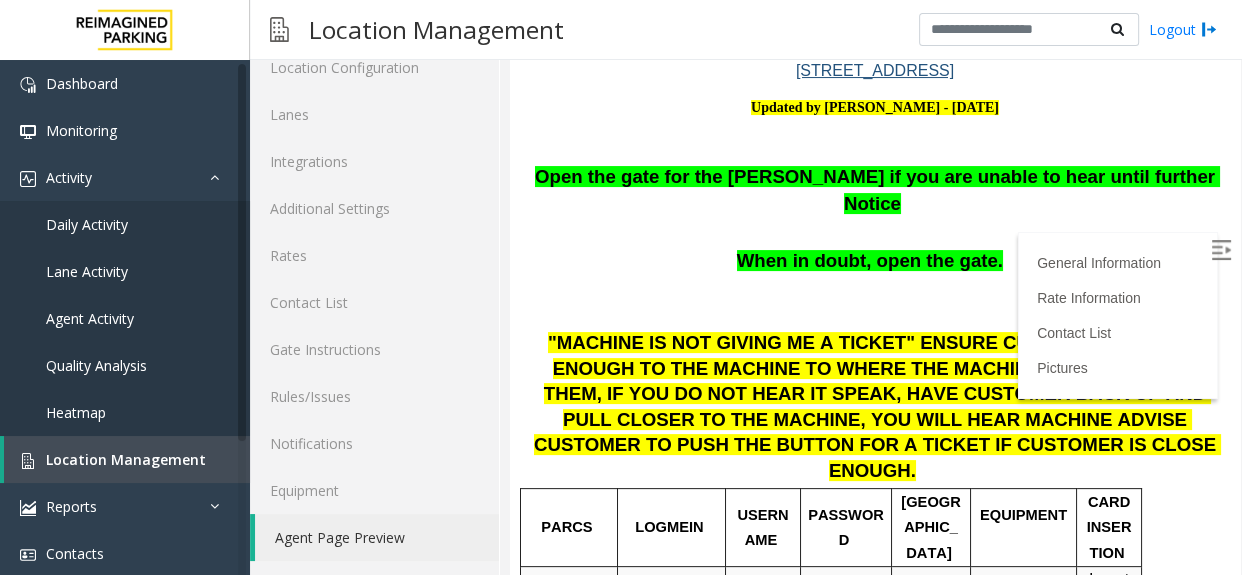 click at bounding box center (1221, 250) 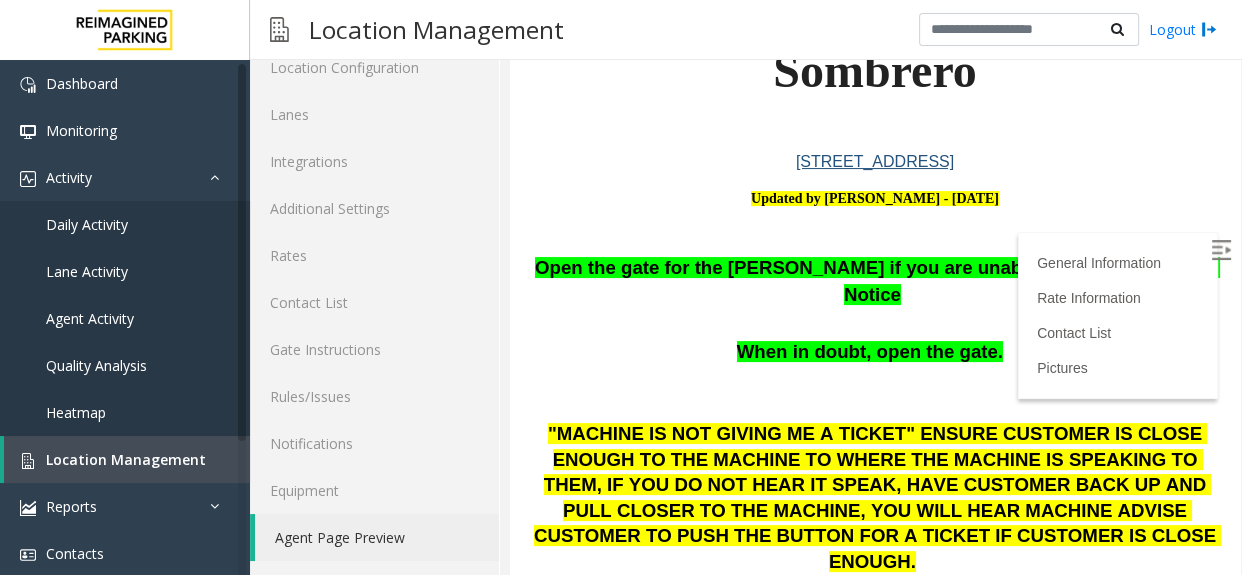 click on "Open the gate for the [PERSON_NAME] if you are unable to hear until further Notice" at bounding box center (877, 281) 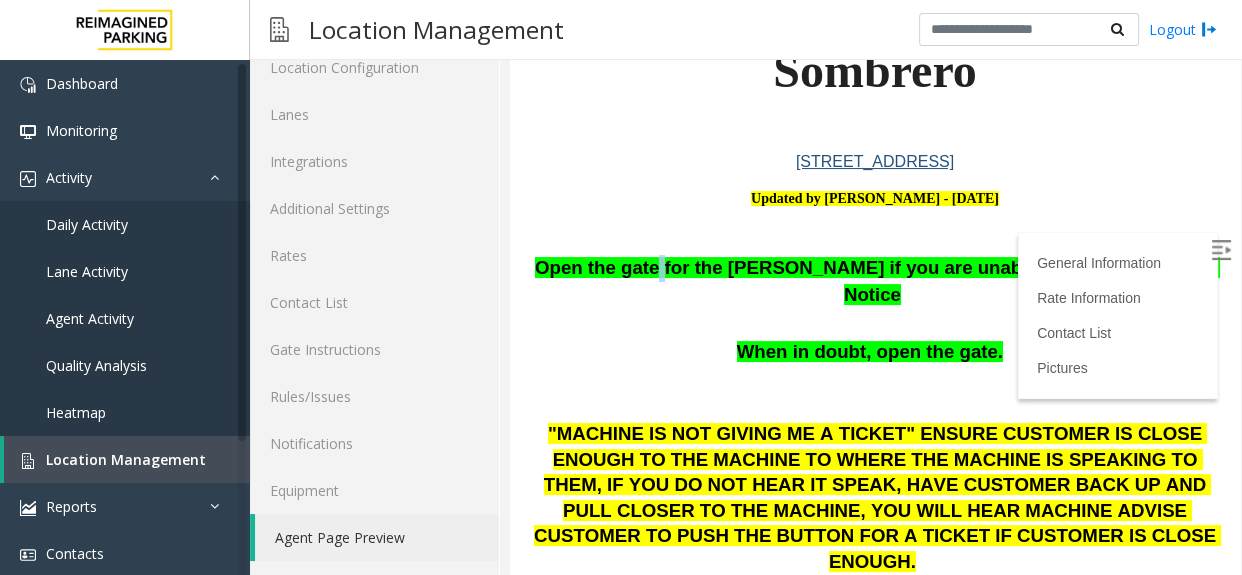 click on "Open the gate for the [PERSON_NAME] if you are unable to hear until further Notice" at bounding box center [877, 281] 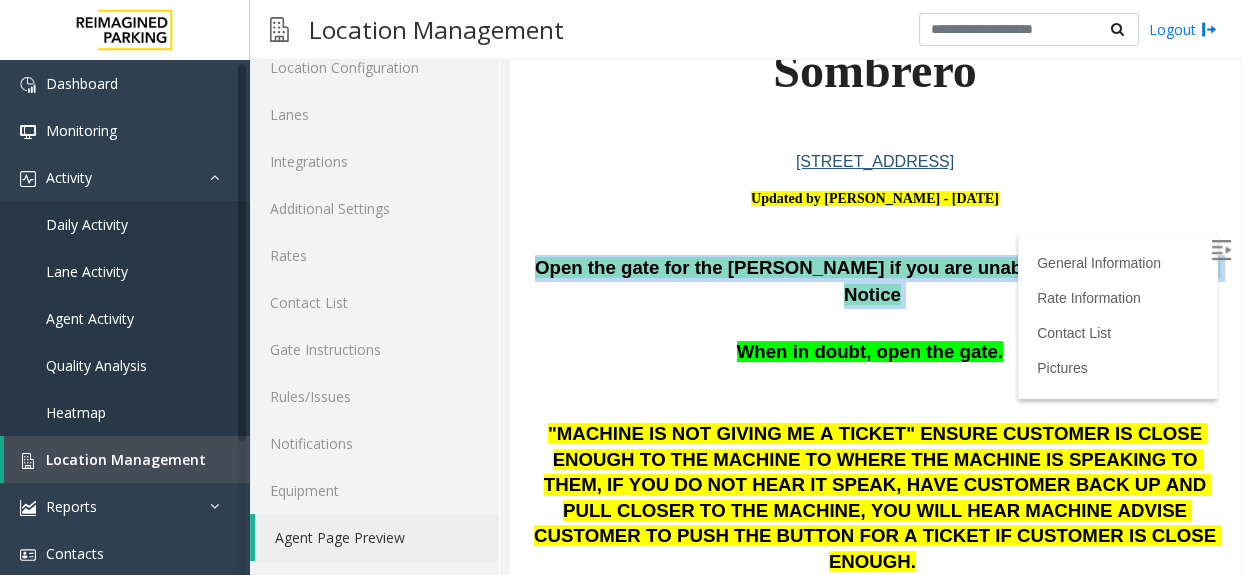 click on "Open the gate for the [PERSON_NAME] if you are unable to hear until further Notice" at bounding box center (877, 281) 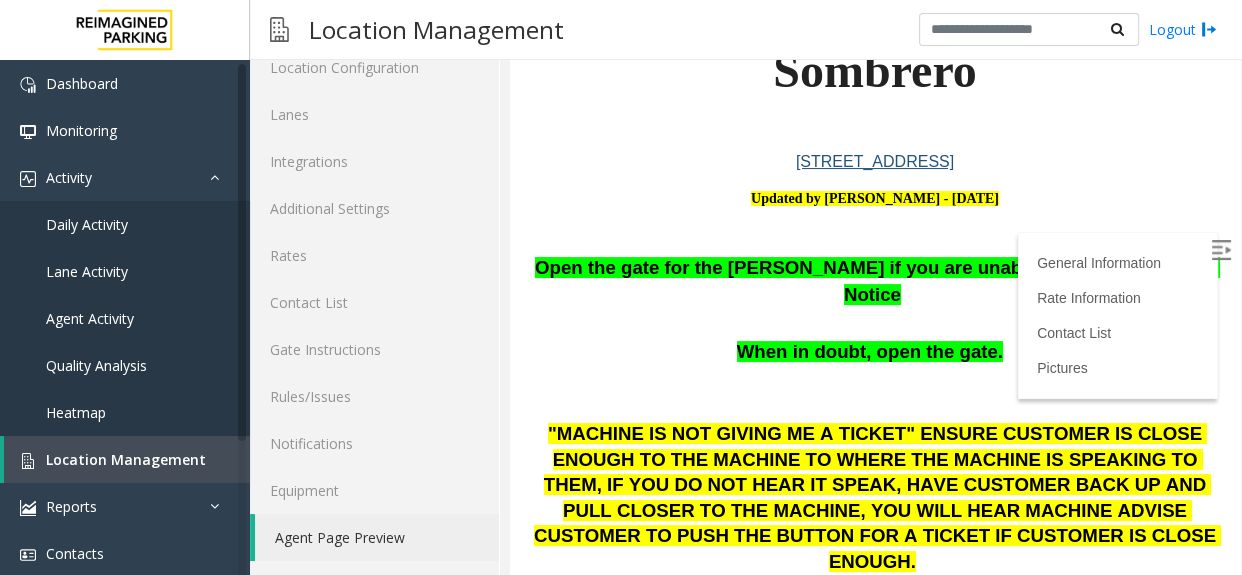 scroll, scrollTop: 82, scrollLeft: 0, axis: vertical 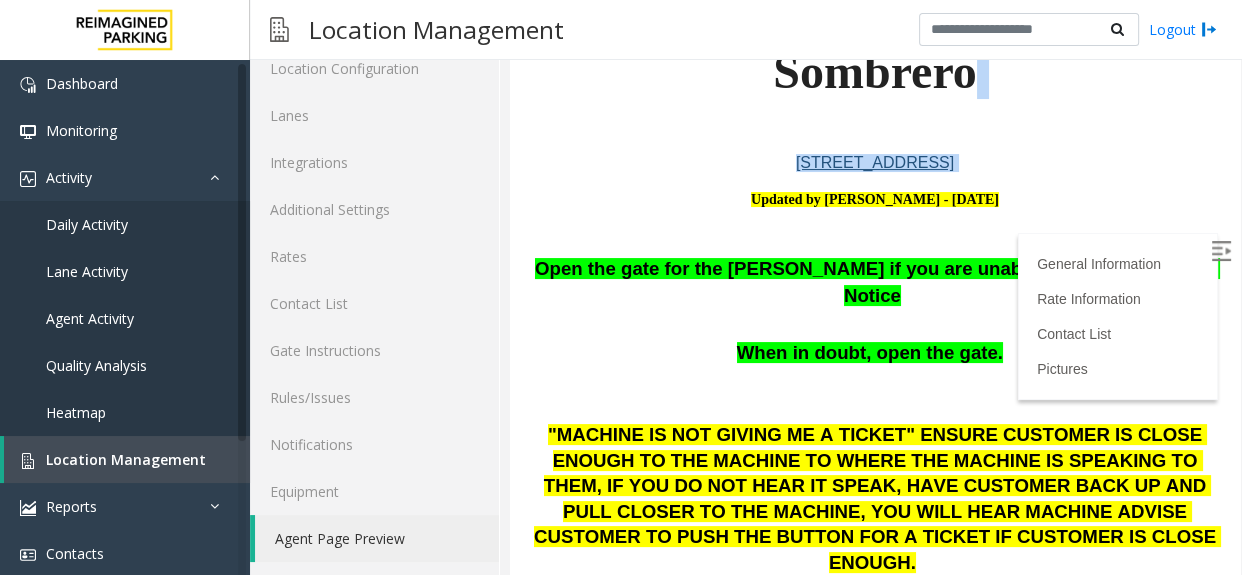 click on "General Information
Revenue Control Manufacturer: Amano McGann
Jose's Blue Sombrero 7615 W State Street, Wauwatosa, WI Updated by Pranav Babbar - 13th Jan'25 Open the gate for the parker if you are unable to hear until further Notice        When in doubt, open the gate.       "MACHINE IS NOT GIVING ME A TICKET" ENSURE CUSTOMER IS CLOSE ENOUGH TO THE MACHINE TO WHERE THE MACHINE IS SPEAKING TO THEM, IF YOU DO NOT HEAR IT SPEAK, HAVE CUSTOMER BACK UP AND PULL CLOSER TO THE MACHINE, YOU WILL HEAR MACHINE ADVISE CUSTOMER TO PUSH THE BUTTON FOR A TICKET IF CUSTOMER IS CLOSE ENOUGH.   PARCS   LOGMEIN   USERNAME   PASSWORD   PARIS   EQUIPMENT   CARD INSERTION               Insert as shown all the way and remove quickly   MANDATORY FIELDS   VALIDATIONS   APPROVED VALIDATION LIST   TICKET   MONTHLY CARDS/TENANTS   GARAGE LAYOUT   LOCATION TIME             bar code facing up         Click Here for the local time   APPROVED VENDORS" at bounding box center (875, 673) 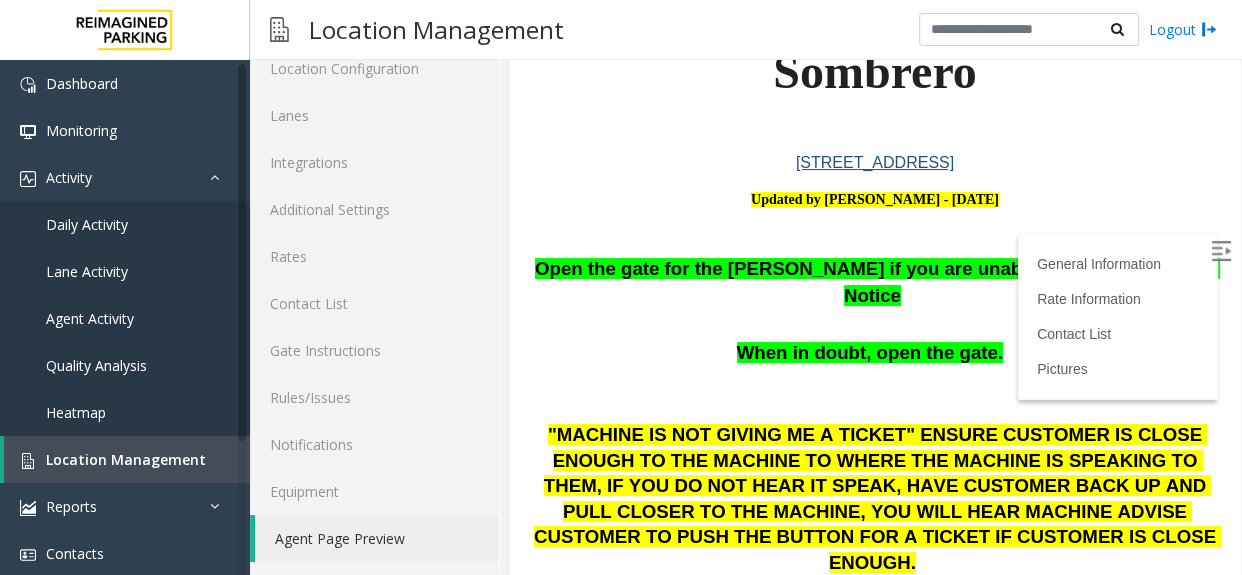 click at bounding box center (875, 217) 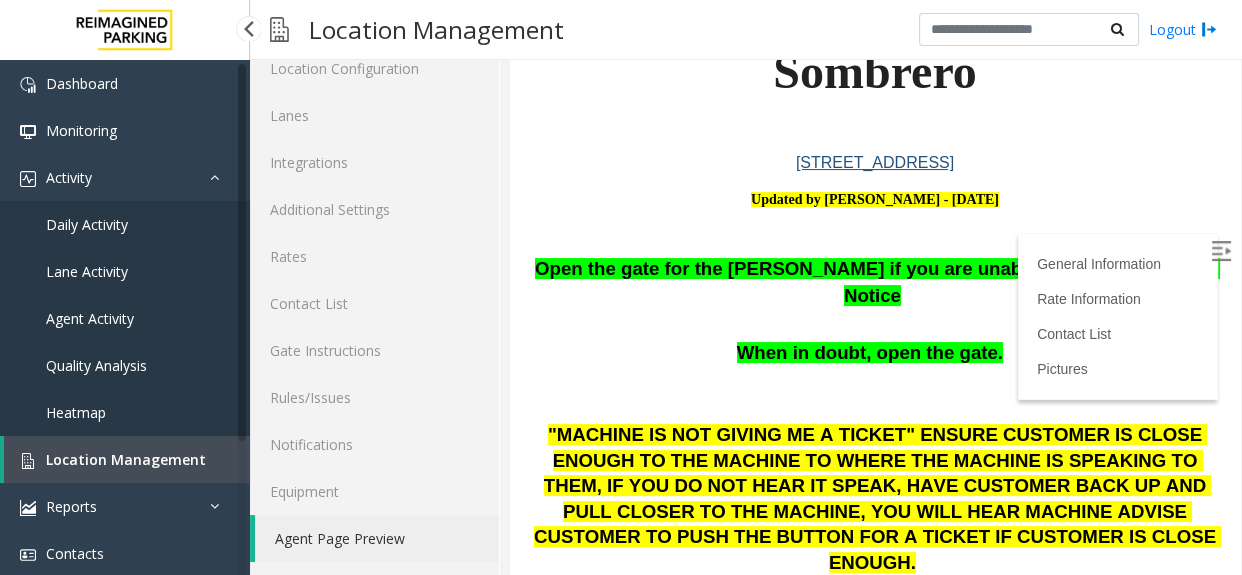click on "Location Management" at bounding box center [126, 459] 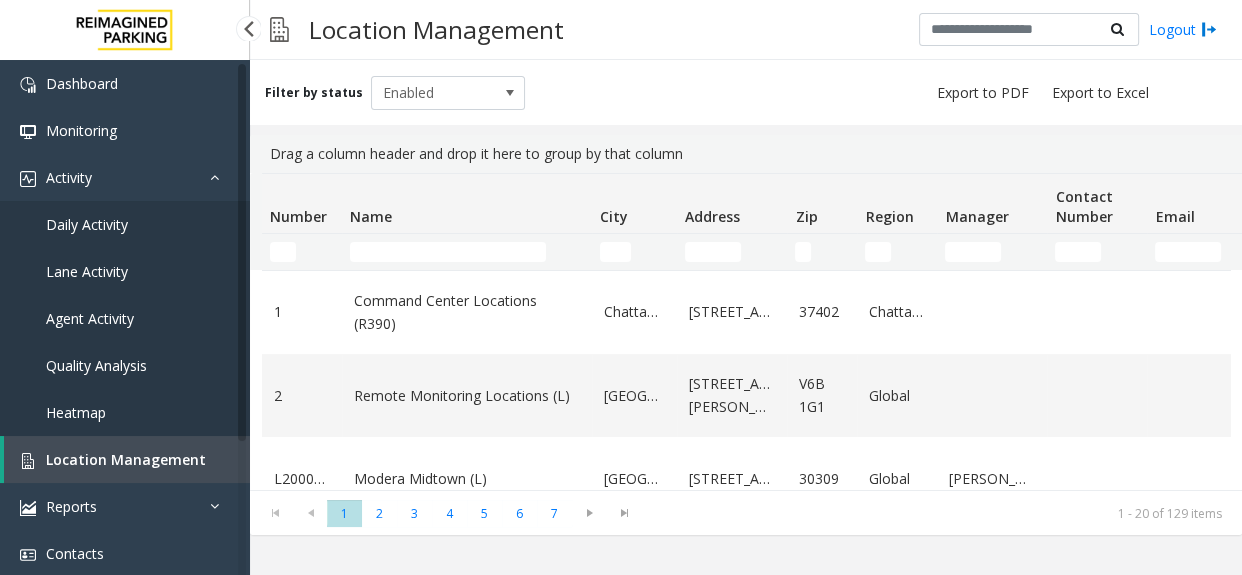 click on "Location Management" at bounding box center [126, 459] 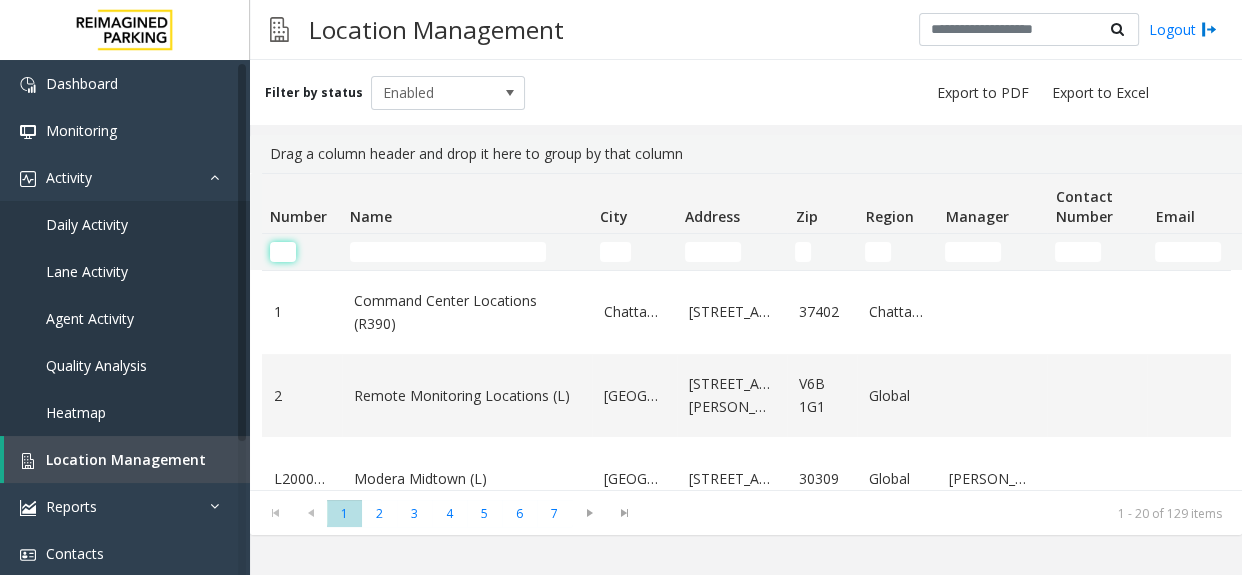 click 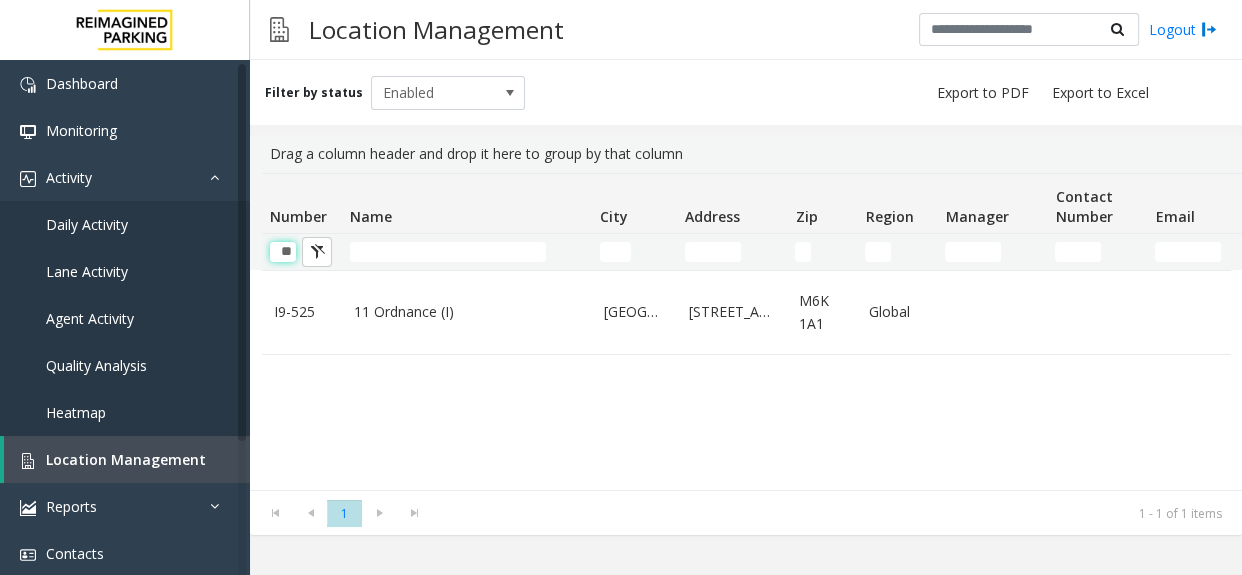 scroll, scrollTop: 0, scrollLeft: 1, axis: horizontal 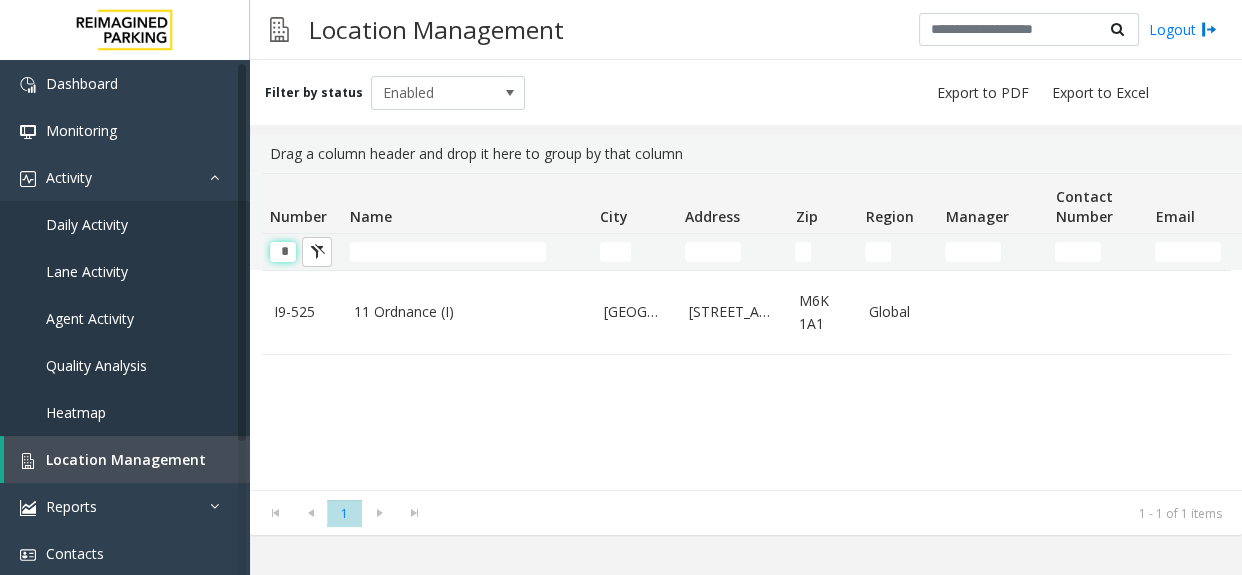 type 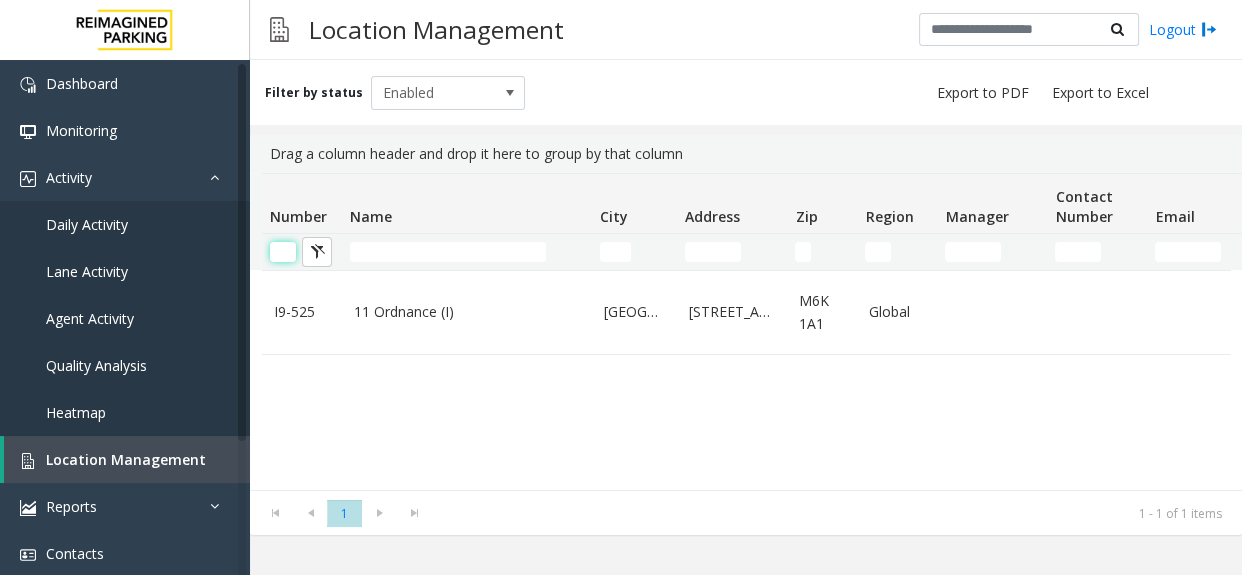 scroll, scrollTop: 0, scrollLeft: 0, axis: both 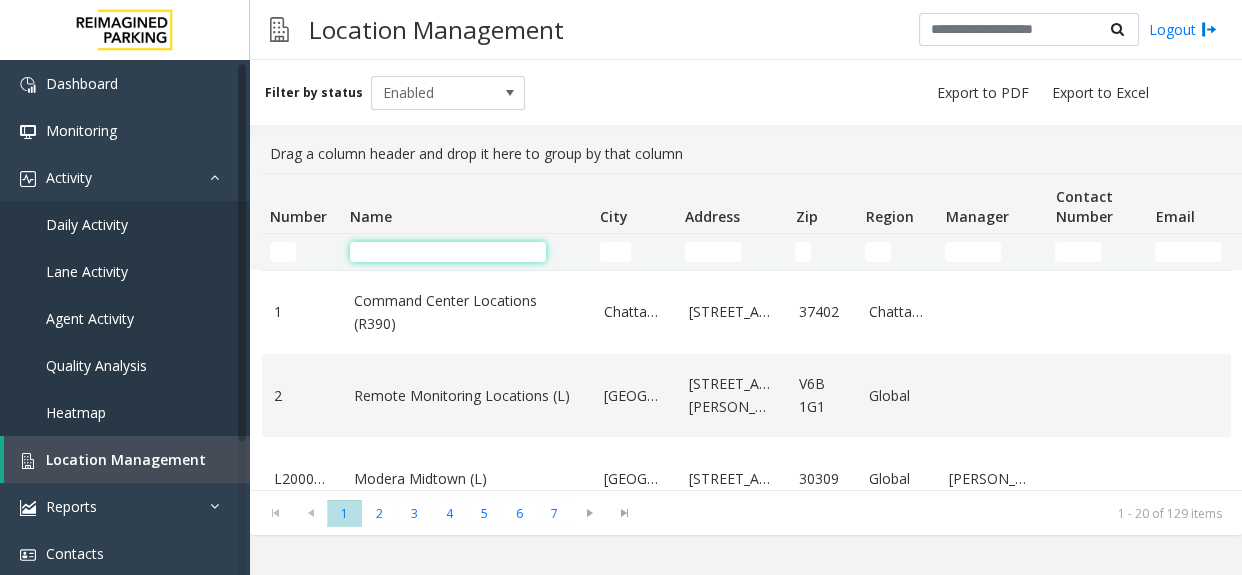 click 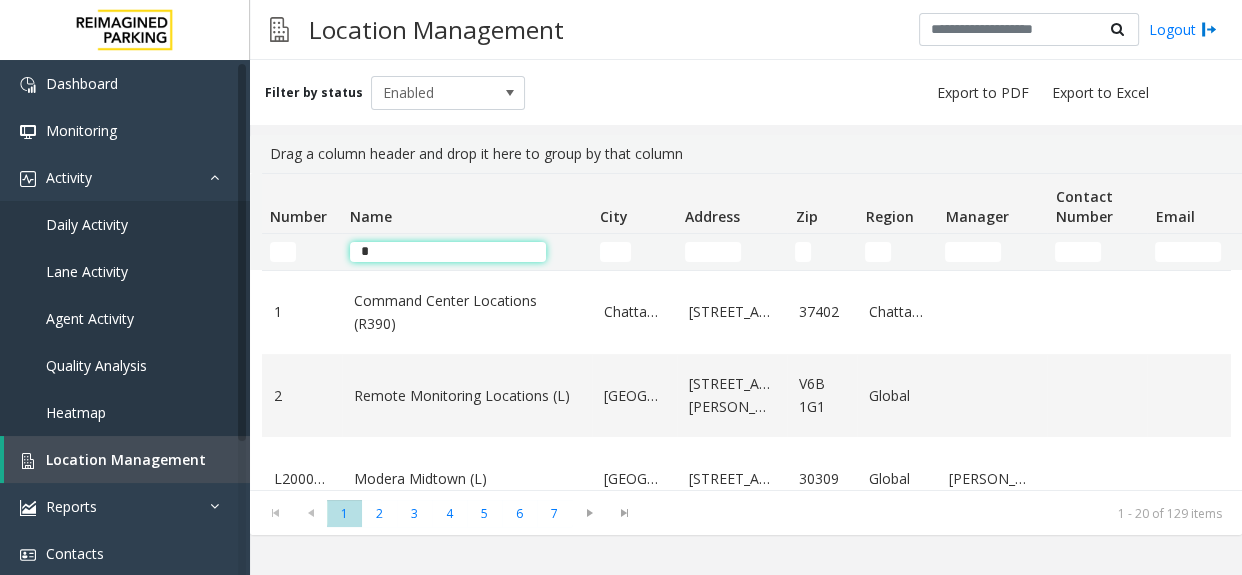 type on "**" 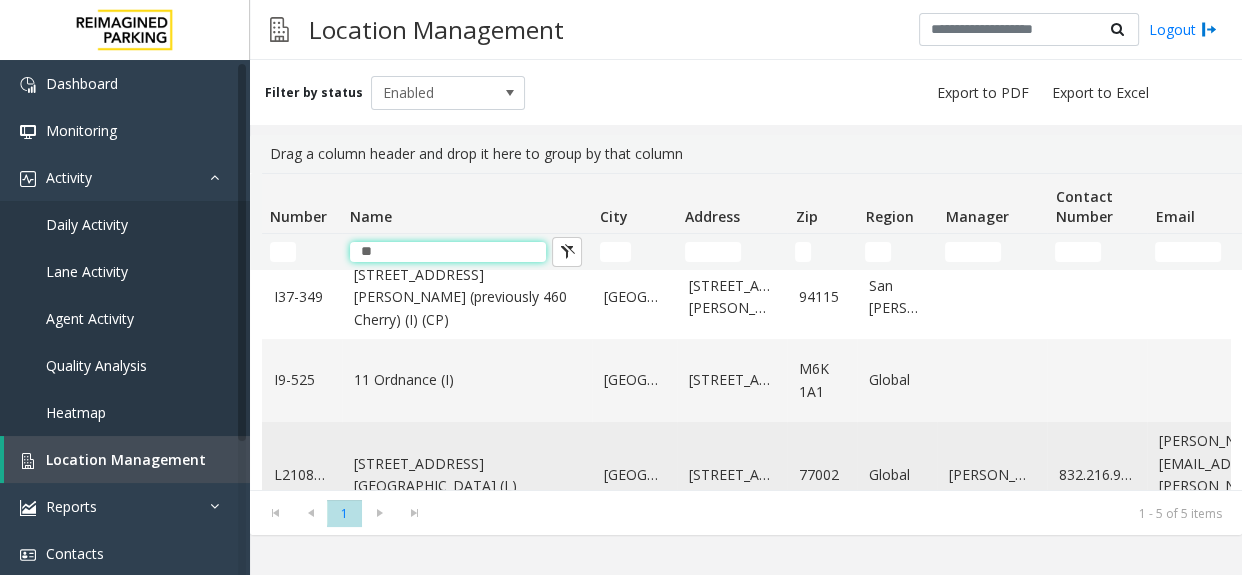 scroll, scrollTop: 210, scrollLeft: 0, axis: vertical 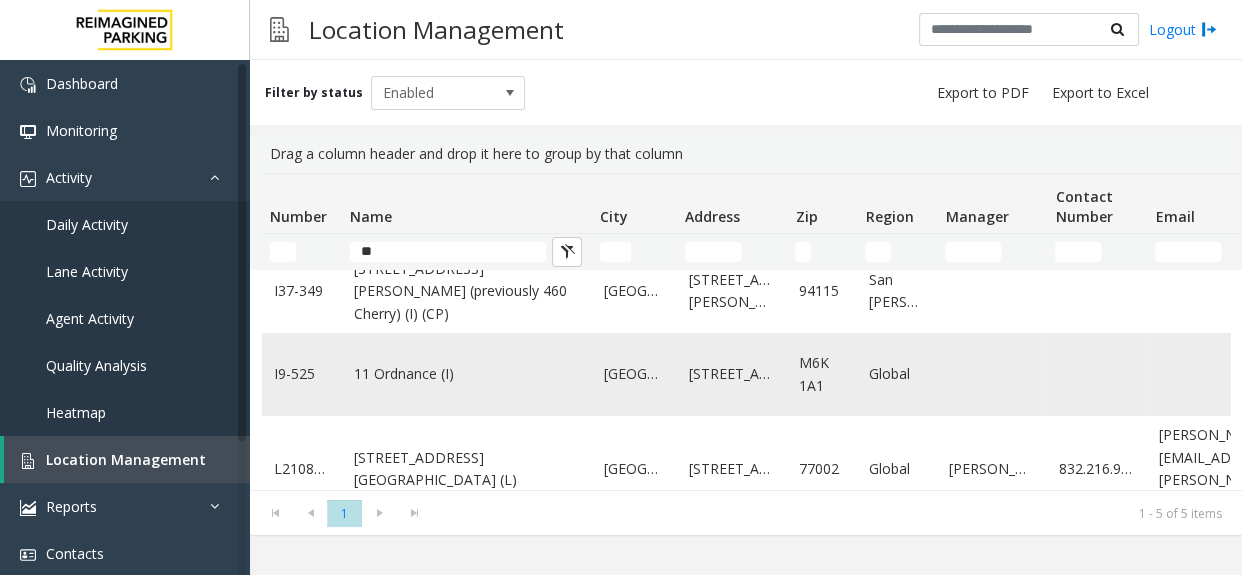click on "11 Ordnance (I)" 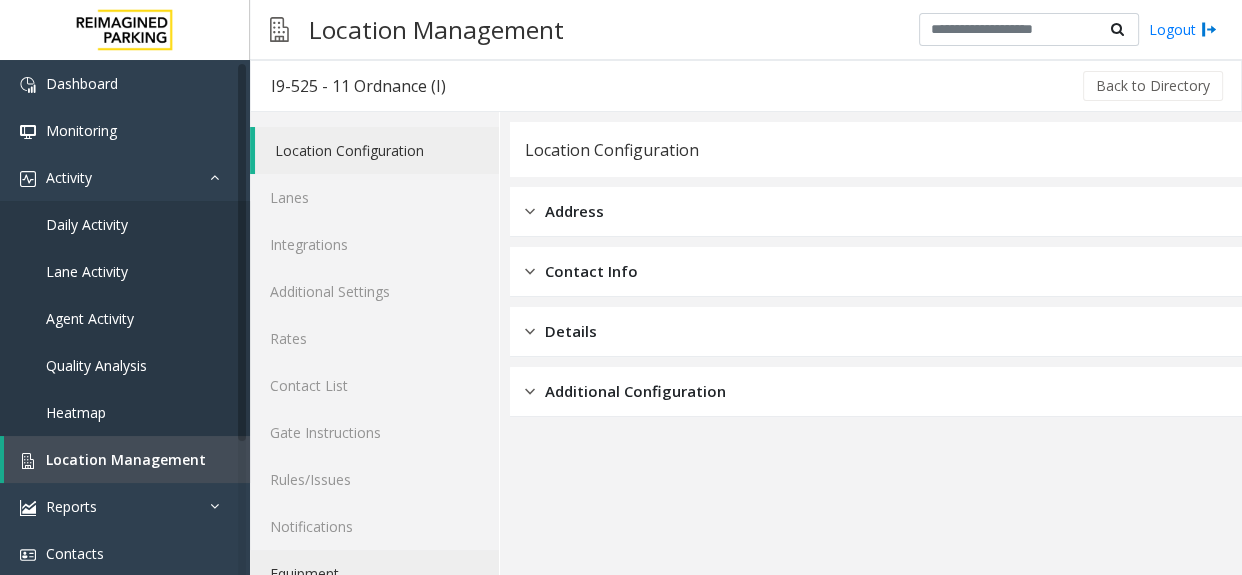 click on "Equipment" 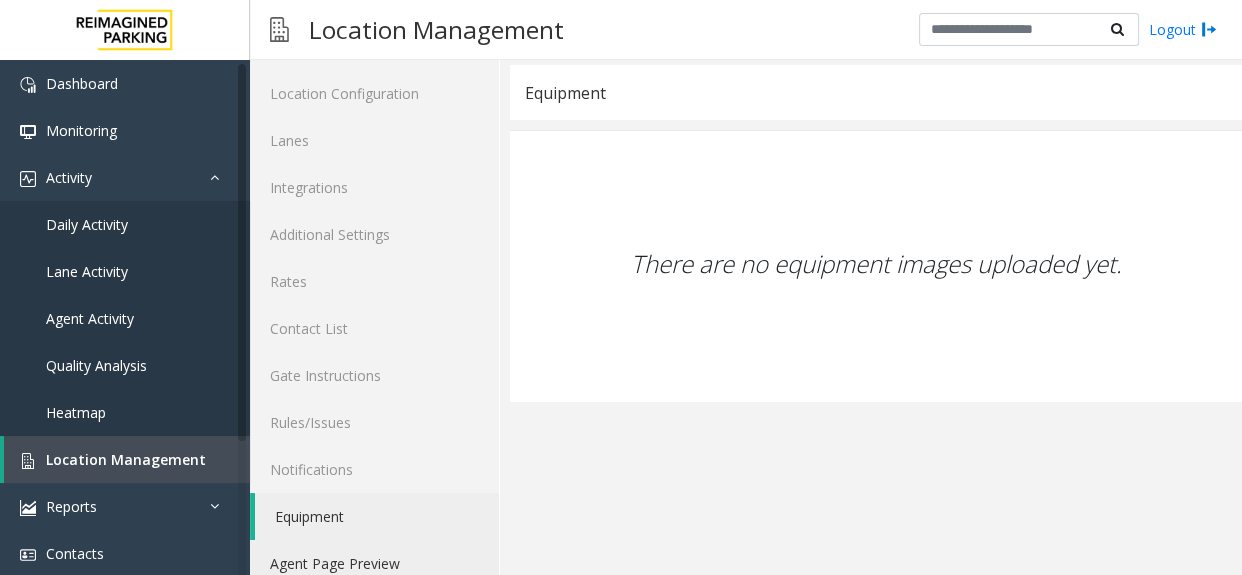 scroll, scrollTop: 83, scrollLeft: 0, axis: vertical 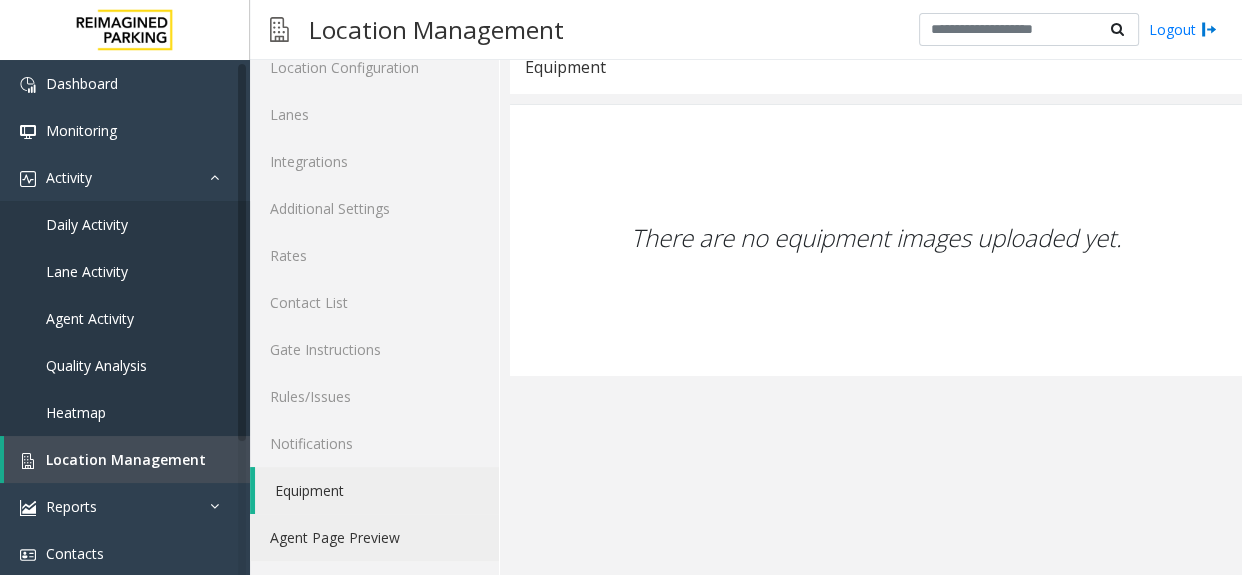 click on "Agent Page Preview" 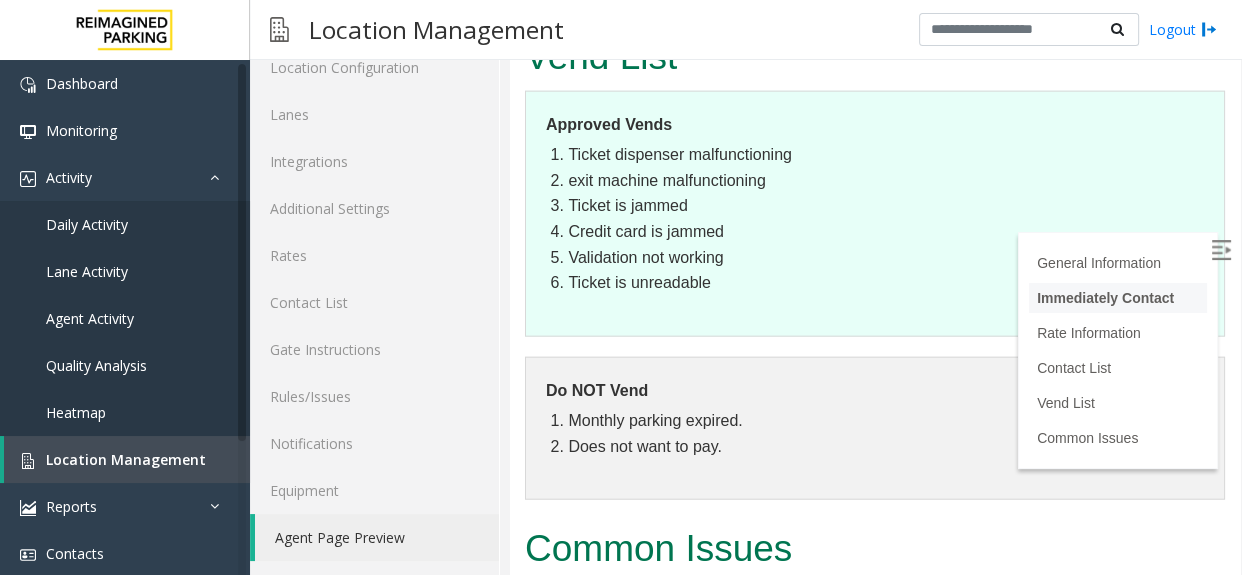 scroll, scrollTop: 4258, scrollLeft: 0, axis: vertical 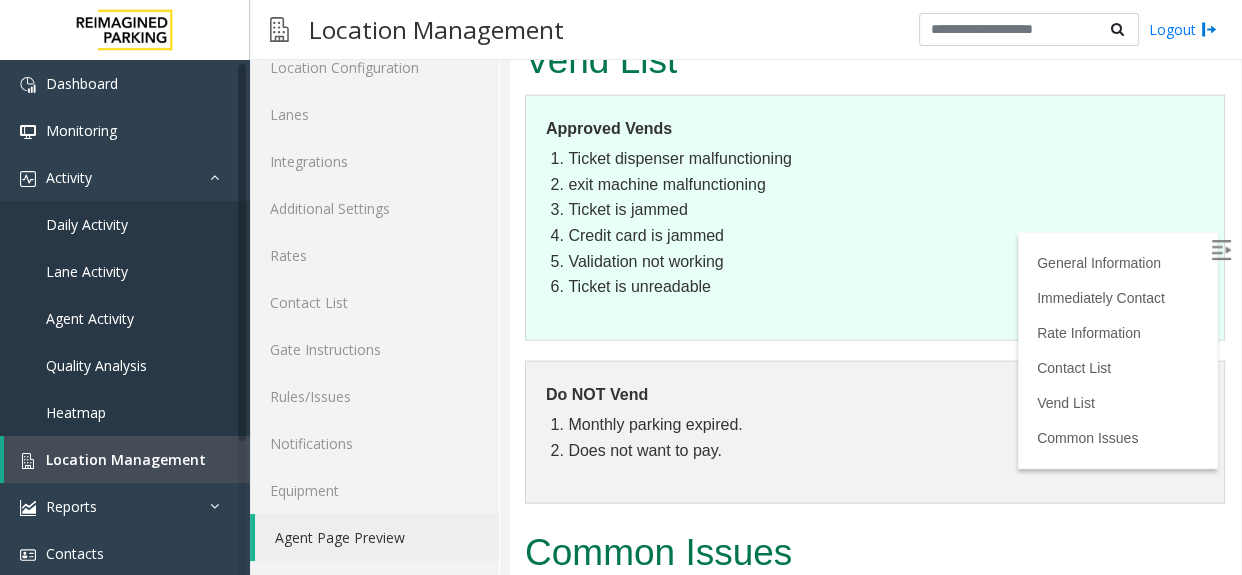 click at bounding box center [1221, 250] 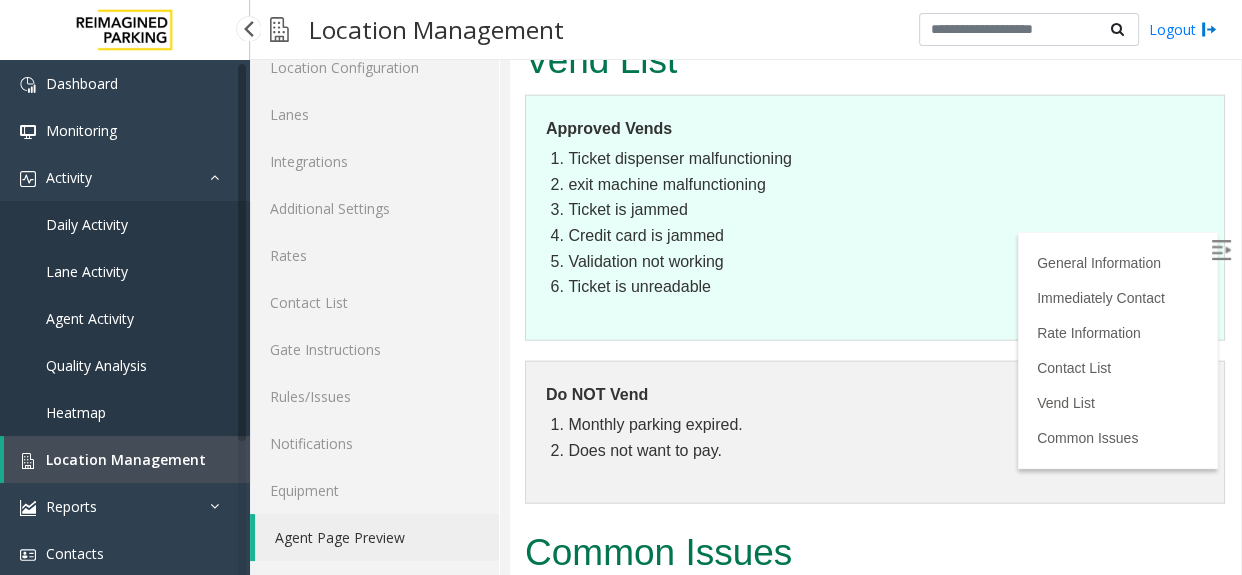 click on "Location Management" at bounding box center [126, 459] 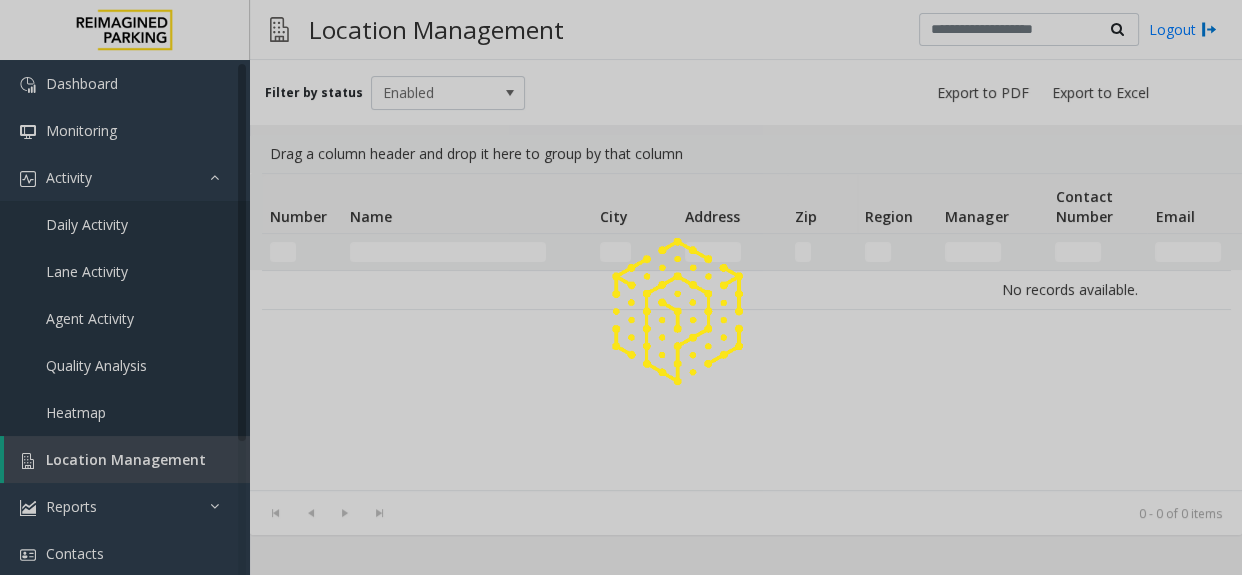 scroll, scrollTop: 0, scrollLeft: 0, axis: both 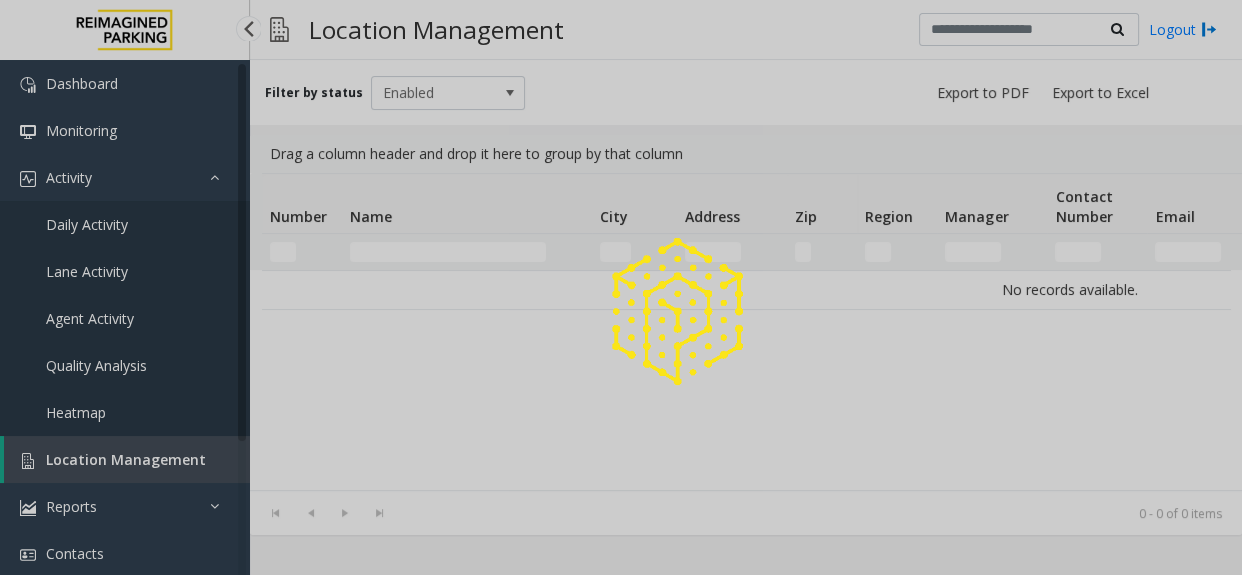 click 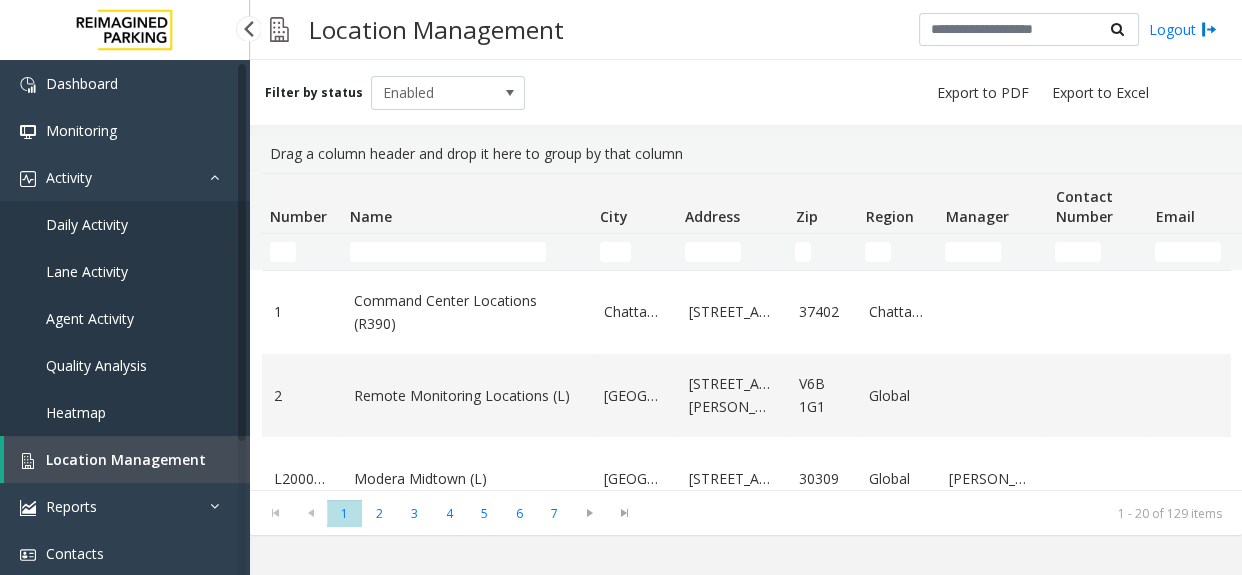 click on "Daily Activity" at bounding box center [125, 224] 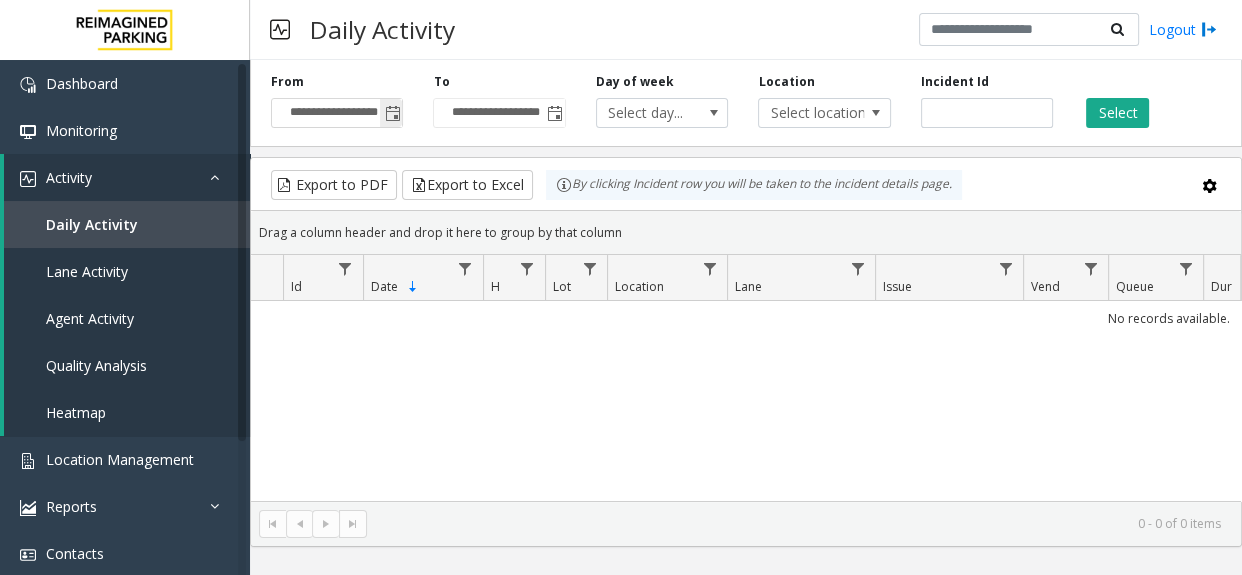 click 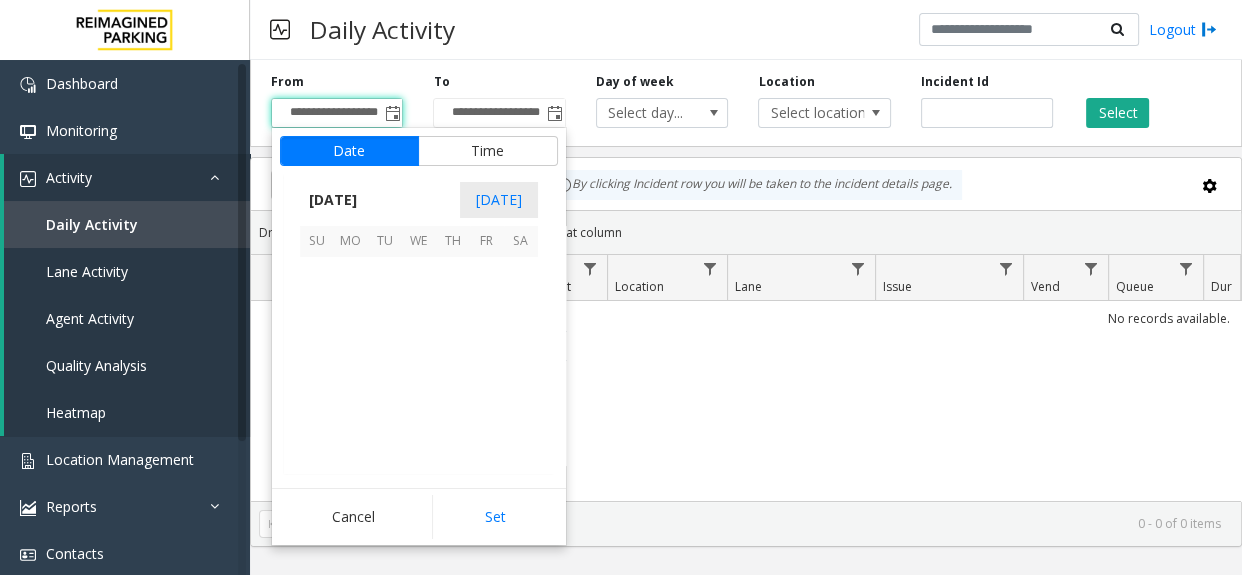 scroll, scrollTop: 358337, scrollLeft: 0, axis: vertical 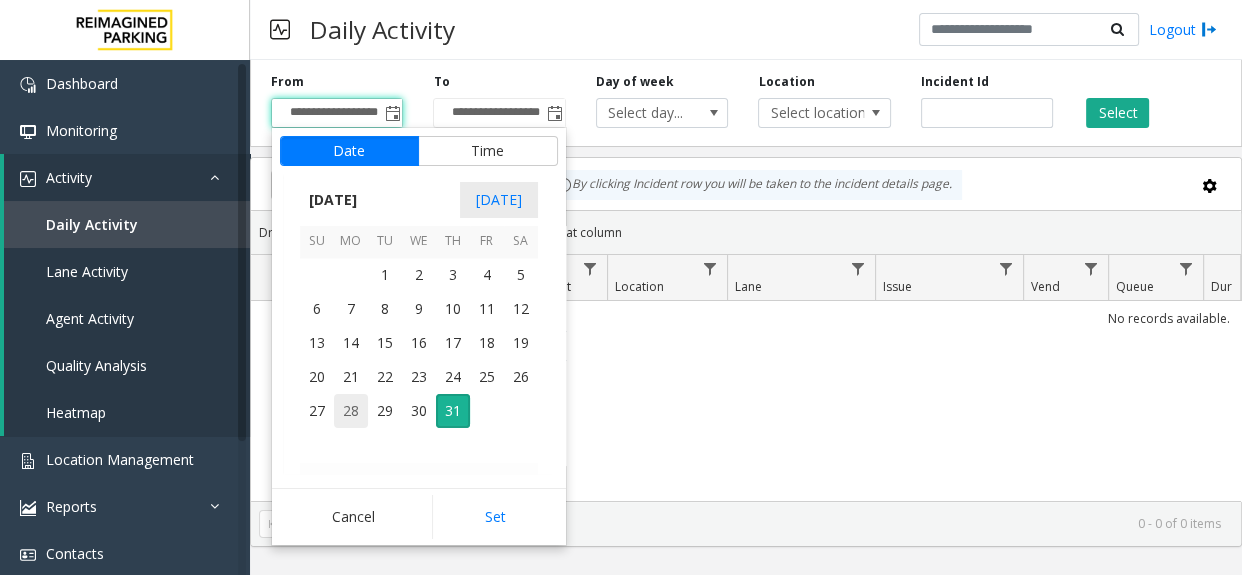 click on "28" at bounding box center [351, 411] 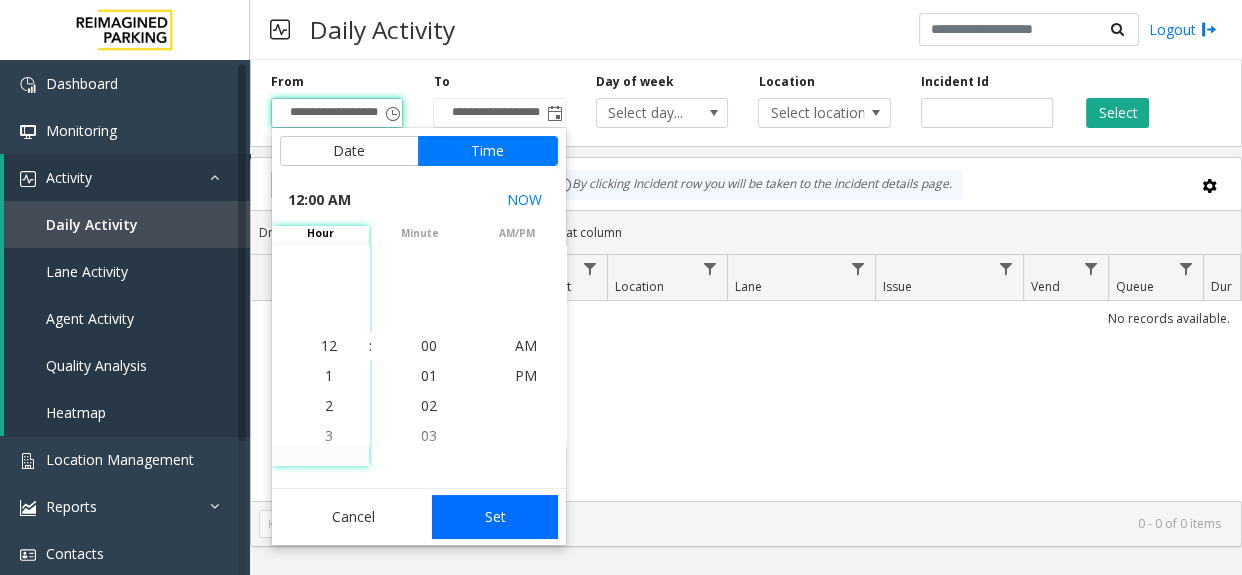 click on "Set" 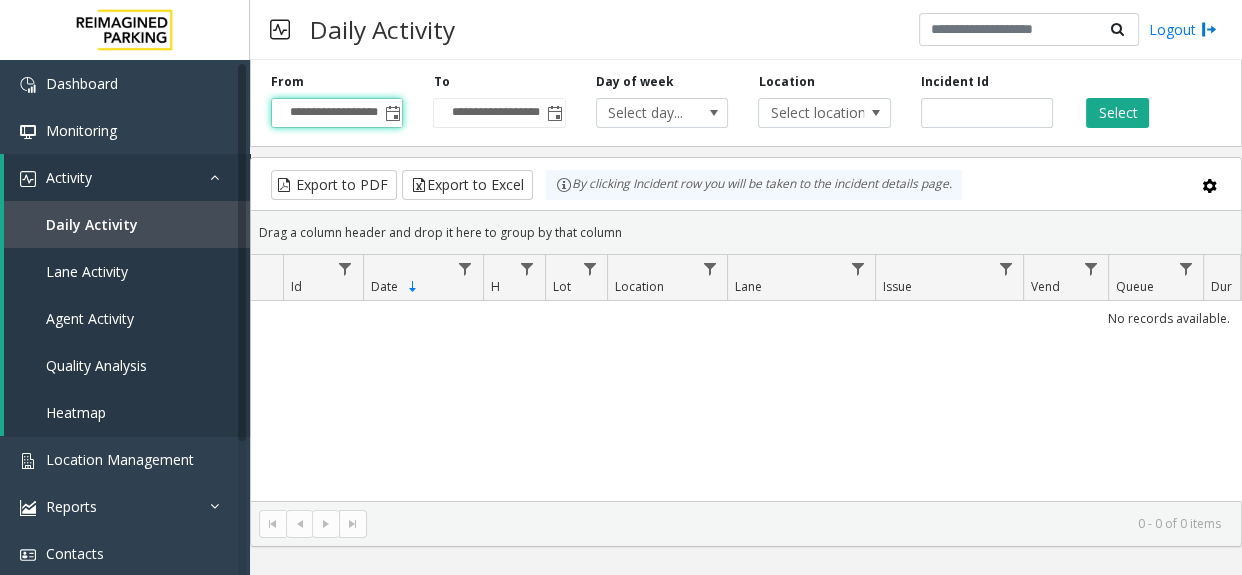 scroll, scrollTop: 0, scrollLeft: 7, axis: horizontal 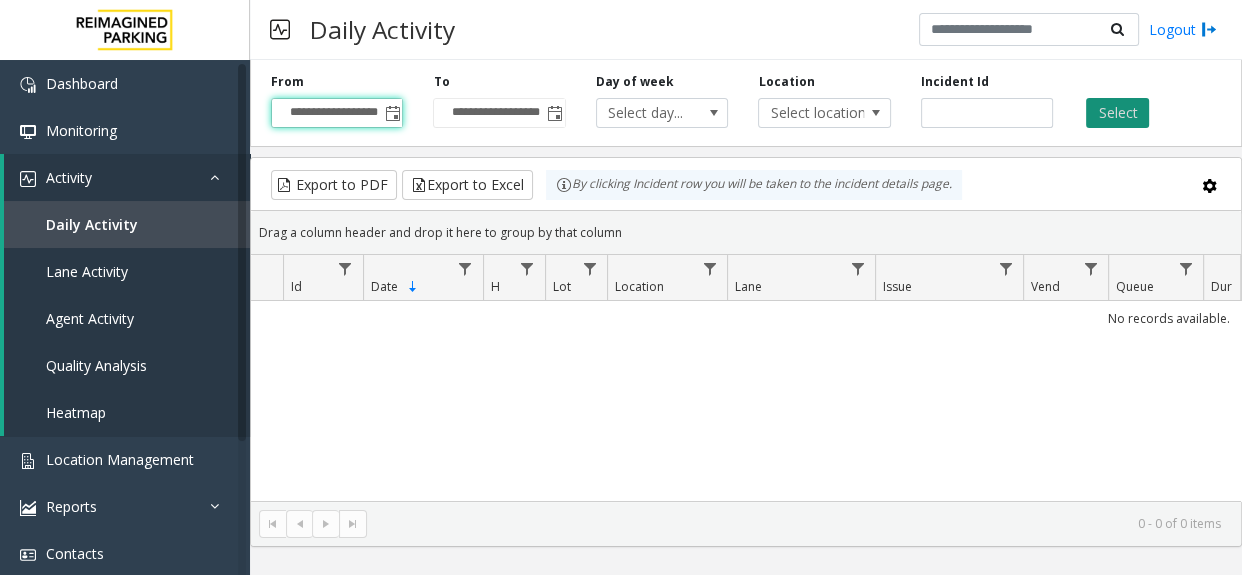 click on "Select" 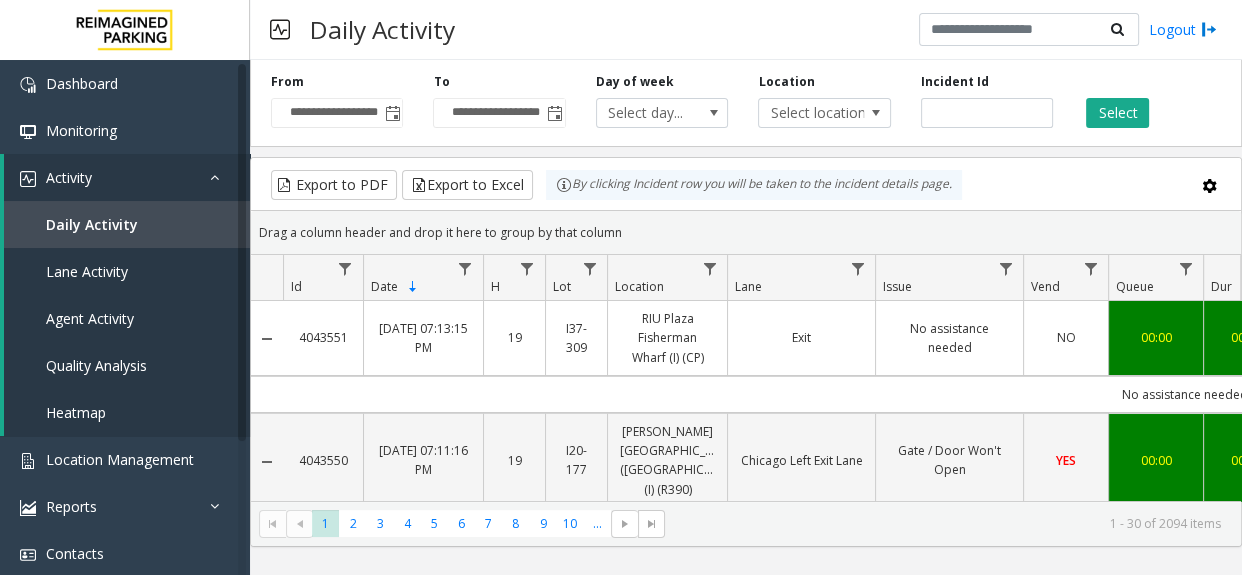 scroll, scrollTop: 0, scrollLeft: 355, axis: horizontal 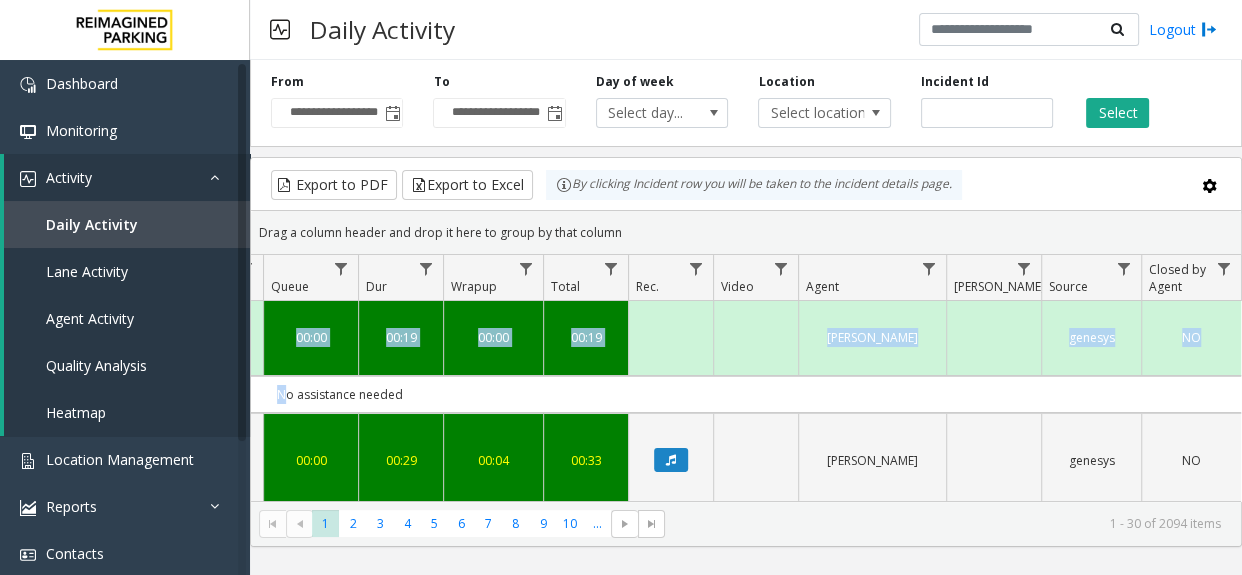 drag, startPoint x: 661, startPoint y: 408, endPoint x: 1316, endPoint y: 405, distance: 655.0069 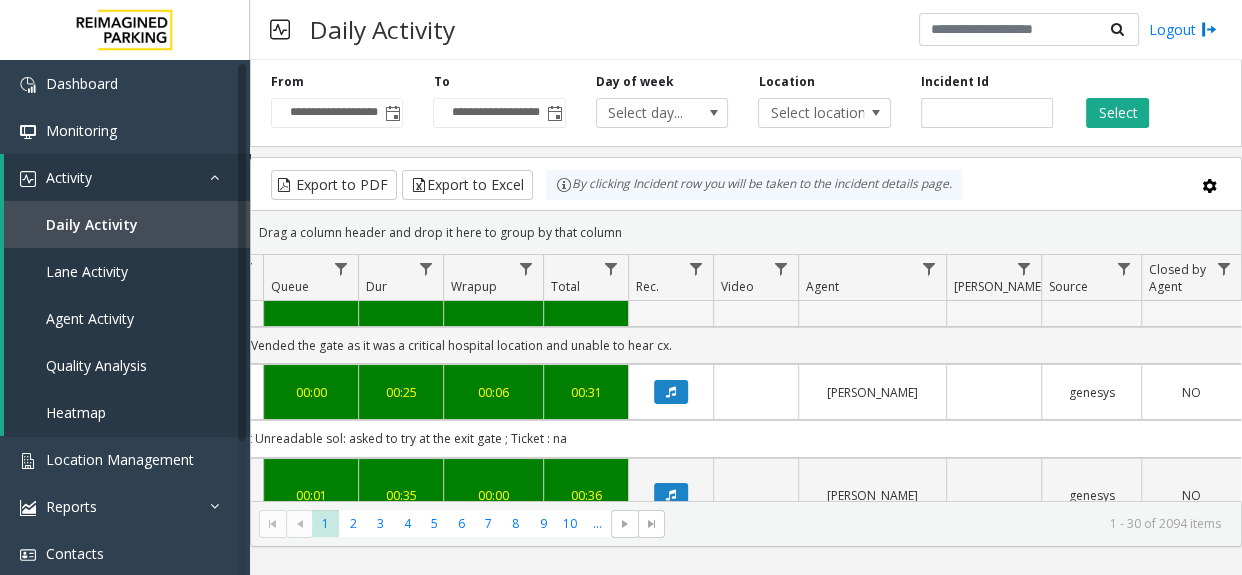 scroll, scrollTop: 272, scrollLeft: 858, axis: both 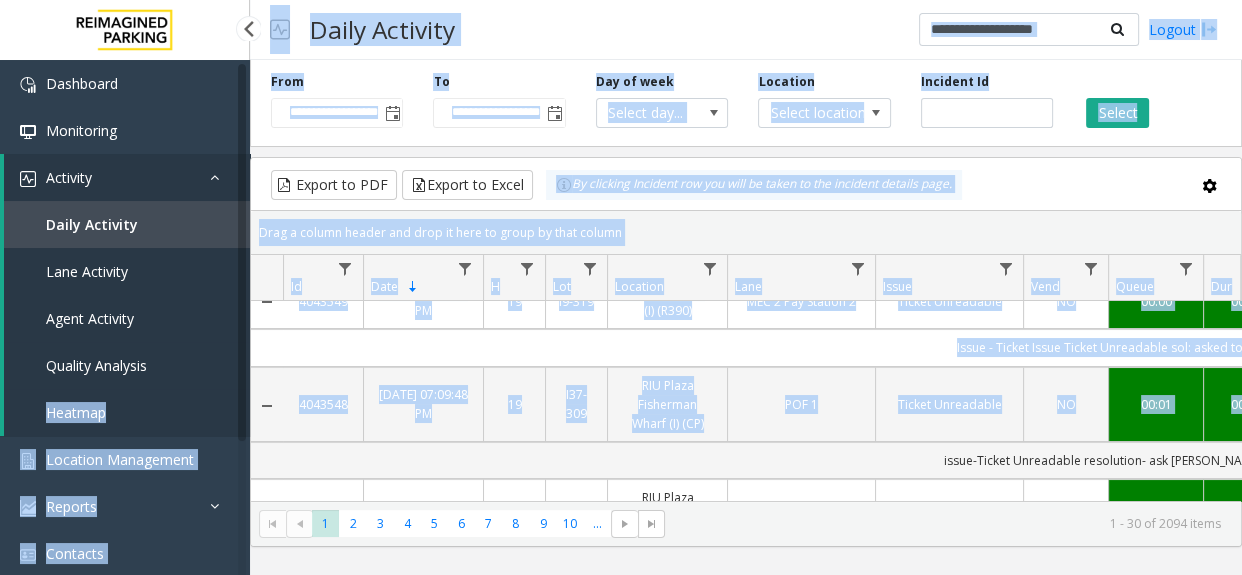 drag, startPoint x: 730, startPoint y: 416, endPoint x: 177, endPoint y: 342, distance: 557.9292 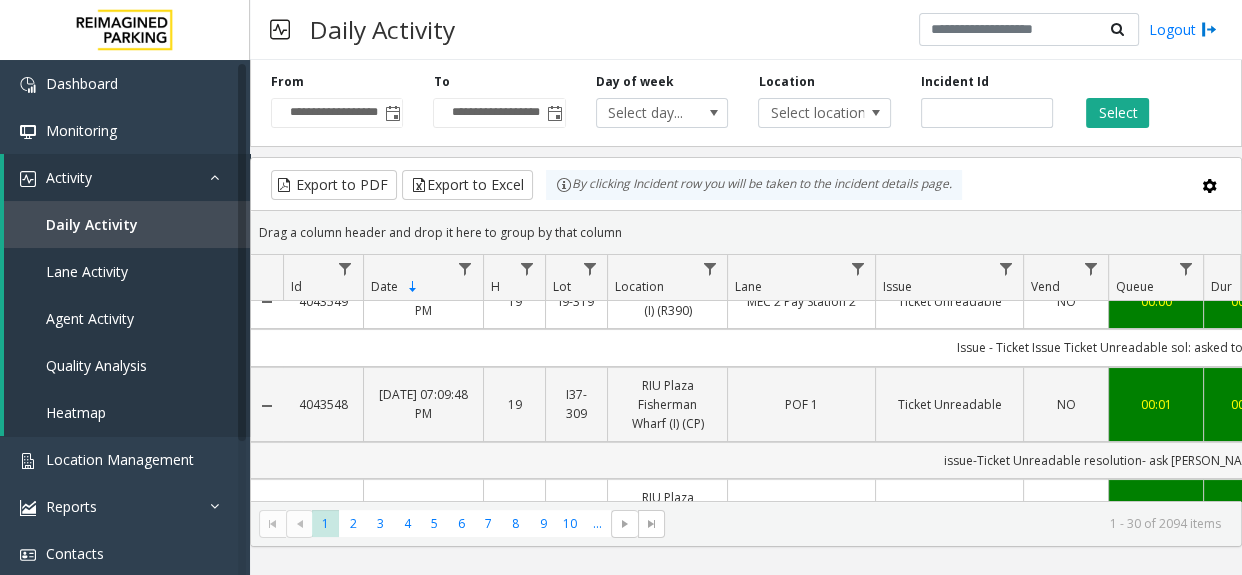 click on "issue-Ticket Unreadable
resolution- ask parker to go to exit gate ; Ticket : na" 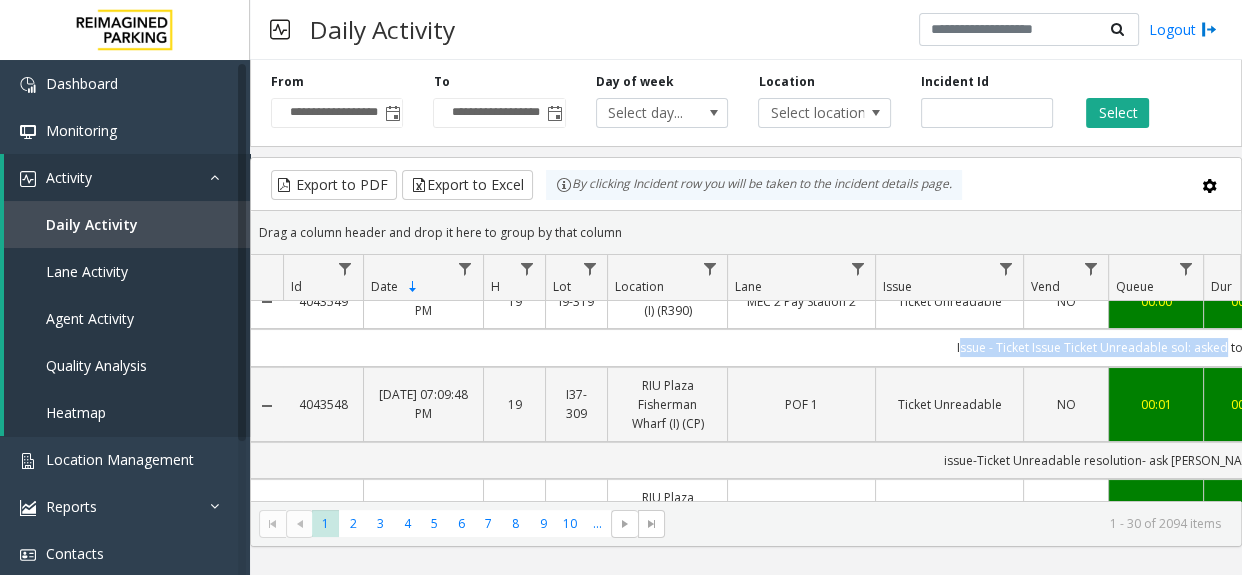 scroll, scrollTop: 272, scrollLeft: 141, axis: both 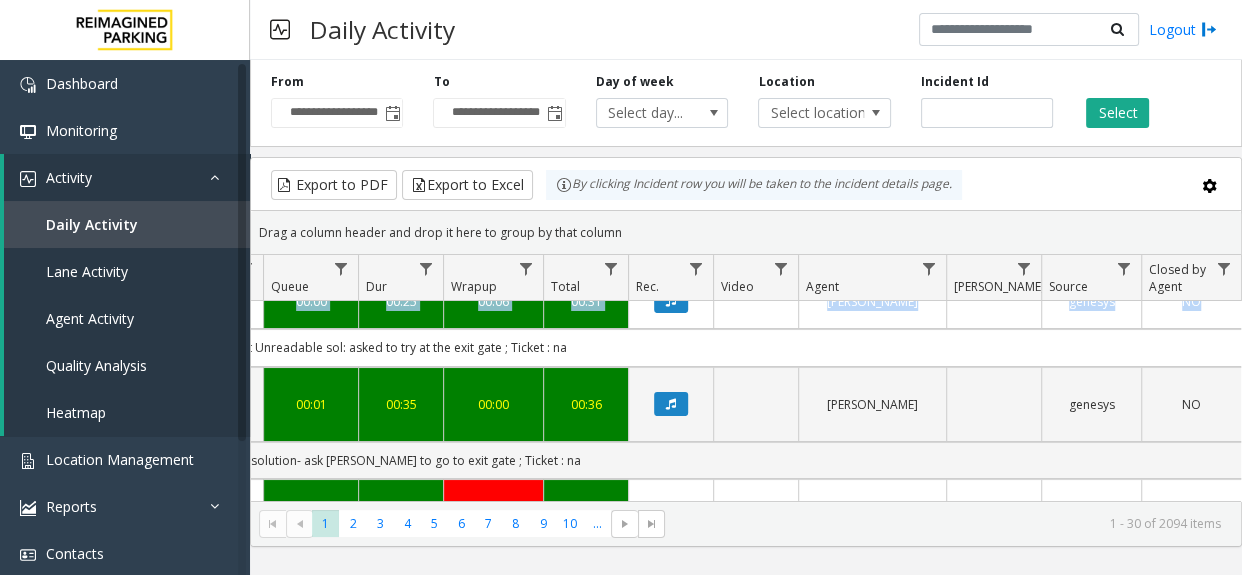 drag, startPoint x: 949, startPoint y: 345, endPoint x: 1270, endPoint y: 321, distance: 321.89594 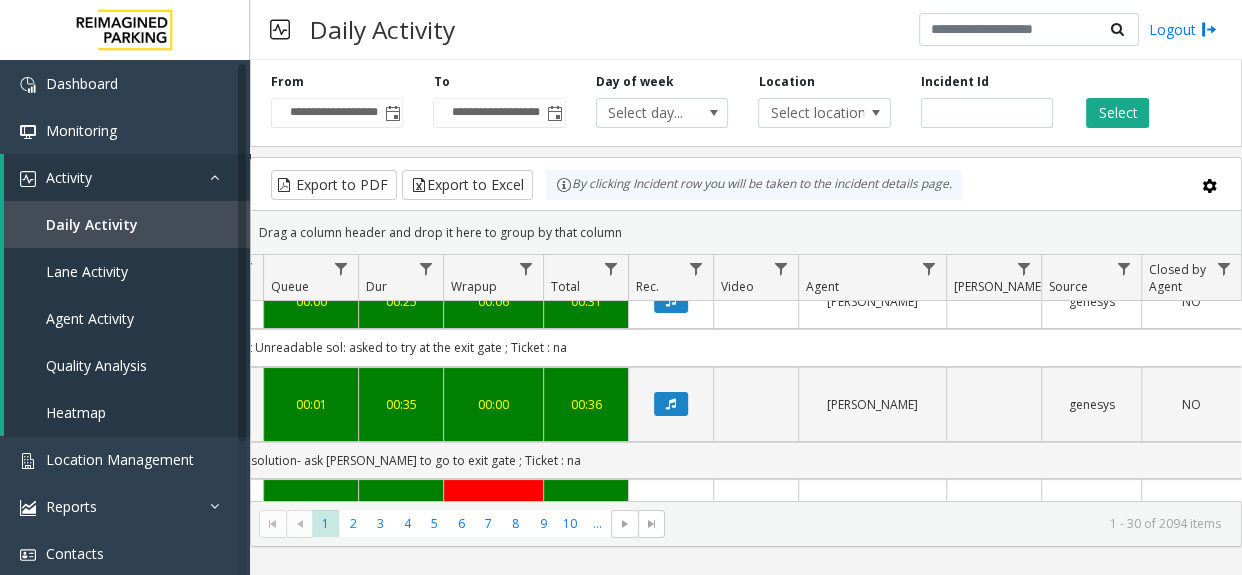 click on "Drag a column header and drop it here to group by that column" 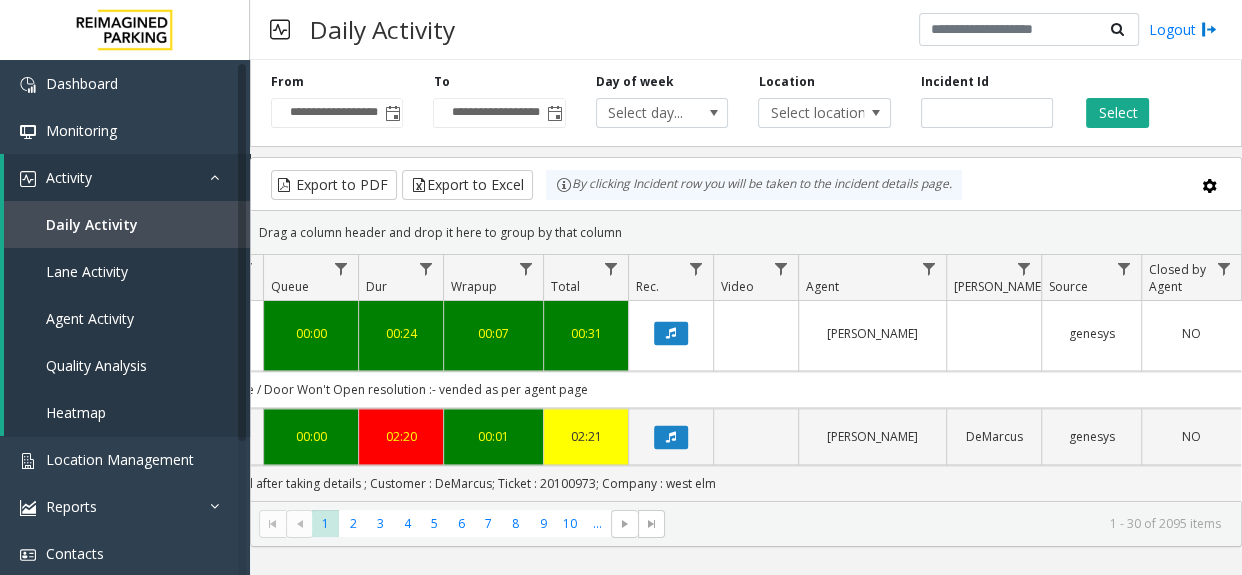 scroll, scrollTop: 2885, scrollLeft: 858, axis: both 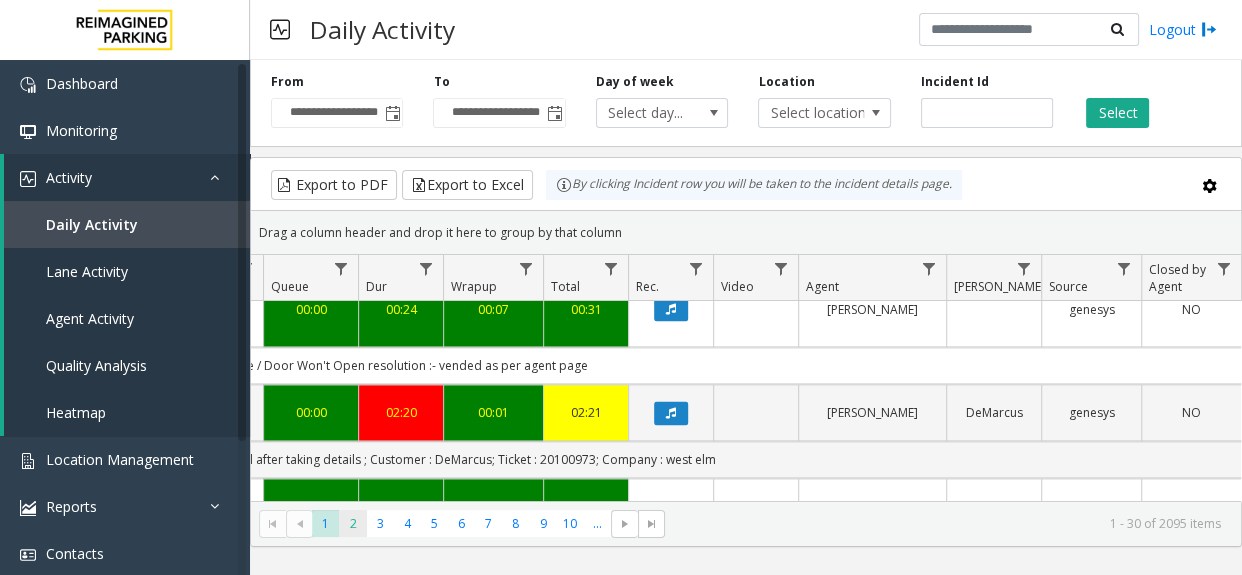 click on "2" 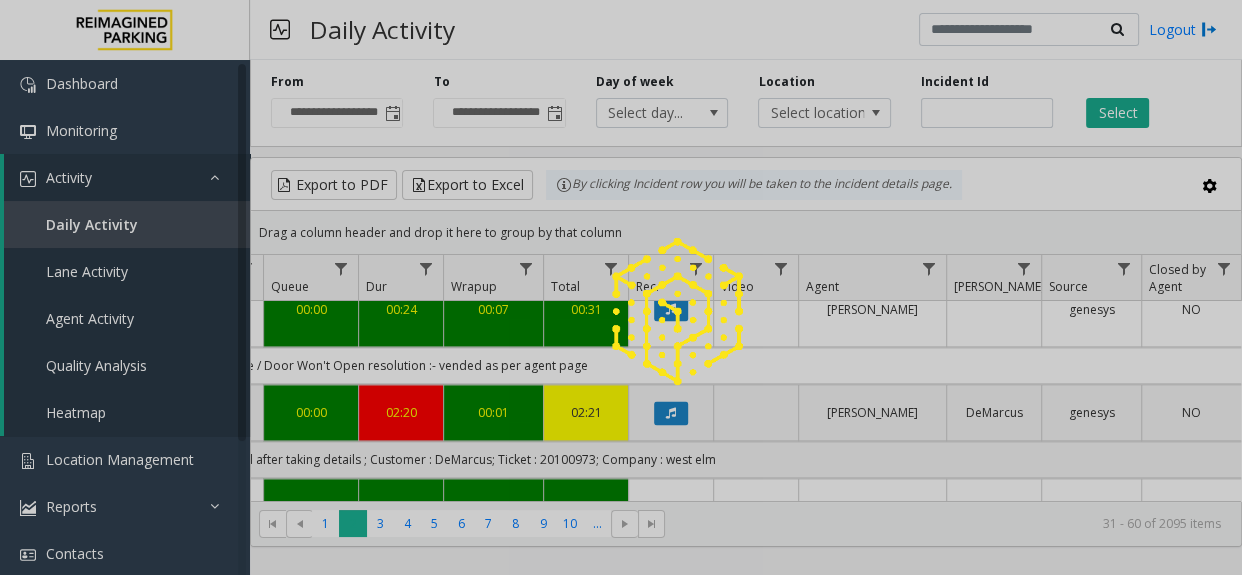 scroll, scrollTop: 0, scrollLeft: 858, axis: horizontal 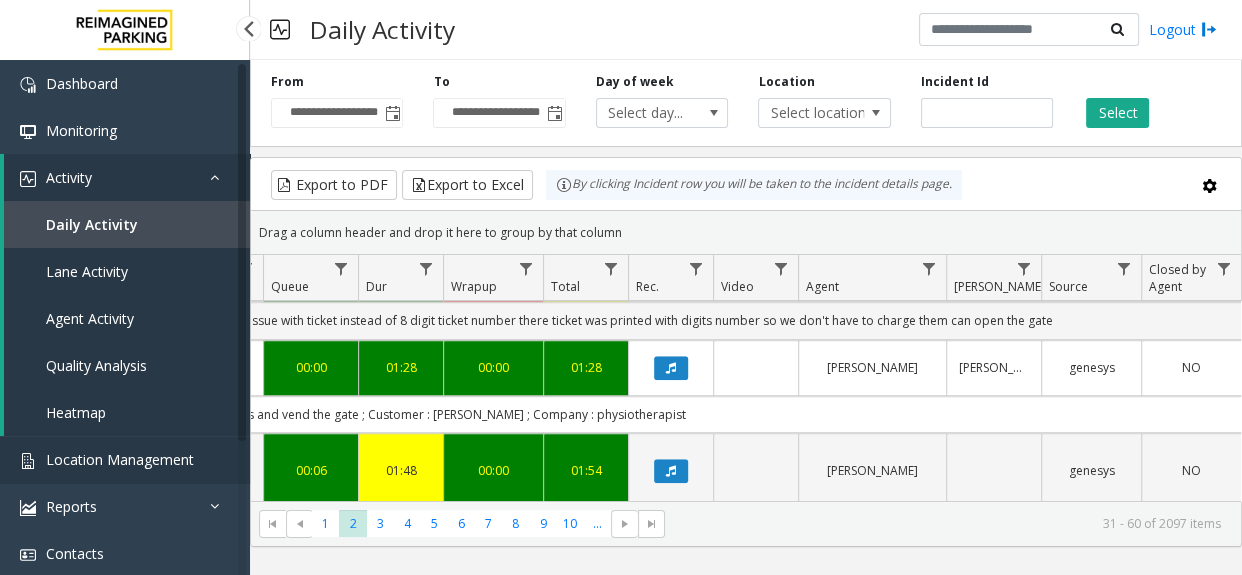 click on "Location Management" at bounding box center (120, 459) 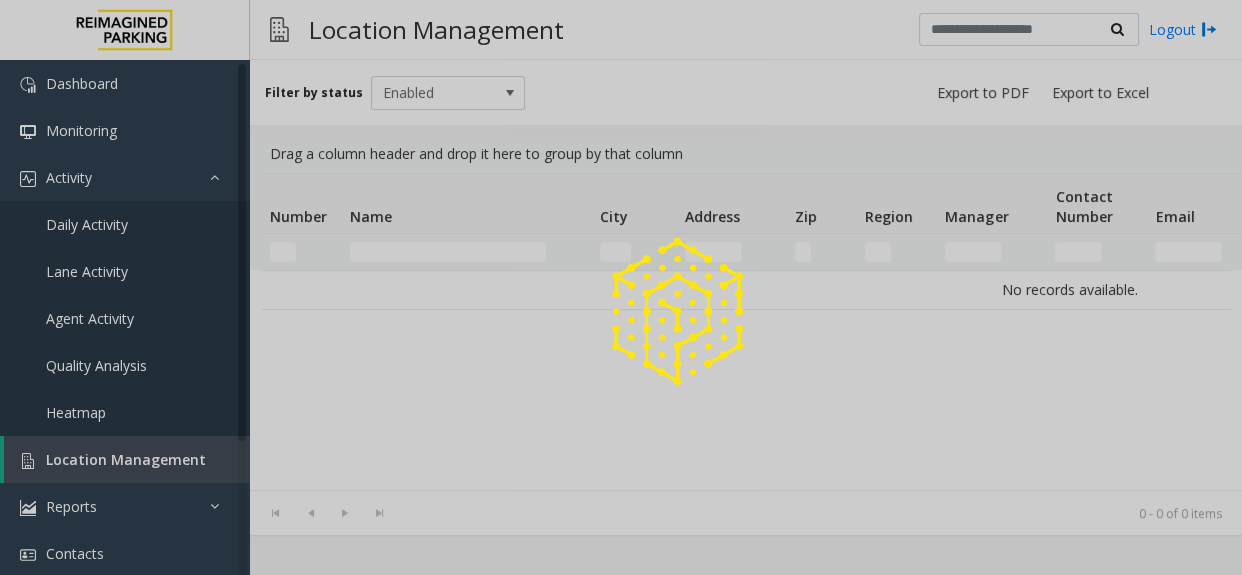 click 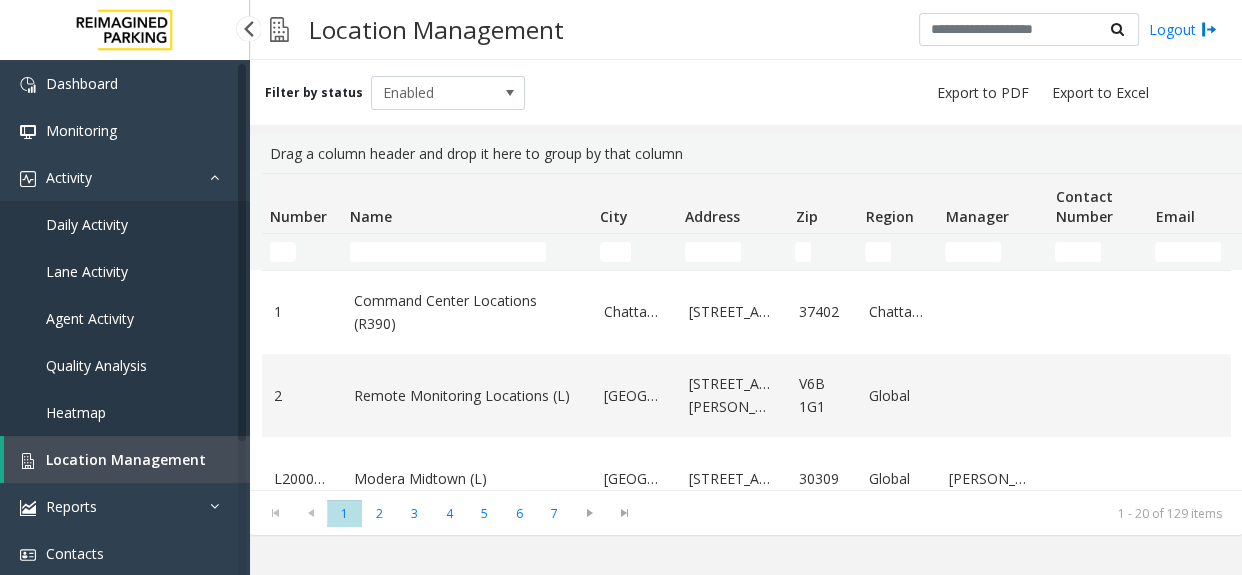 click on "Location Management" at bounding box center (126, 459) 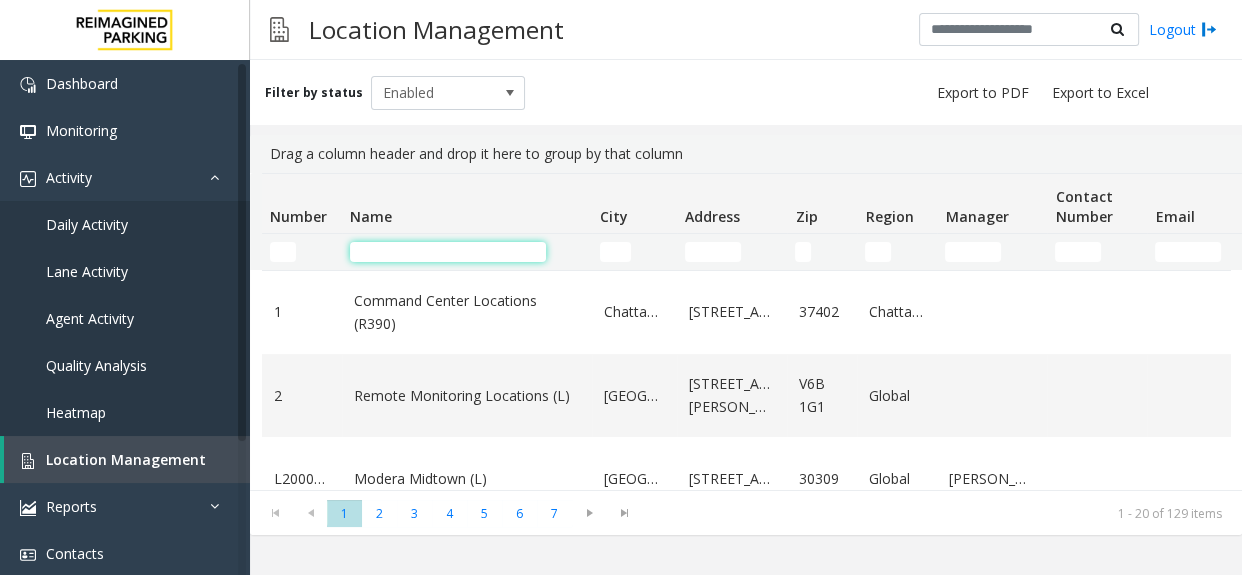 click 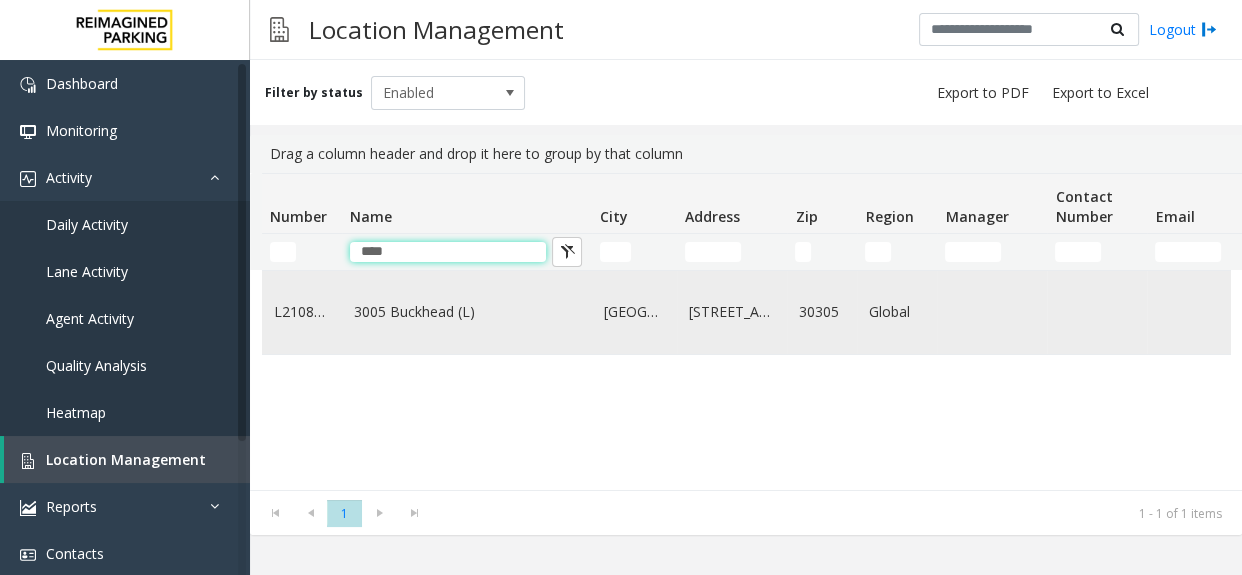 type on "****" 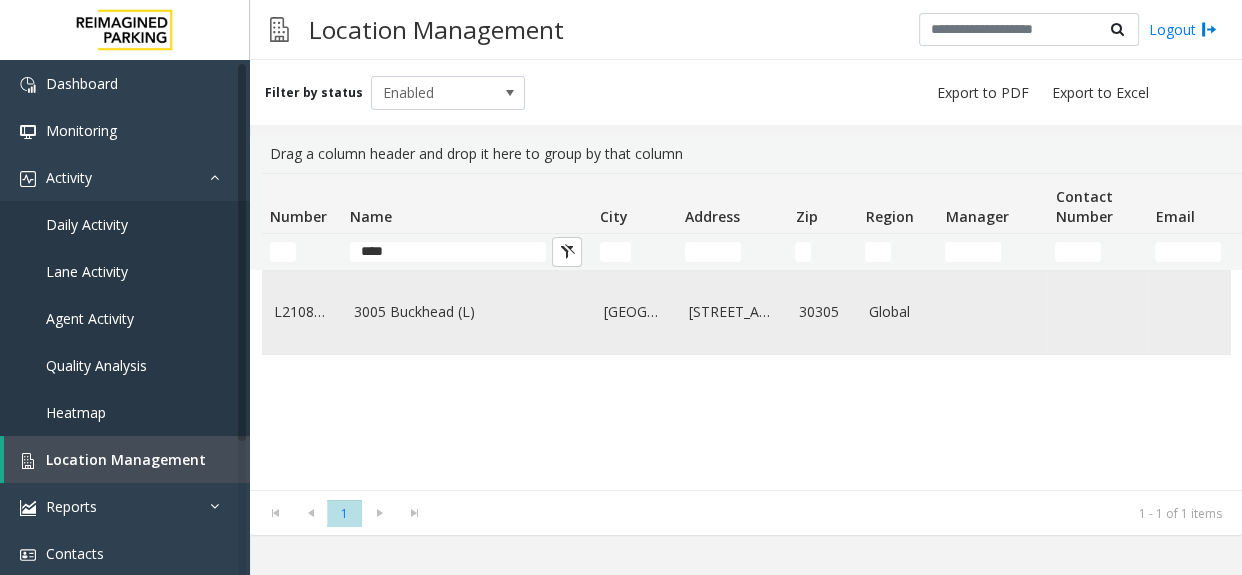 click on "3005 Buckhead (L)" 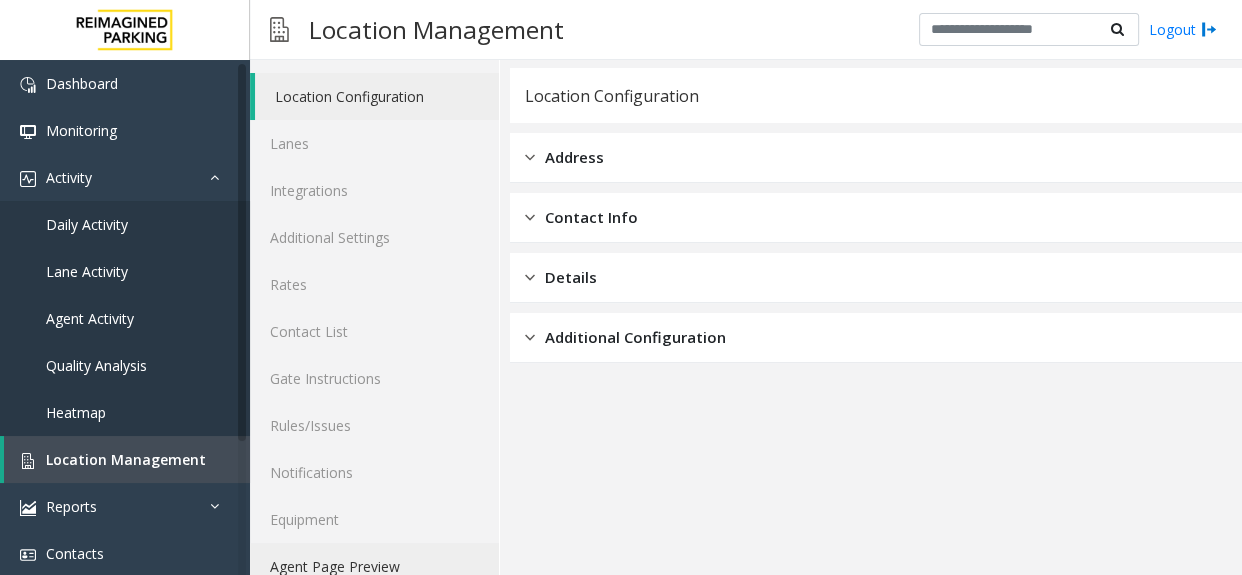 scroll, scrollTop: 83, scrollLeft: 0, axis: vertical 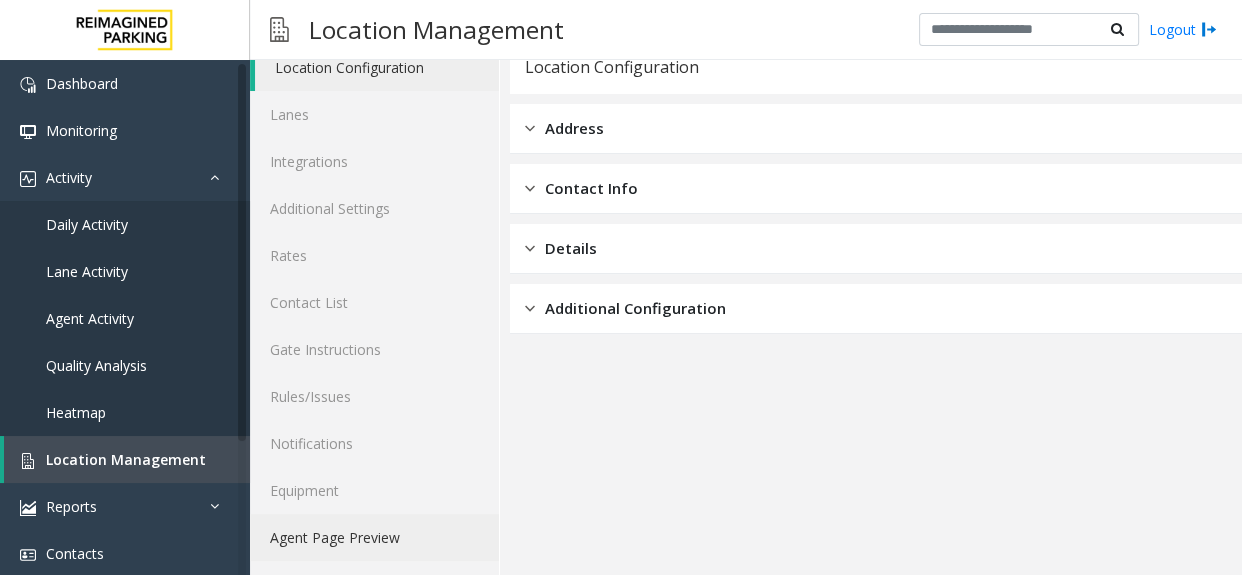 click on "Agent Page Preview" 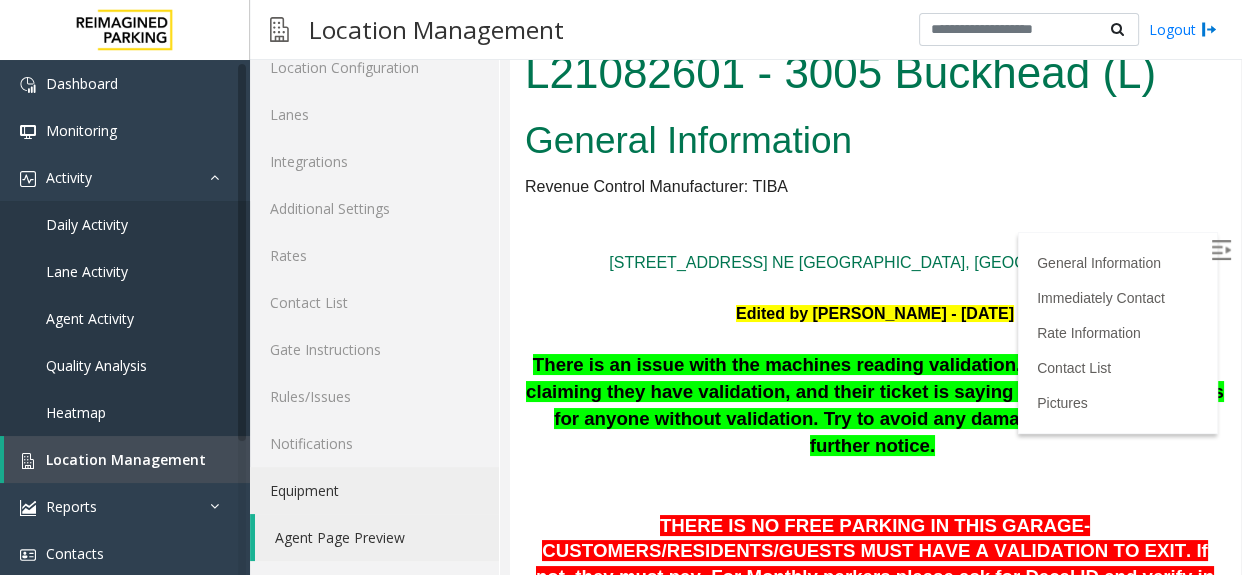 scroll, scrollTop: 0, scrollLeft: 0, axis: both 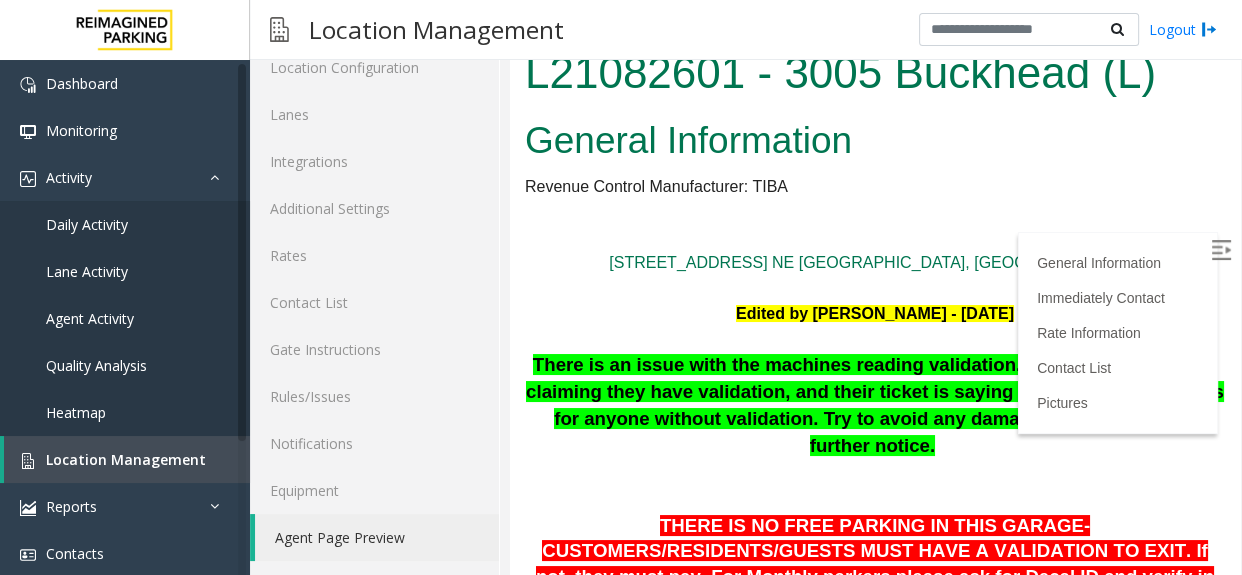 click at bounding box center [1221, 250] 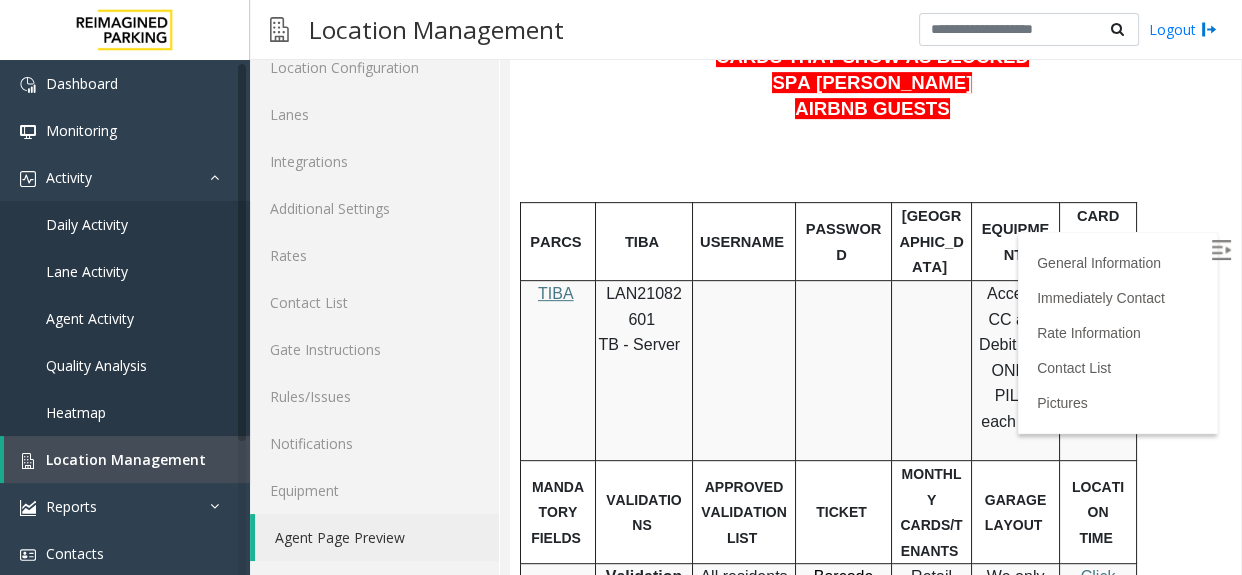 scroll, scrollTop: 636, scrollLeft: 0, axis: vertical 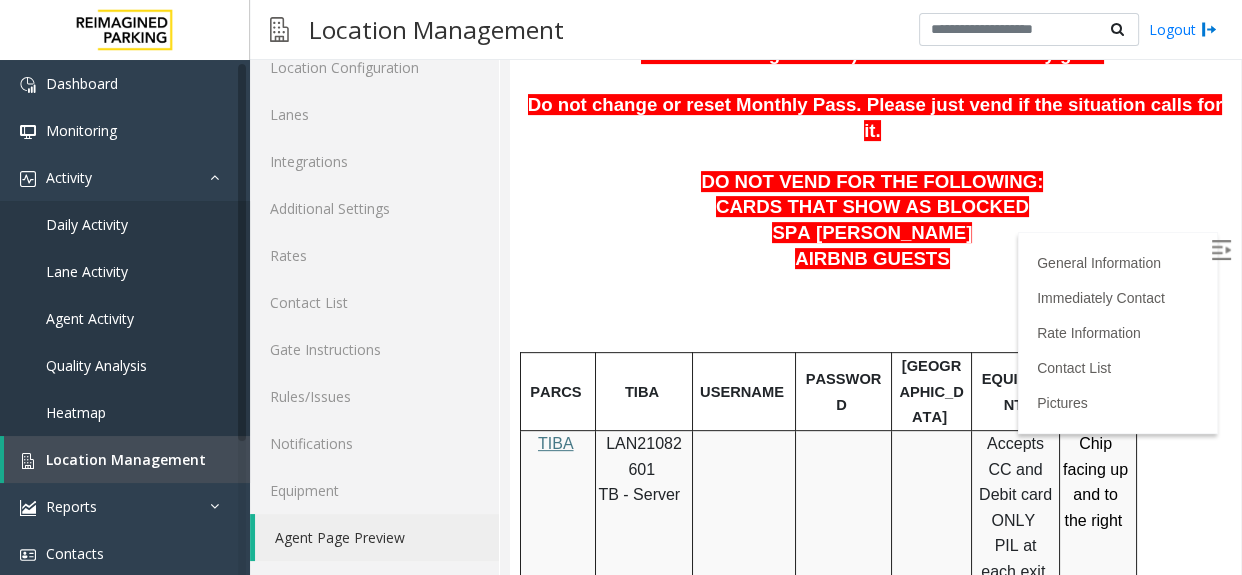 click on "LAN21082601" at bounding box center [644, 456] 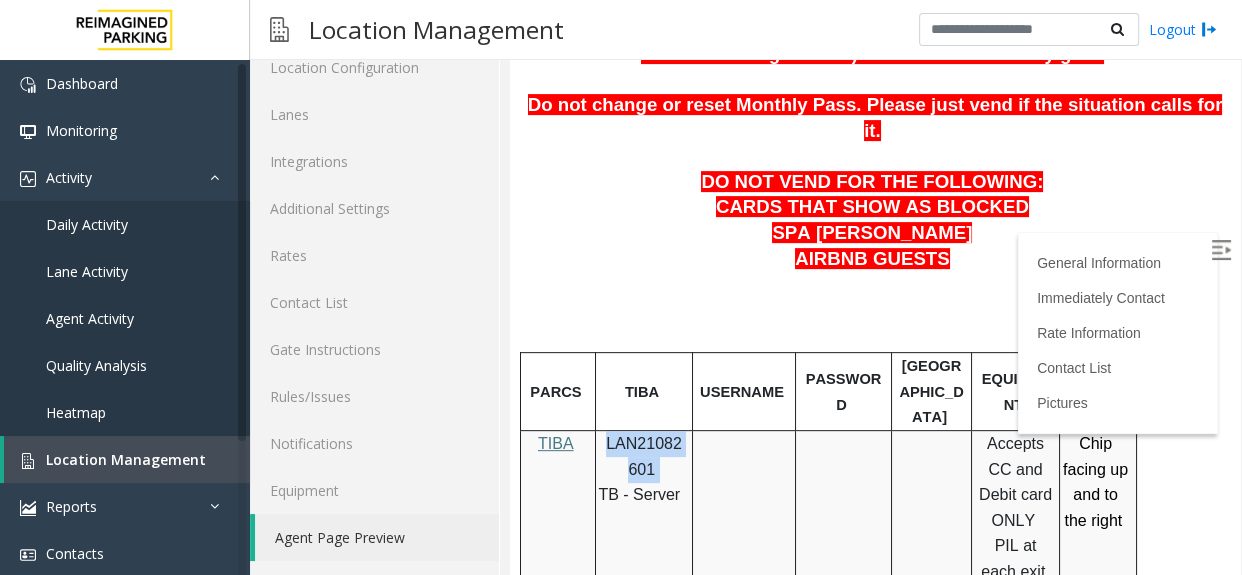 click on "LAN21082601" at bounding box center [644, 456] 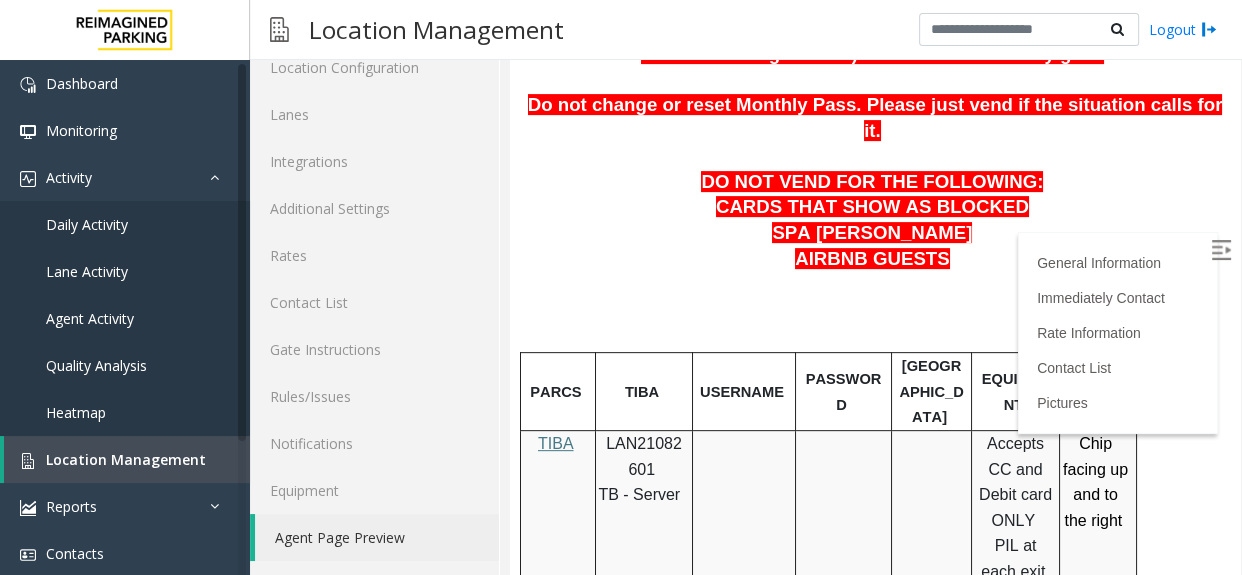 drag, startPoint x: 594, startPoint y: 394, endPoint x: 624, endPoint y: 404, distance: 31.622776 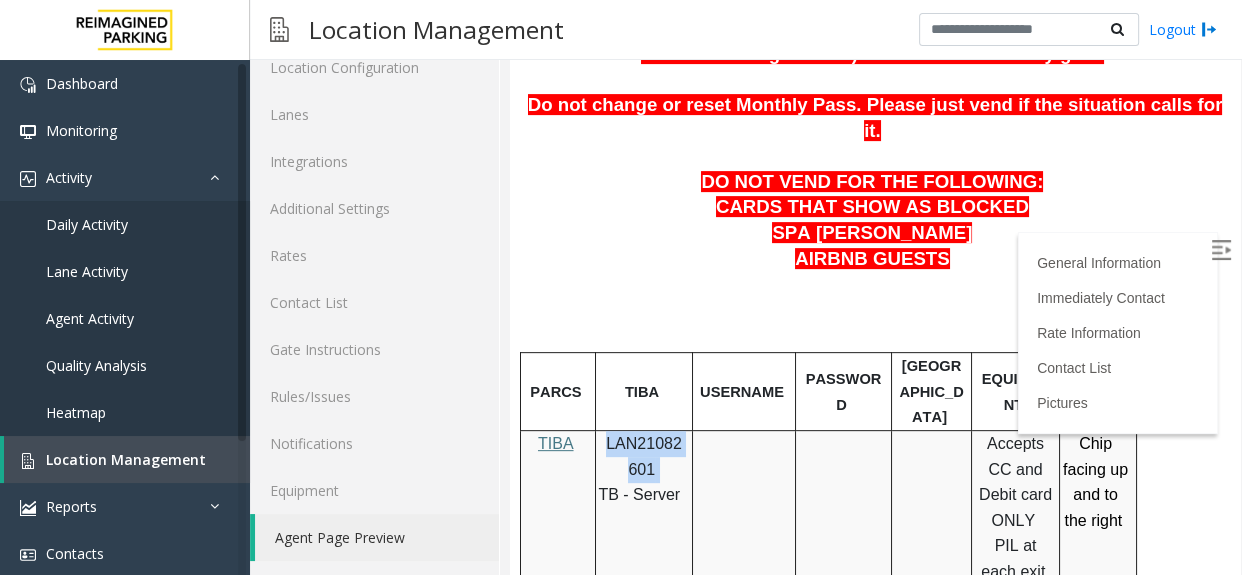 click on "LAN21082601" at bounding box center [644, 456] 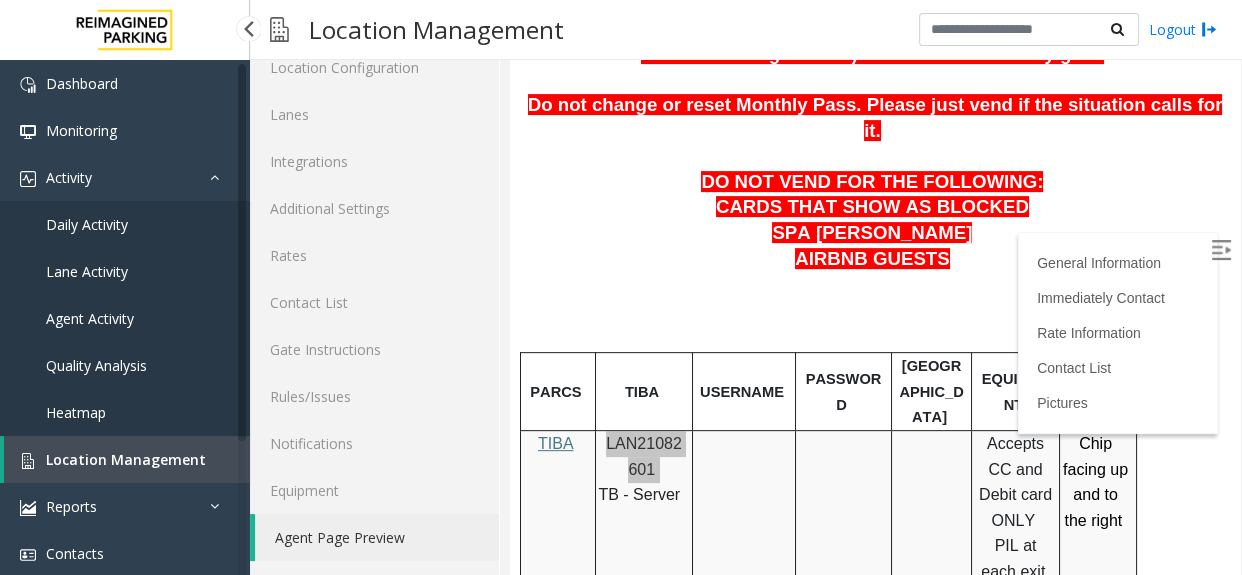 click on "Location Management" at bounding box center [127, 459] 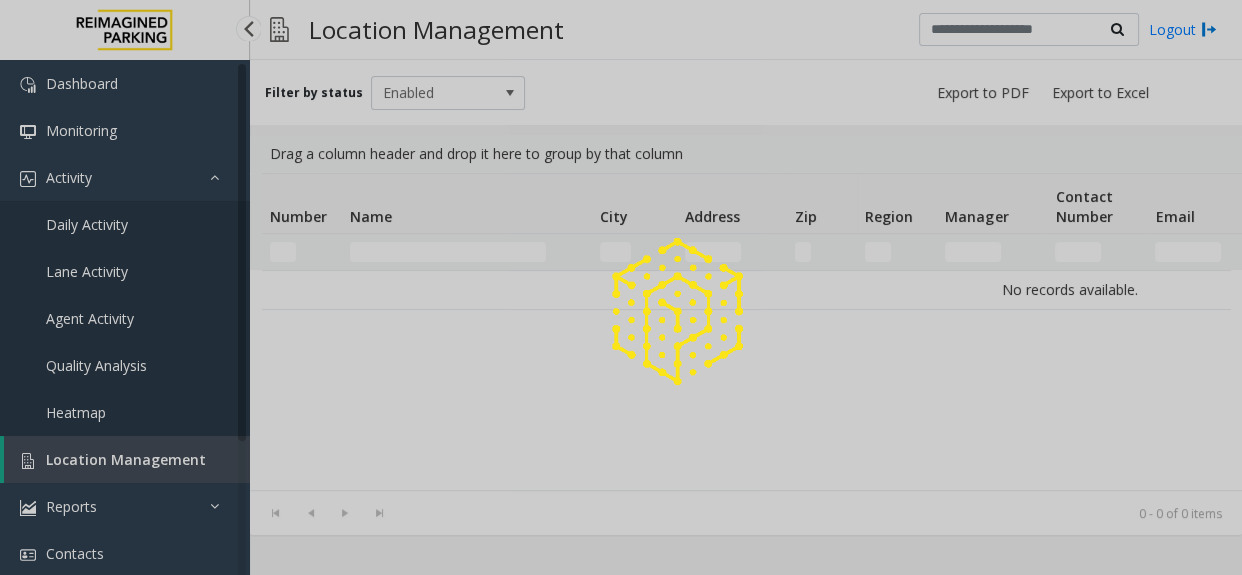 scroll, scrollTop: 0, scrollLeft: 0, axis: both 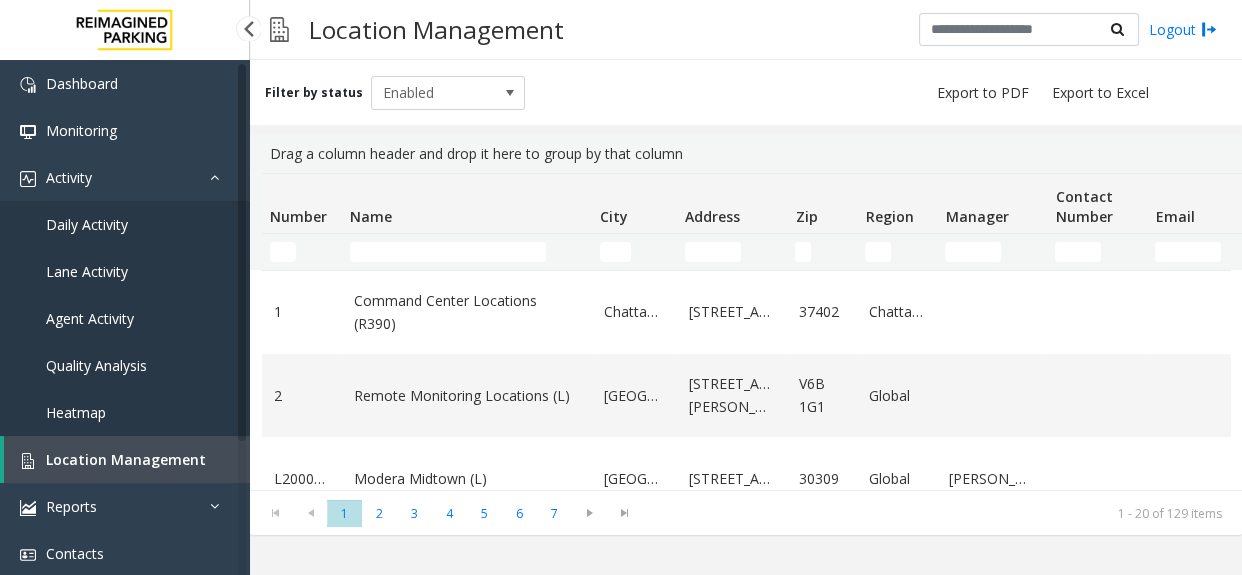 click on "Location Management" at bounding box center [126, 459] 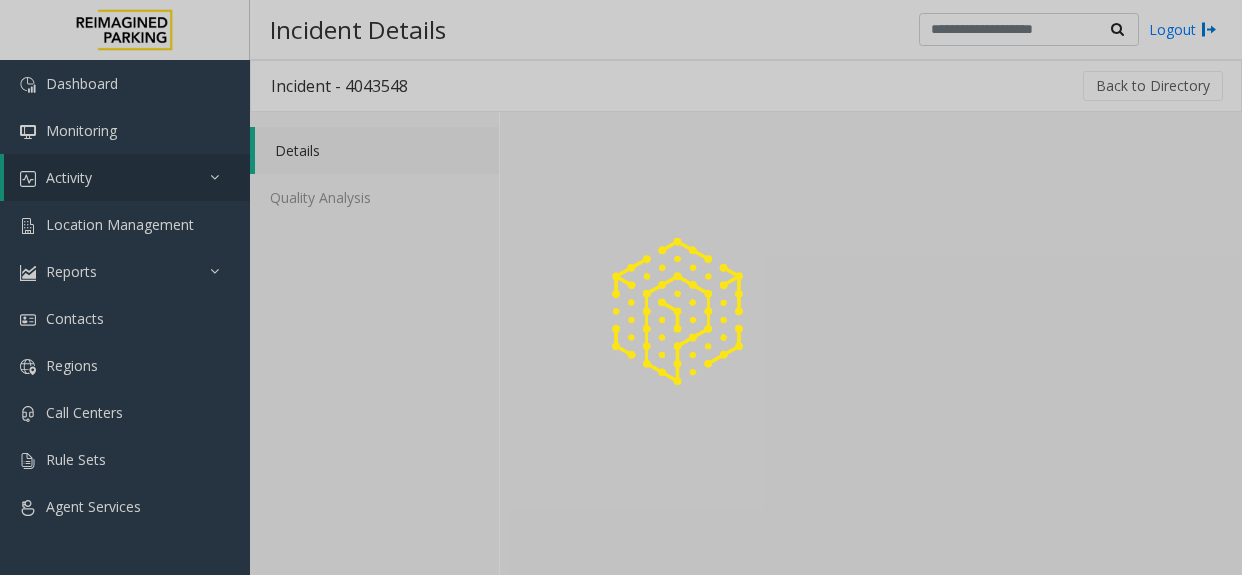 scroll, scrollTop: 0, scrollLeft: 0, axis: both 